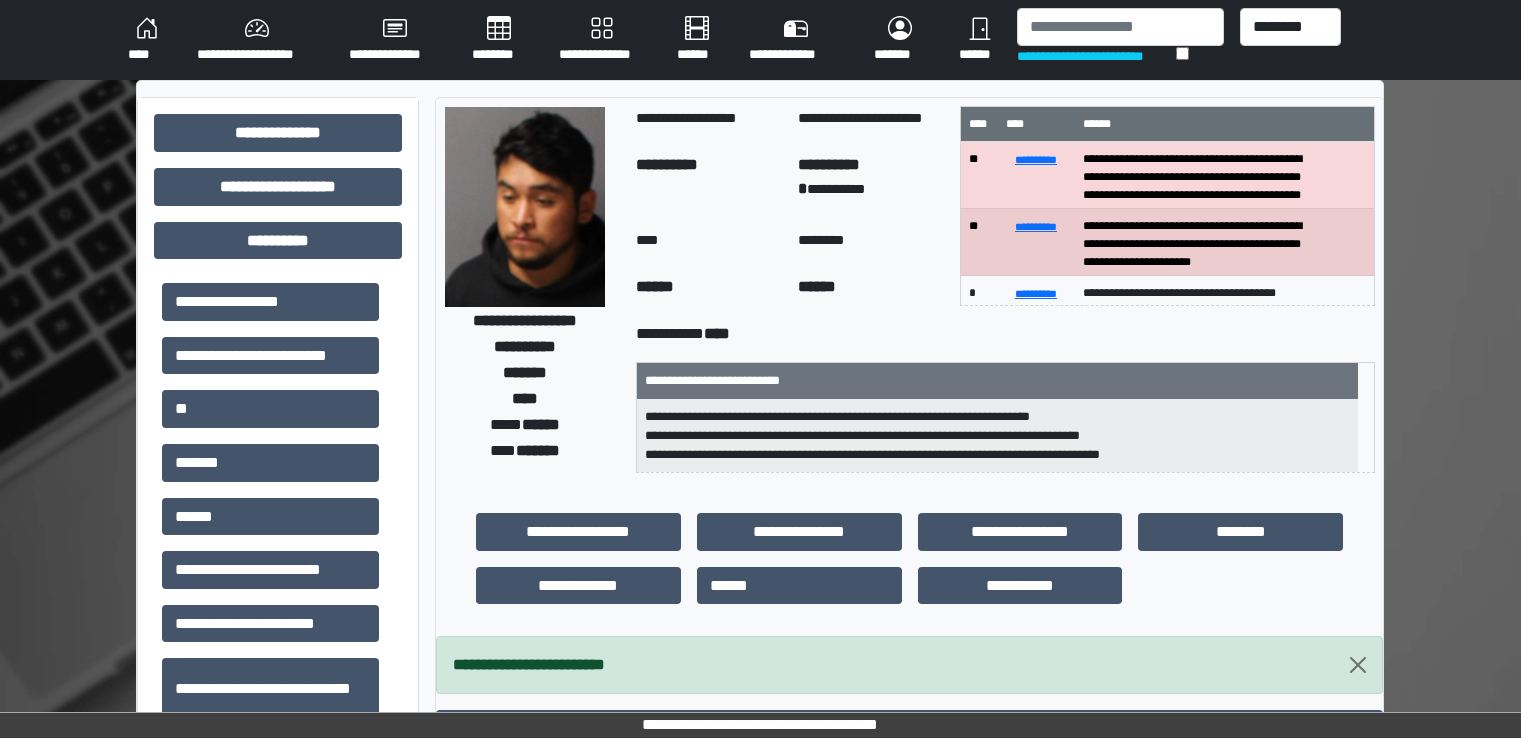 scroll, scrollTop: 0, scrollLeft: 0, axis: both 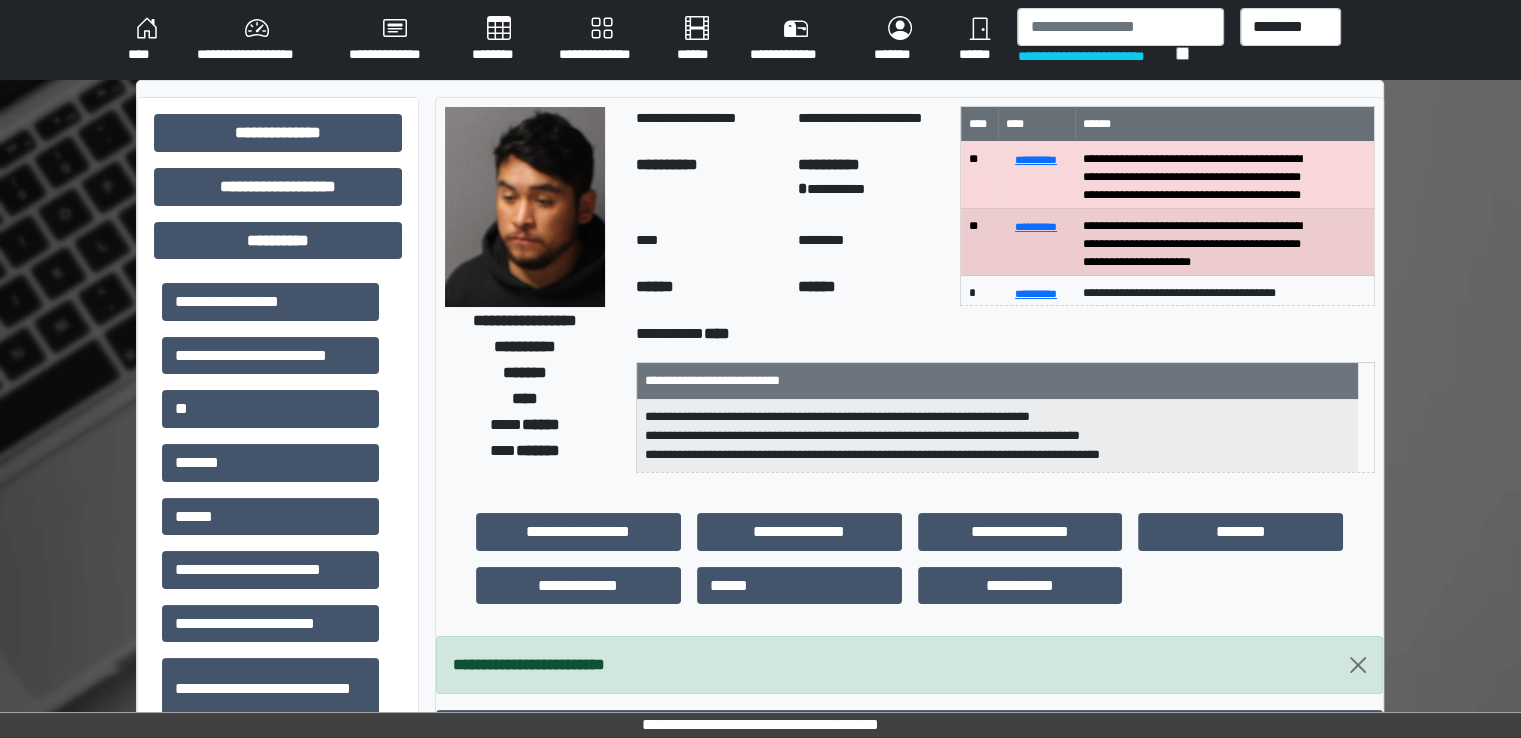 click on "********" at bounding box center [499, 40] 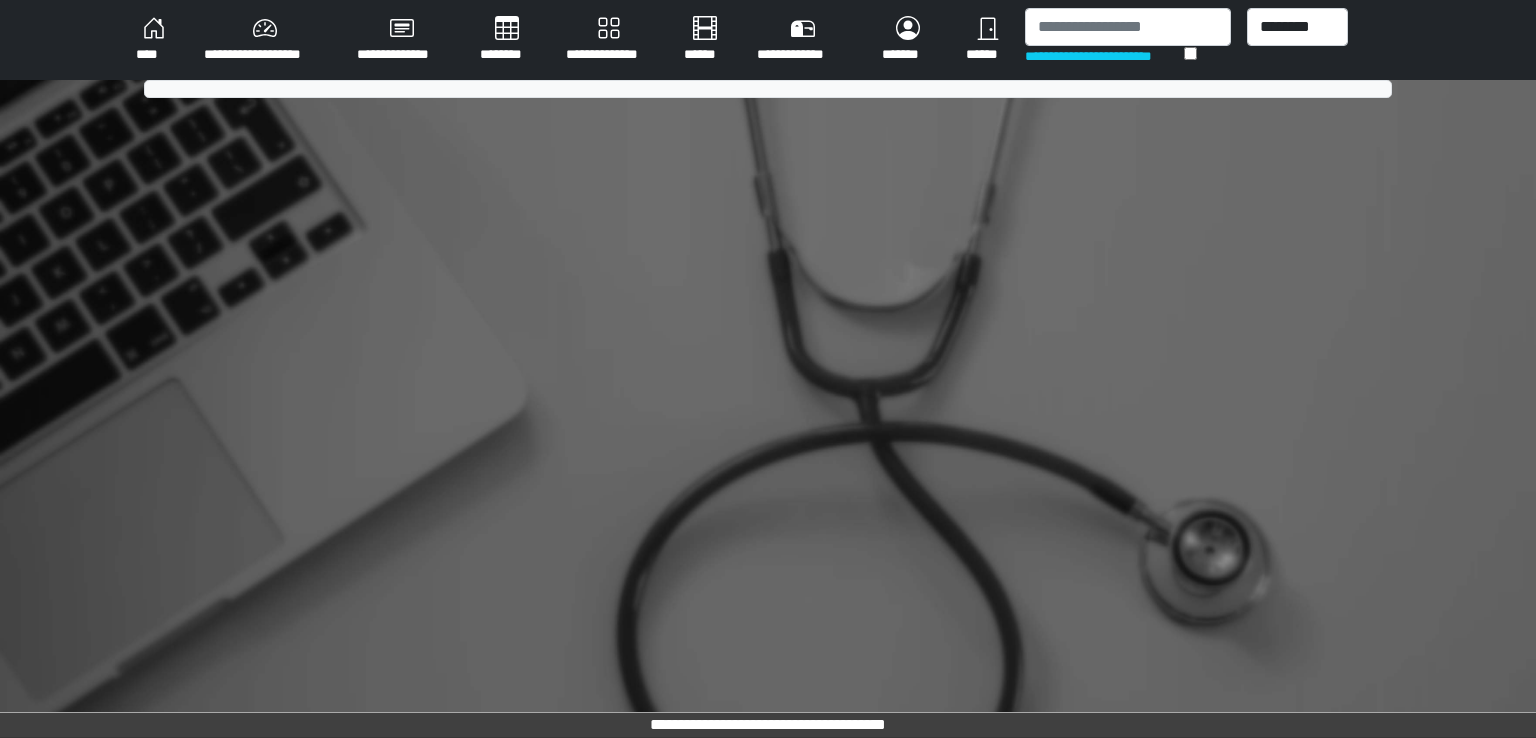 click on "********" at bounding box center [507, 40] 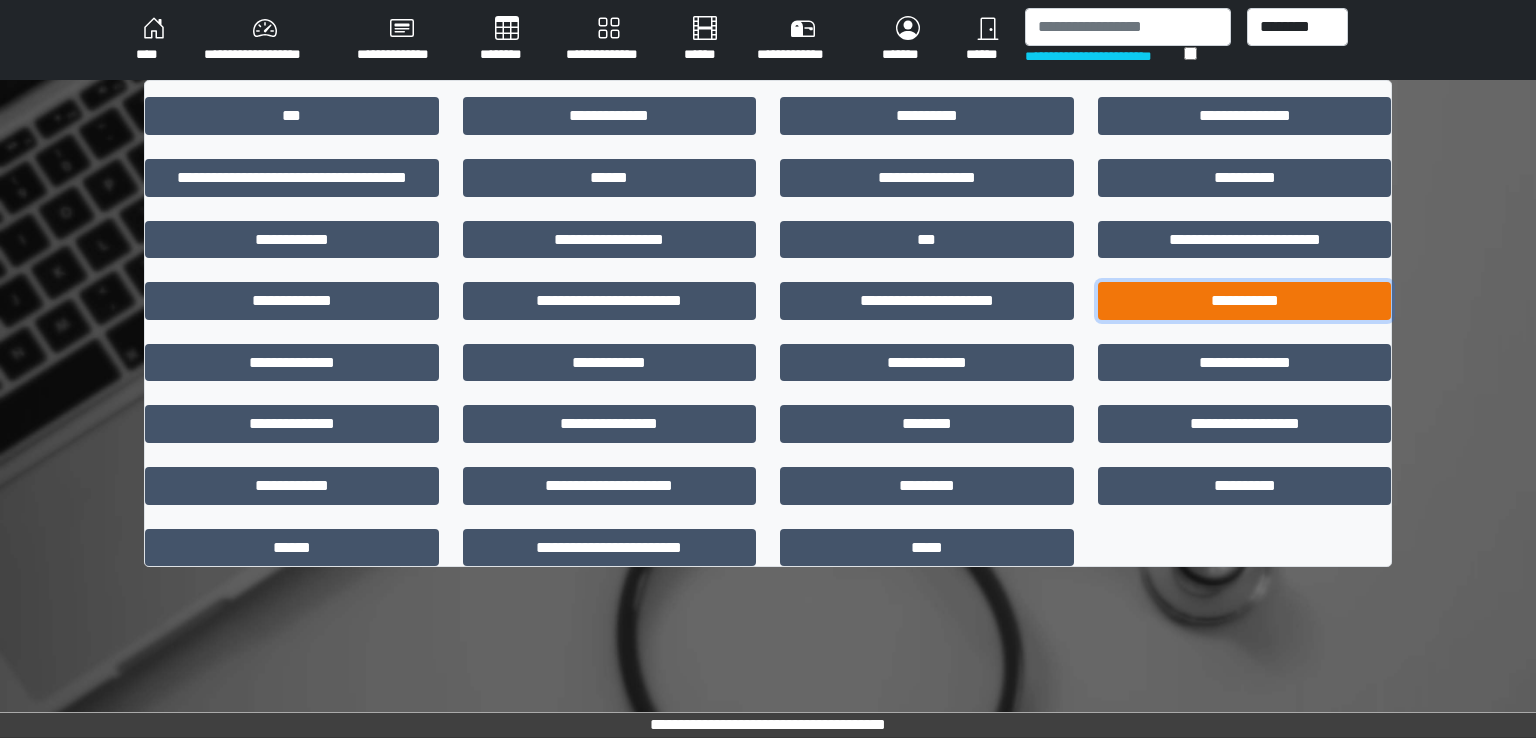 click on "**********" at bounding box center (1245, 301) 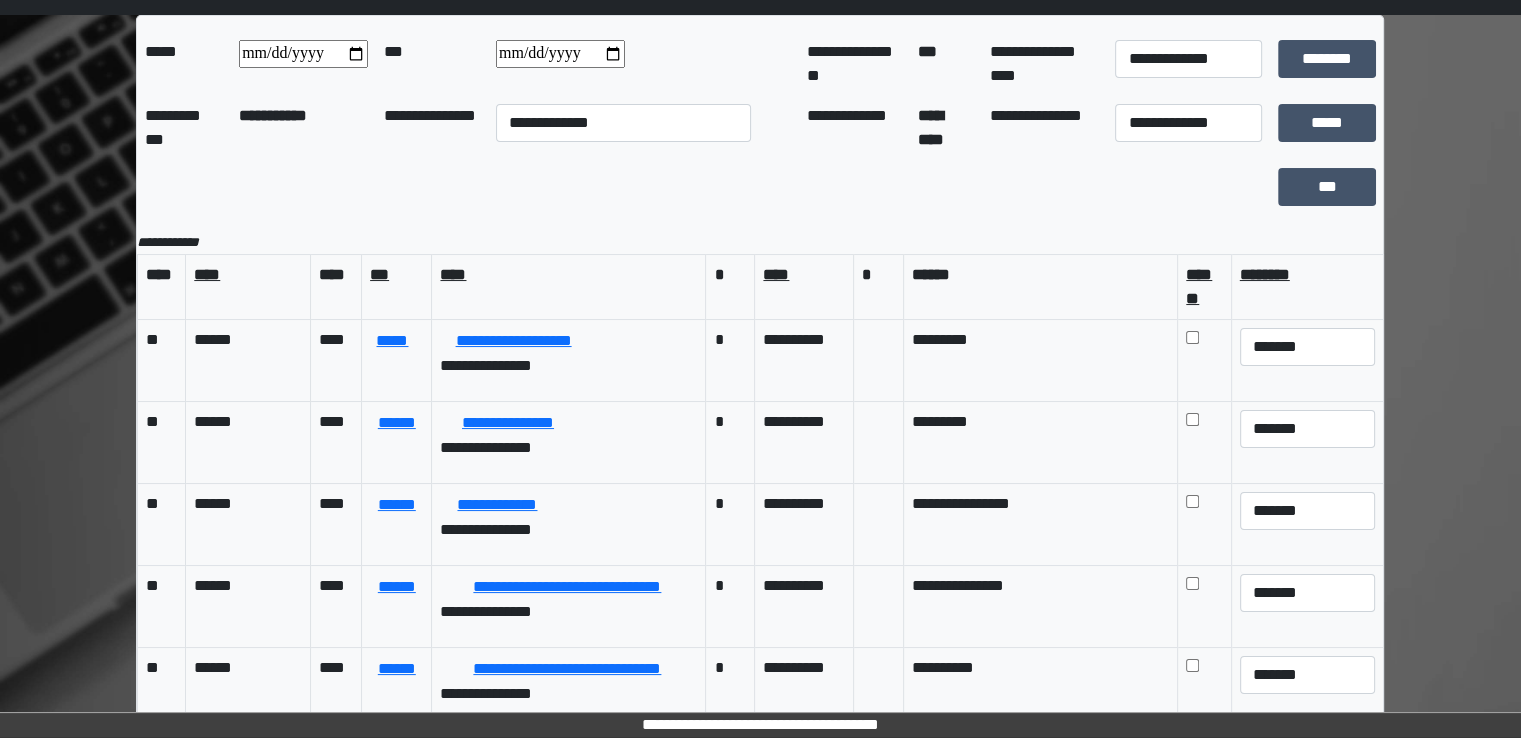 scroll, scrollTop: 100, scrollLeft: 0, axis: vertical 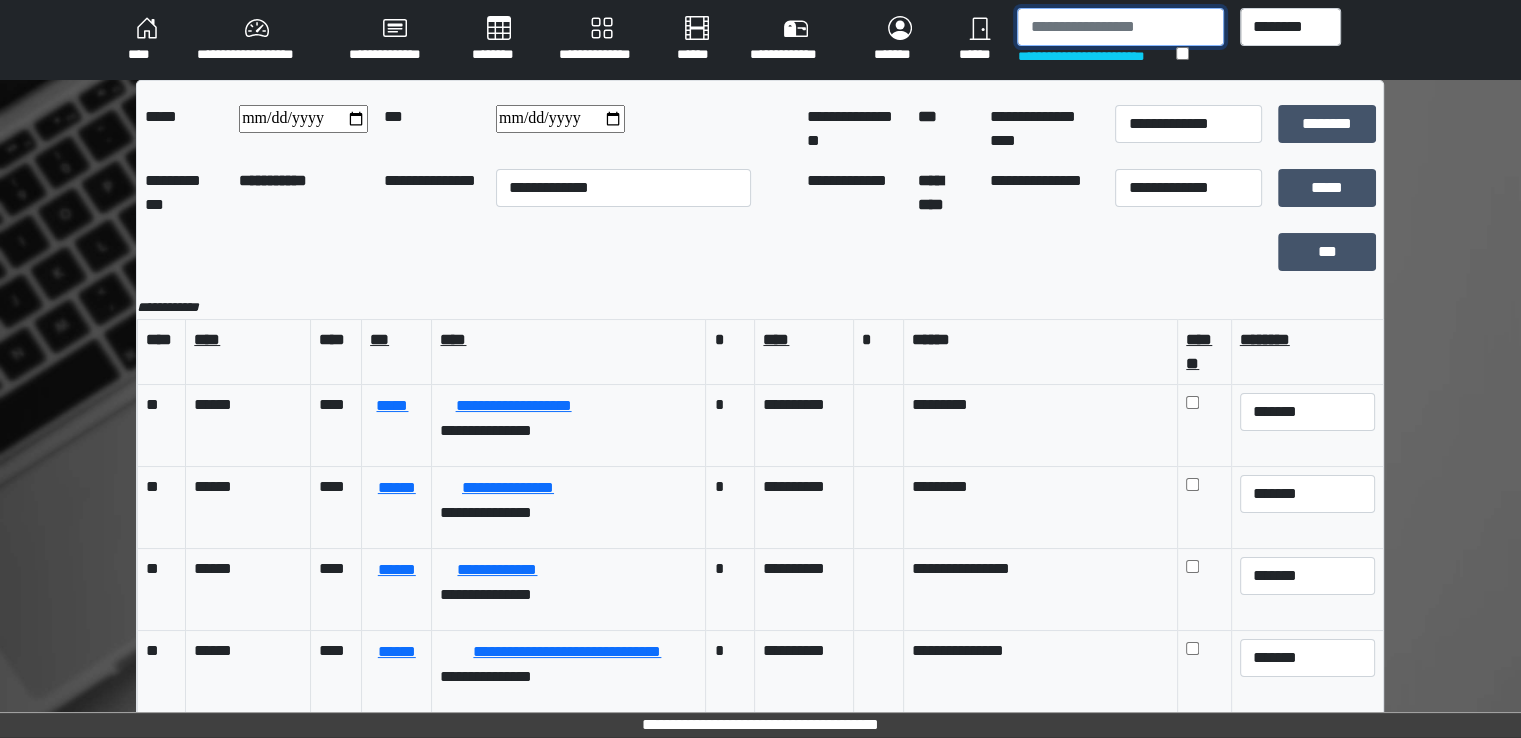 click at bounding box center [1120, 27] 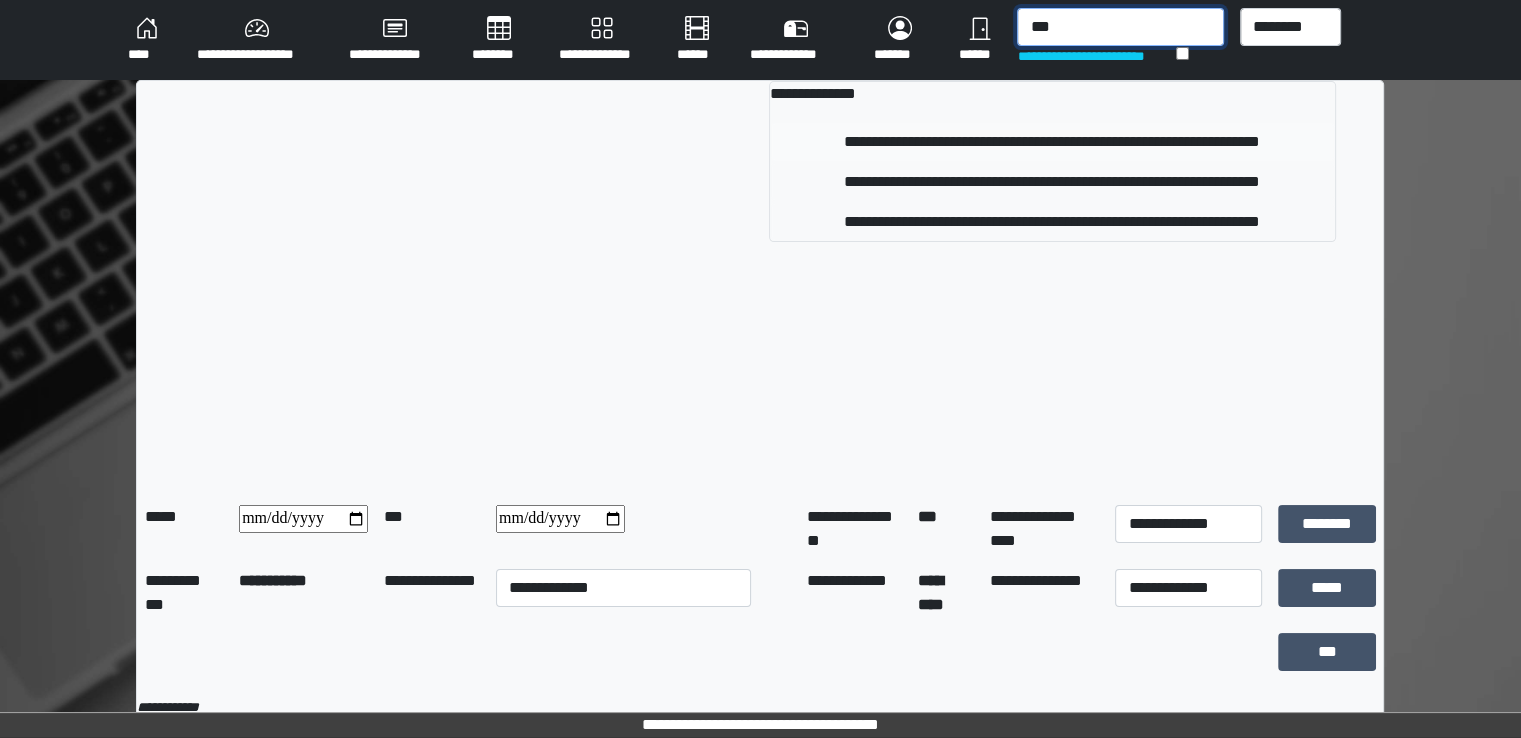 type on "***" 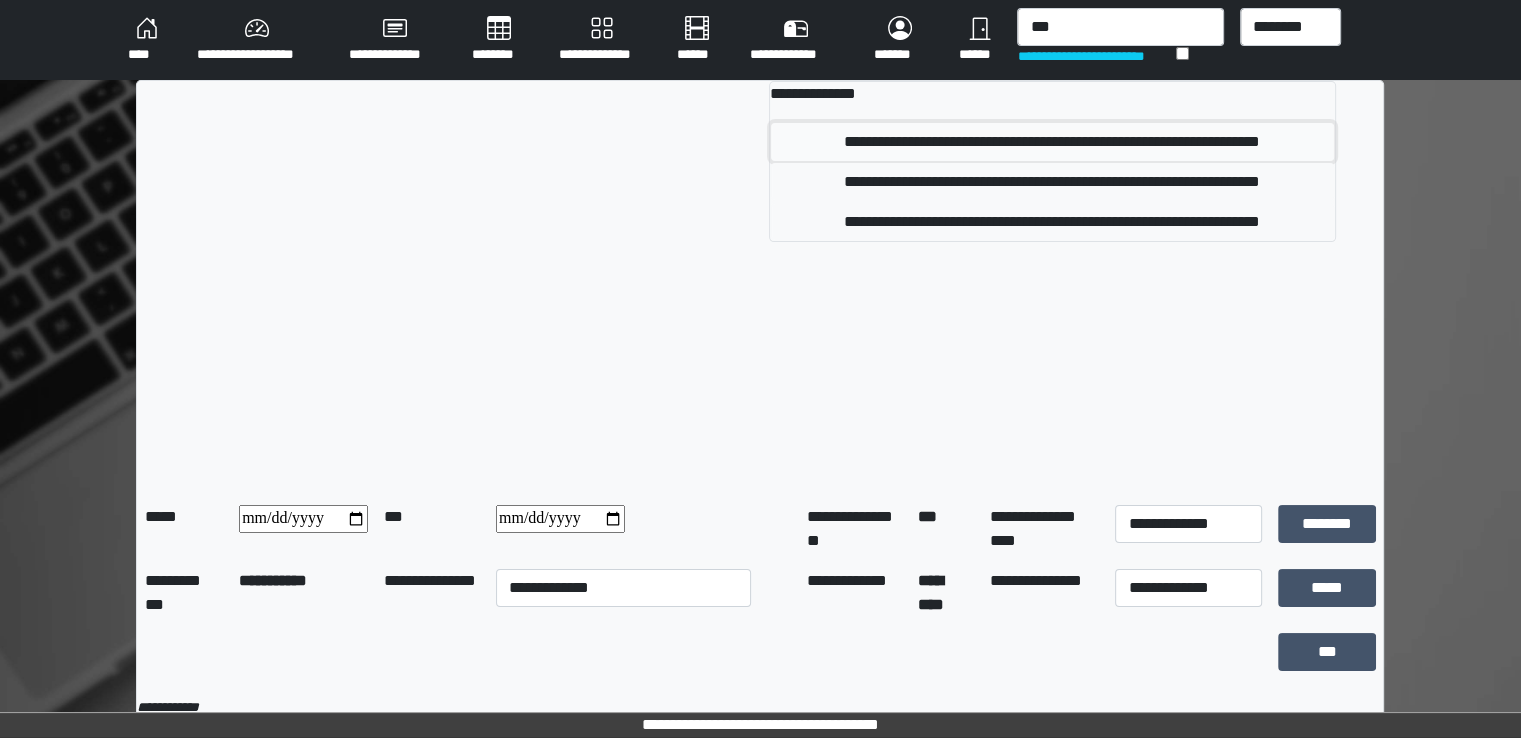 click on "**********" at bounding box center (1052, 142) 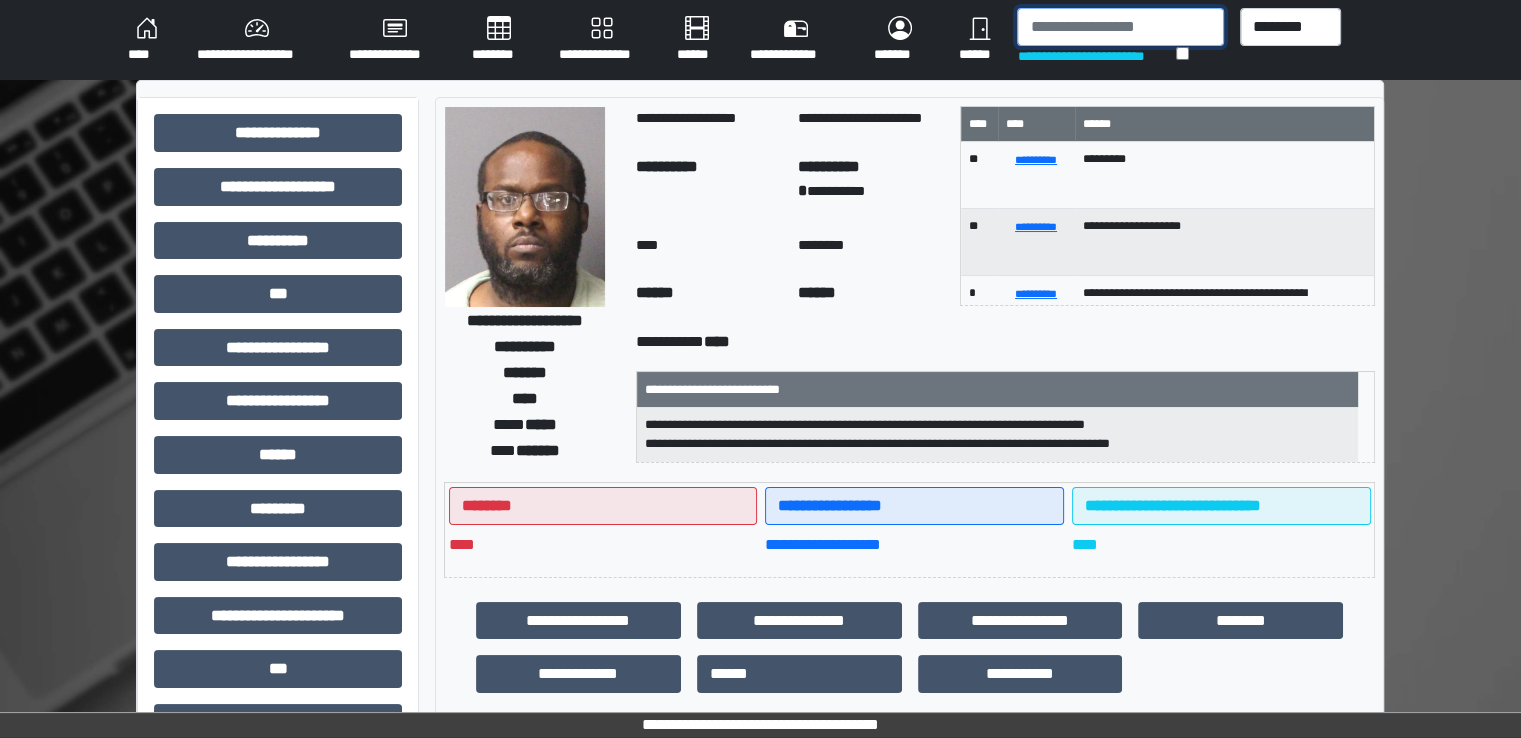 click at bounding box center [1120, 27] 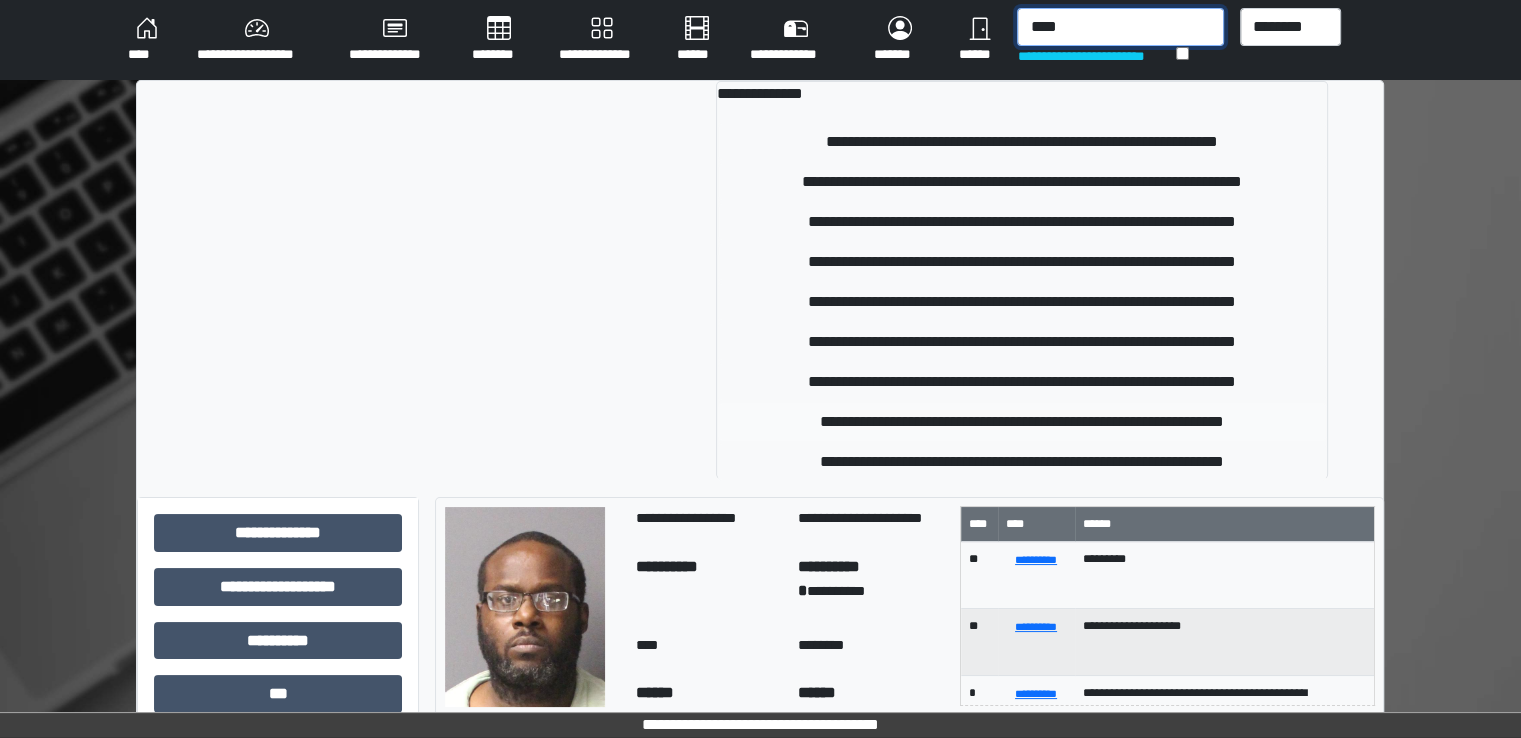 type on "****" 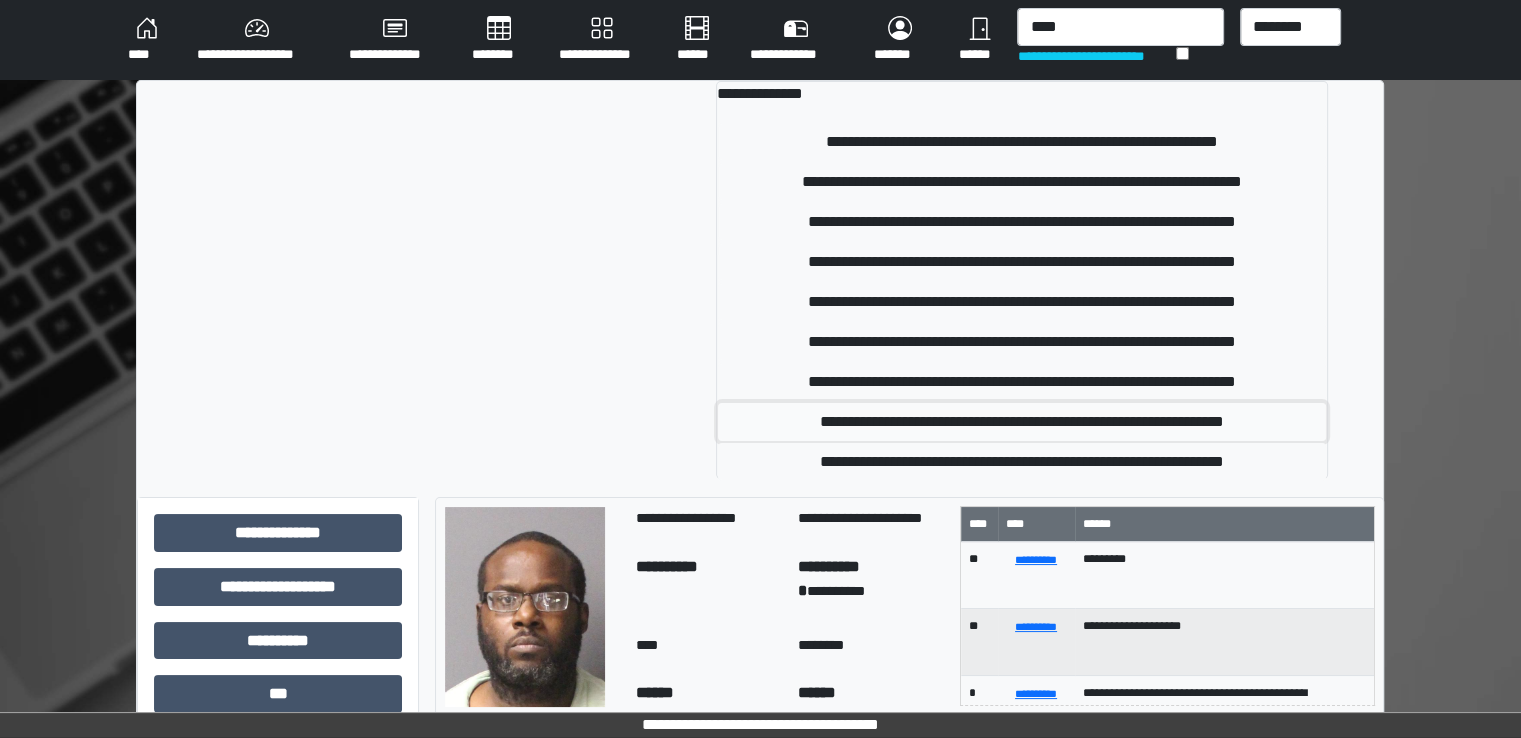 click on "**********" at bounding box center (1022, 422) 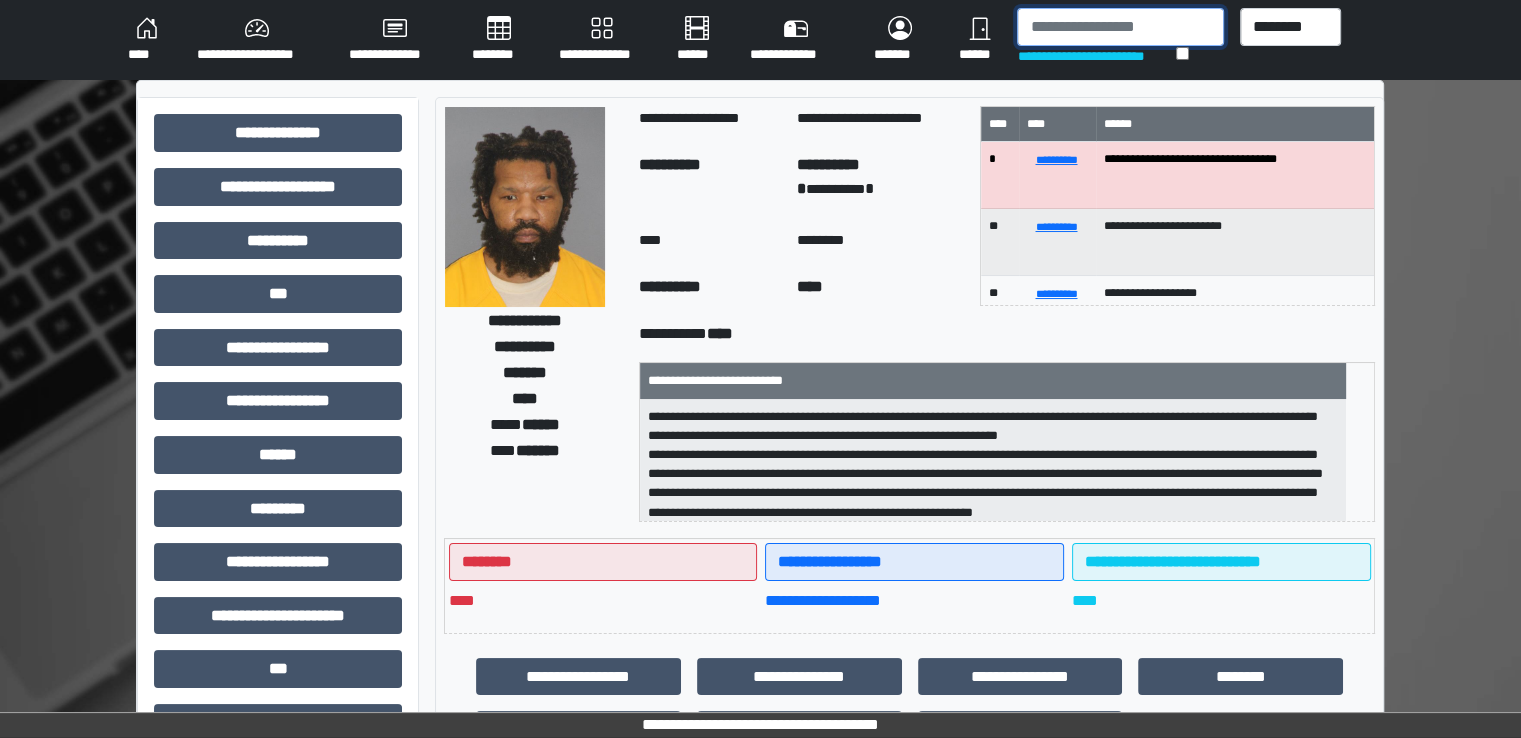 click at bounding box center [1120, 27] 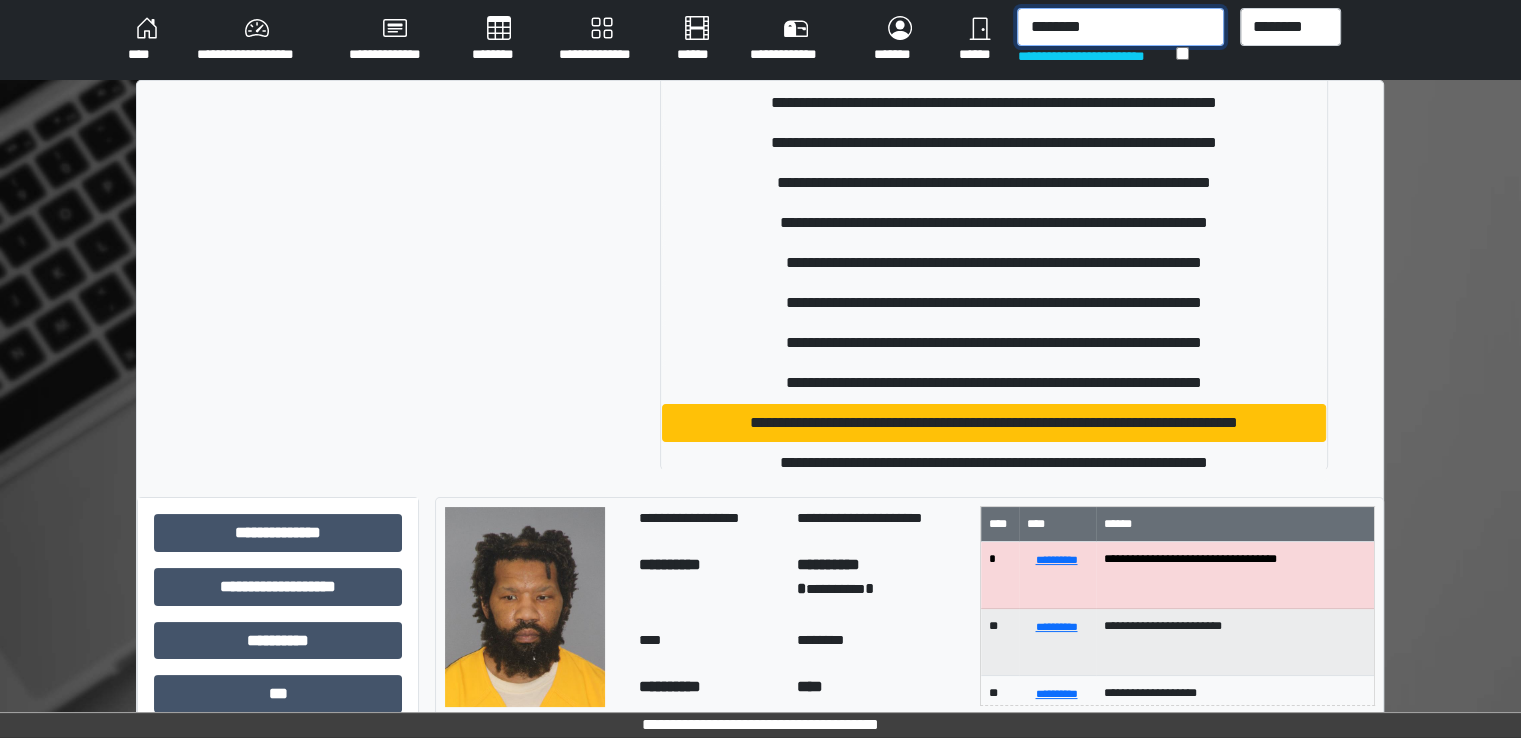 scroll, scrollTop: 1043, scrollLeft: 0, axis: vertical 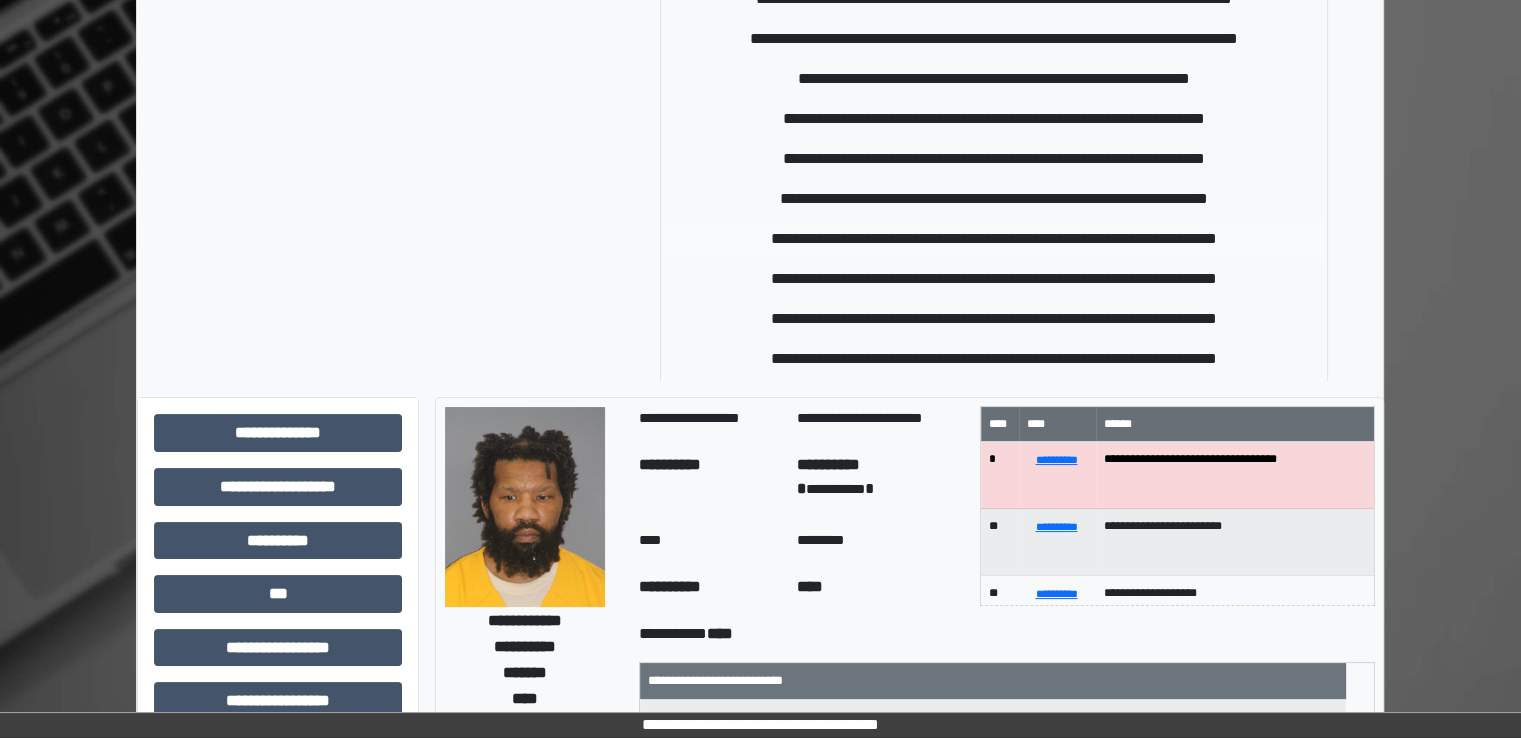 type on "********" 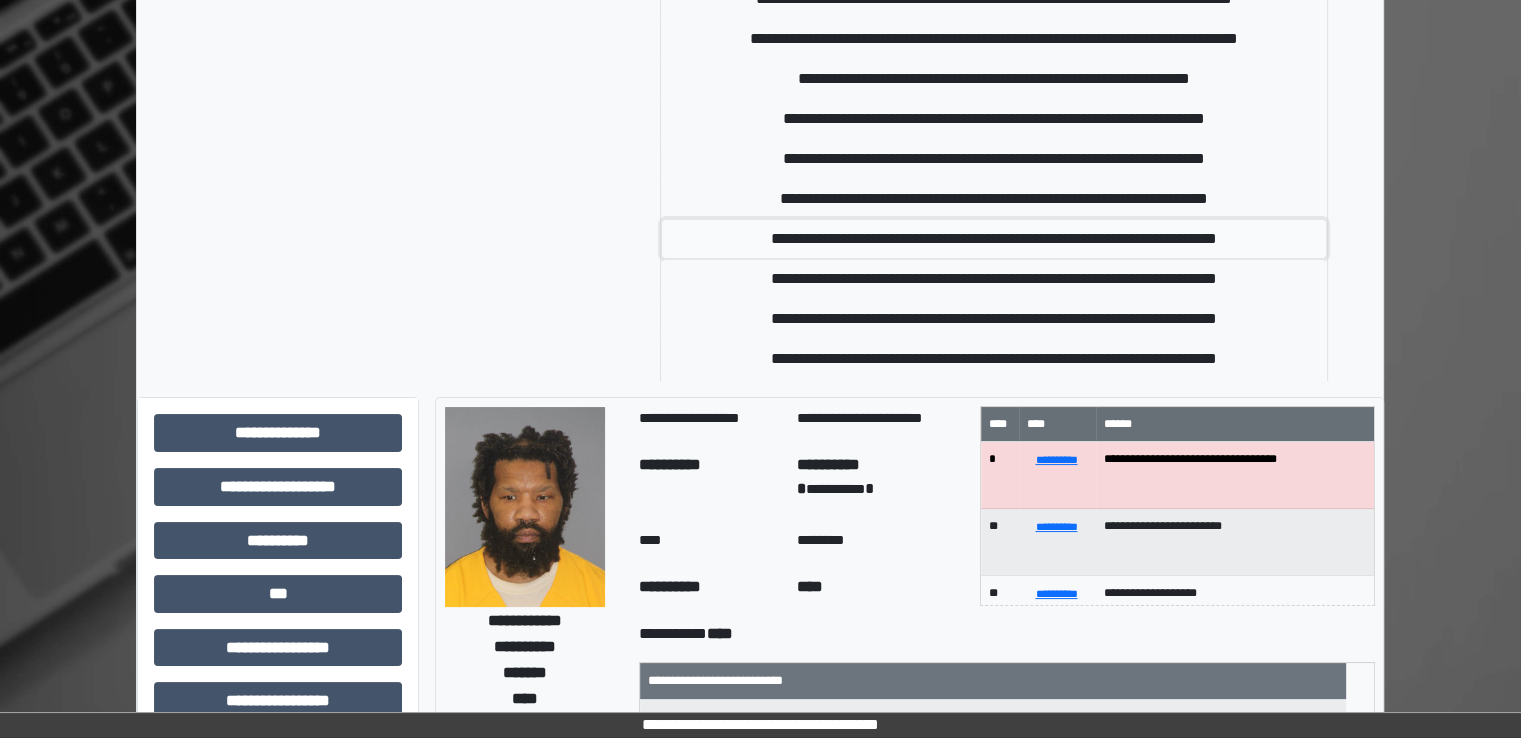 click on "**********" at bounding box center [994, 239] 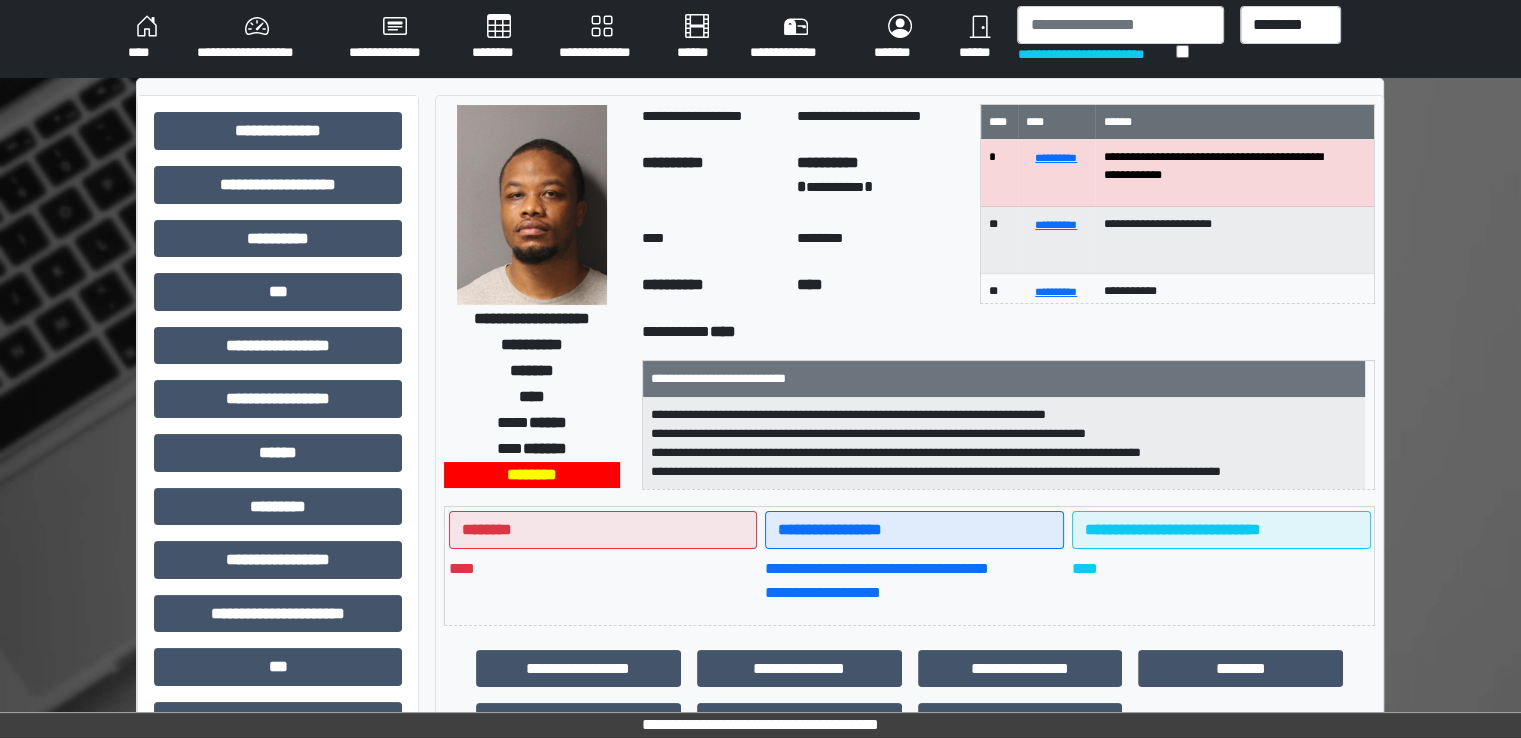 scroll, scrollTop: 0, scrollLeft: 0, axis: both 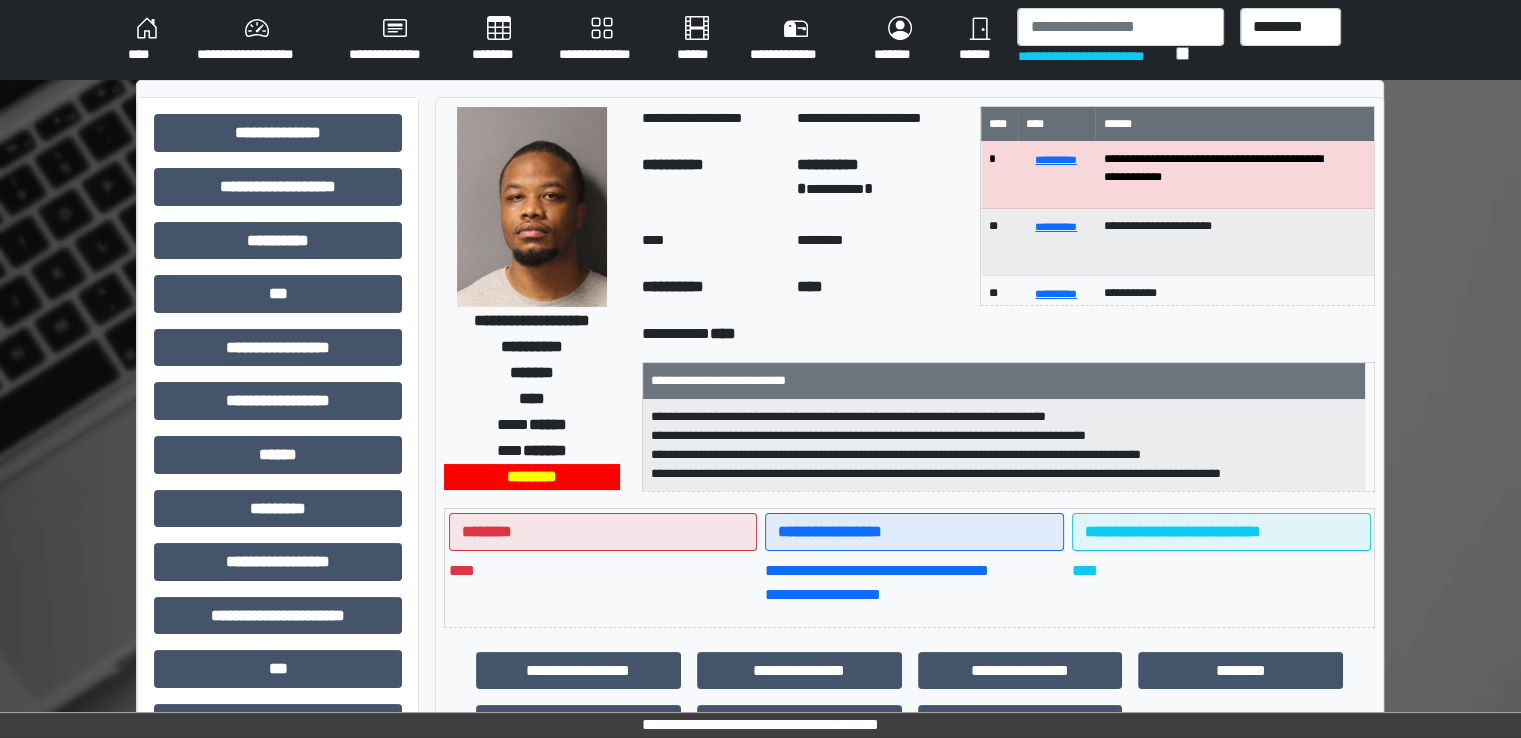 click on "********" at bounding box center [499, 40] 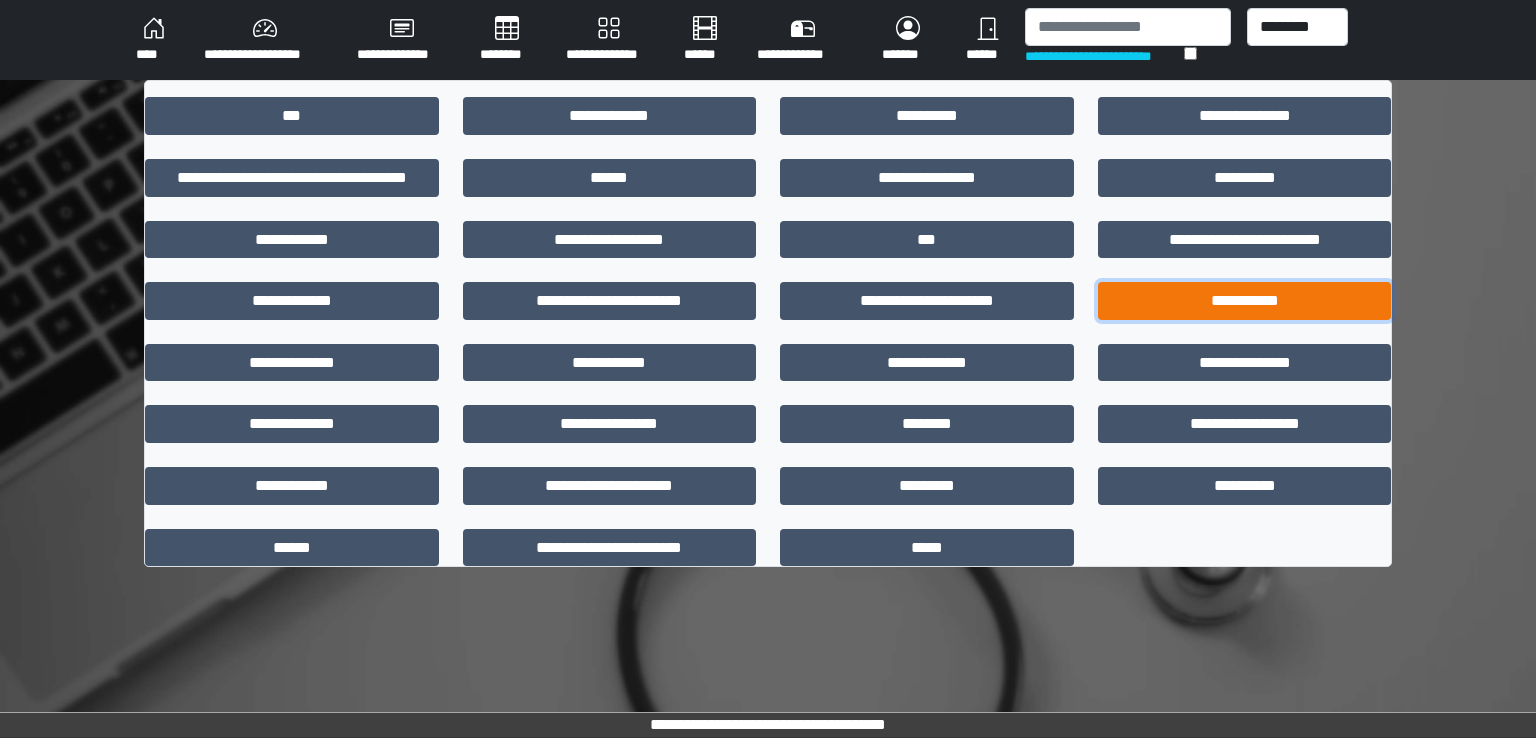 click on "**********" at bounding box center (1245, 301) 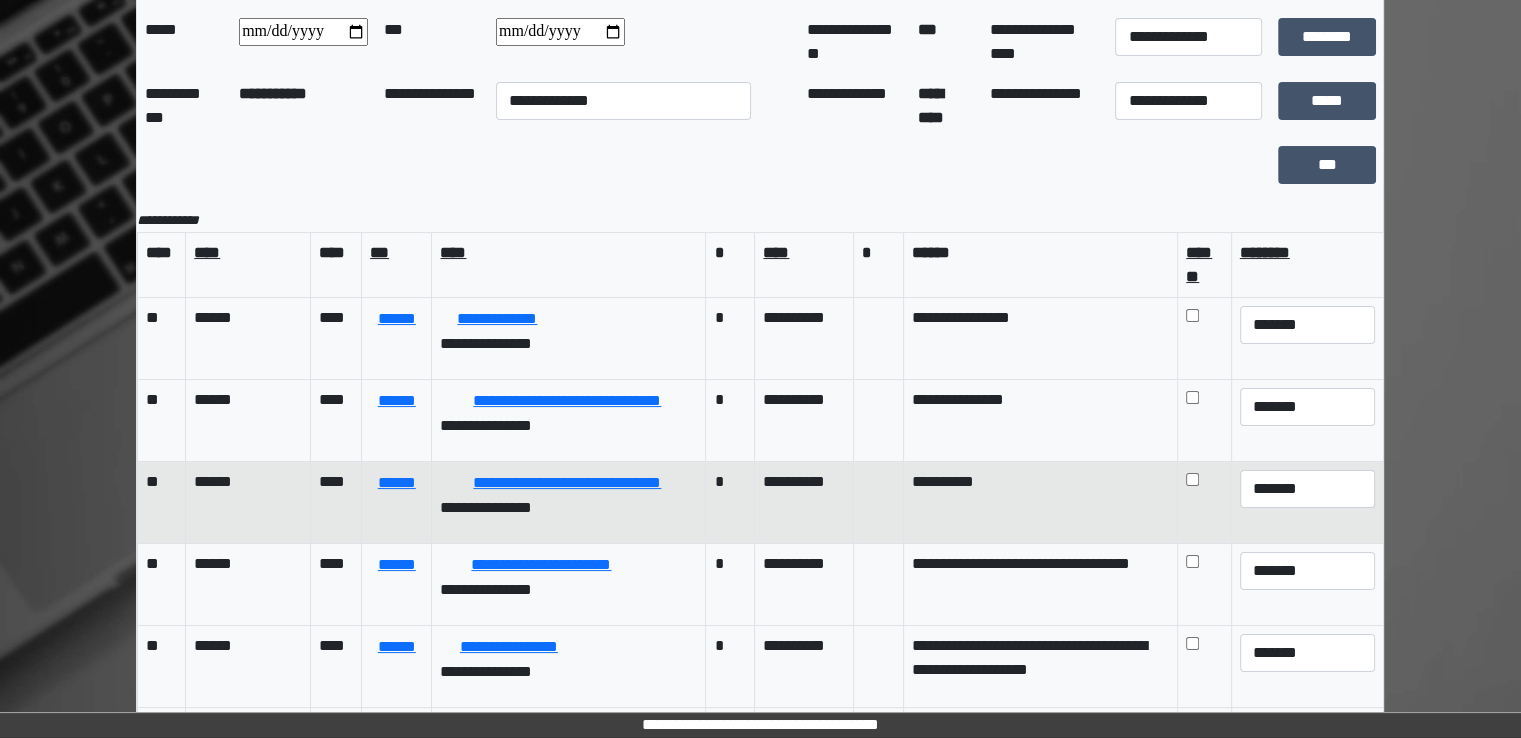 scroll, scrollTop: 0, scrollLeft: 0, axis: both 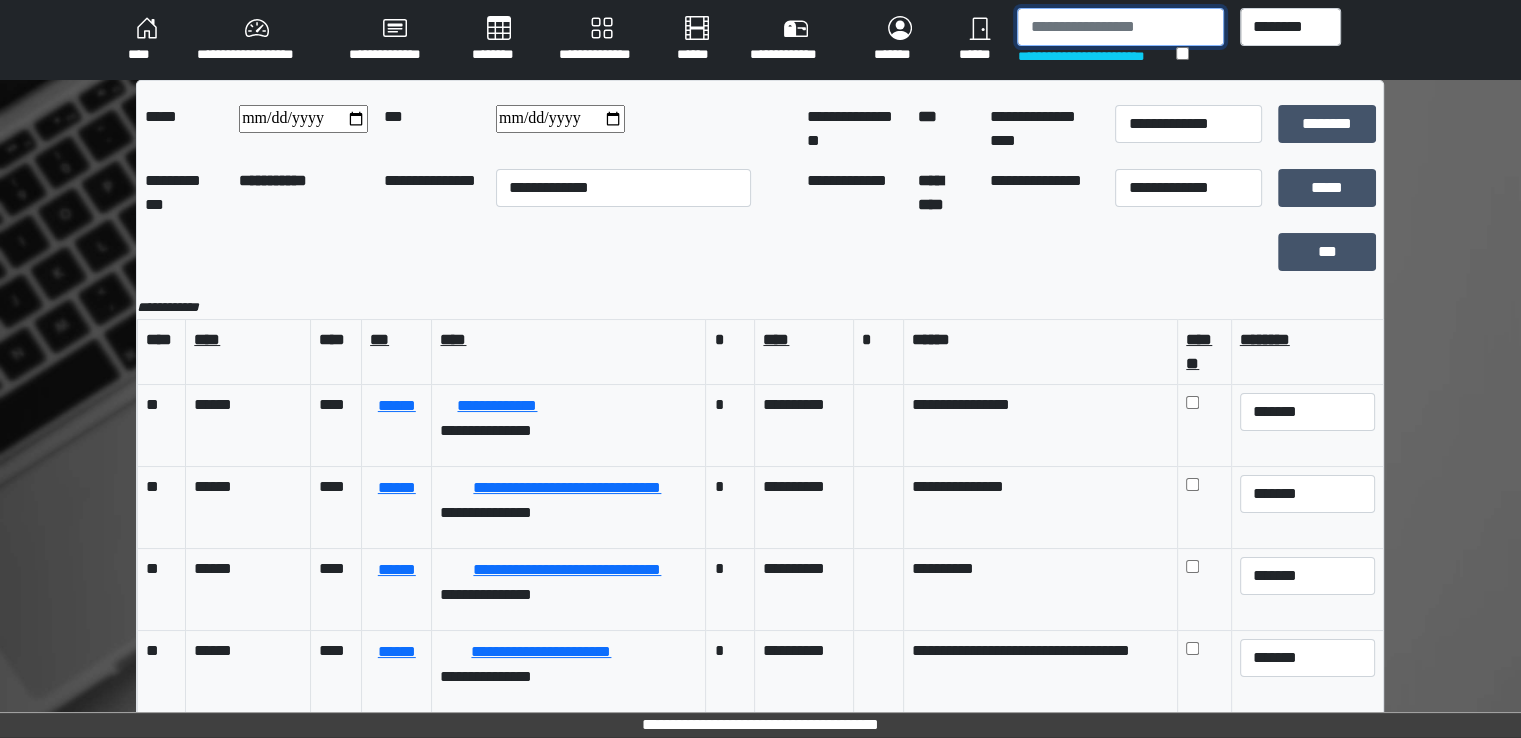 click at bounding box center (1120, 27) 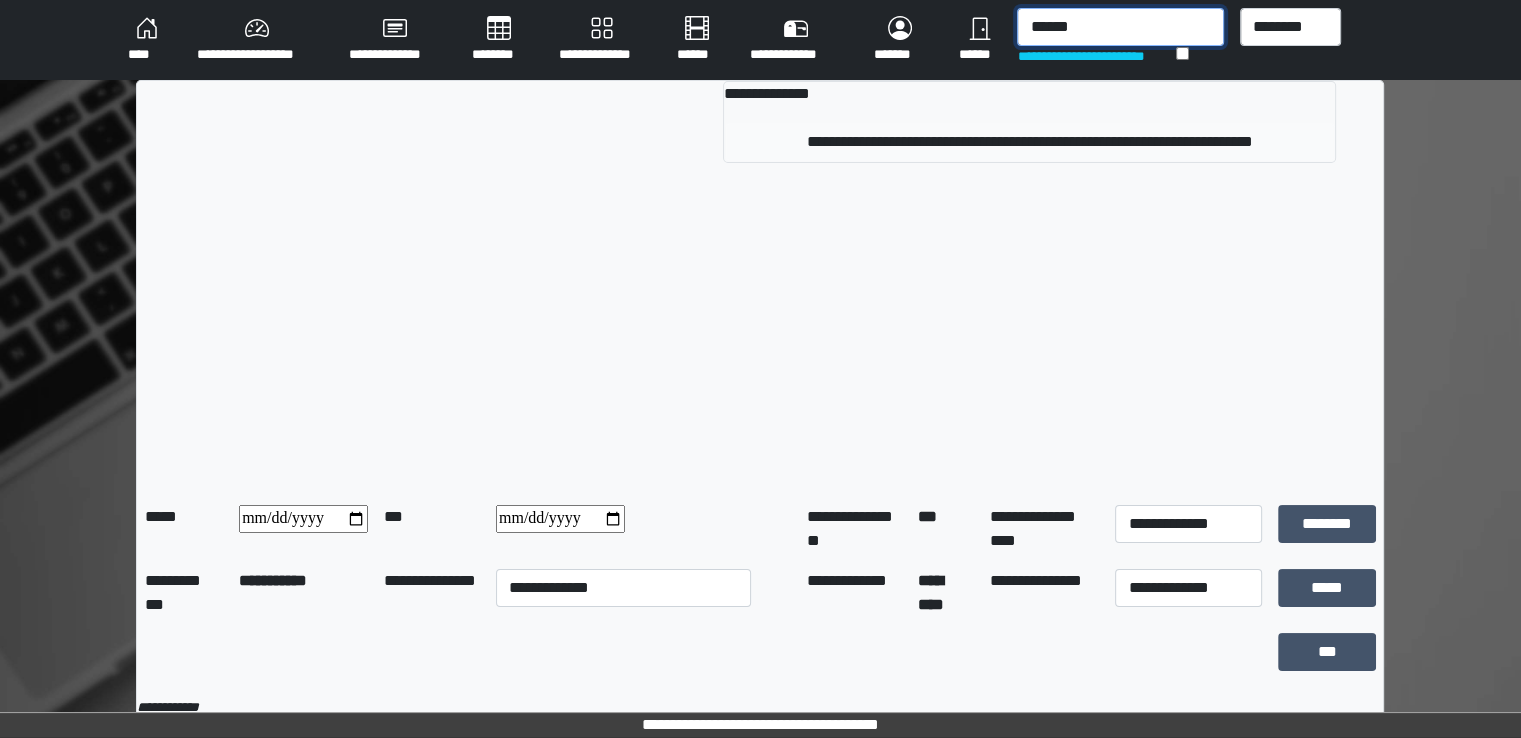 type on "******" 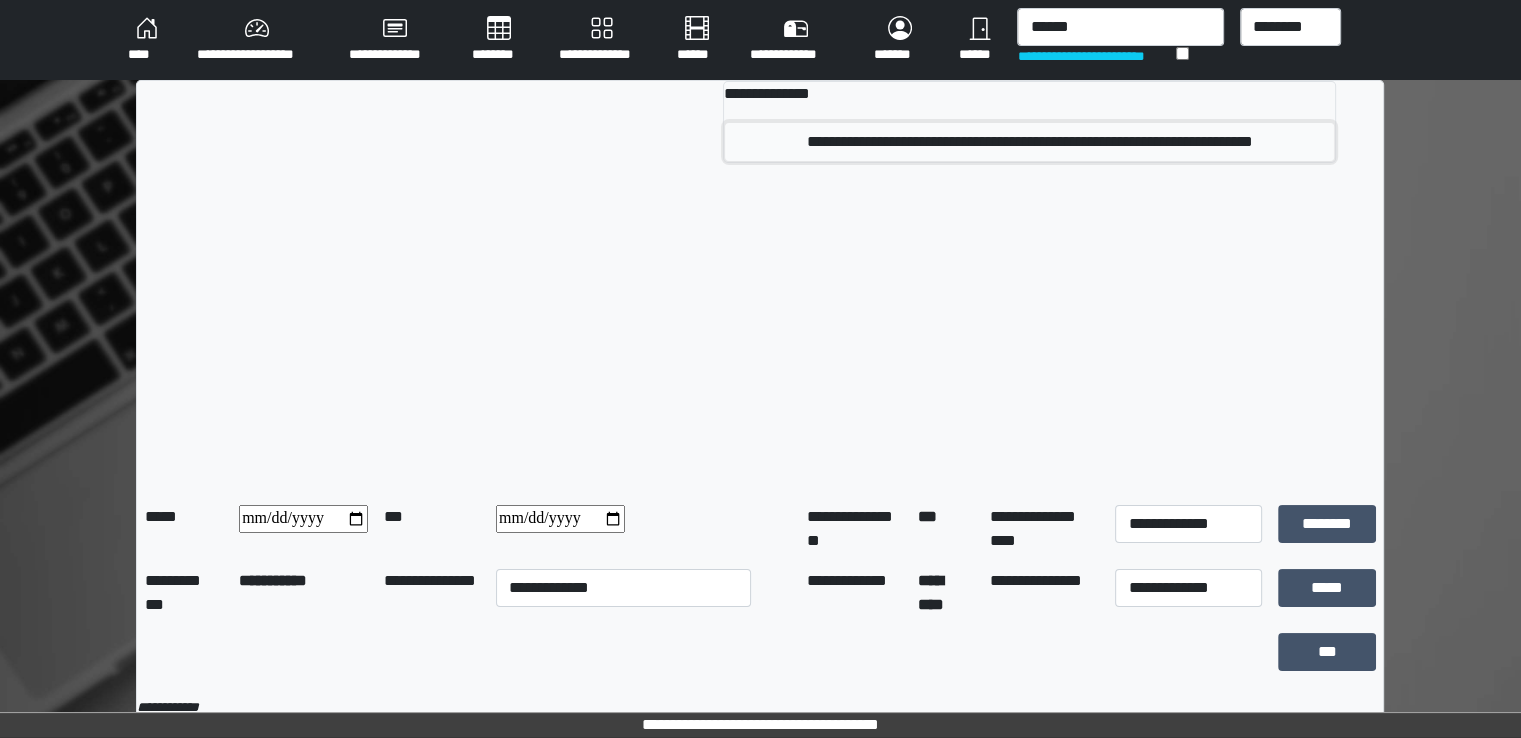 click on "**********" at bounding box center (1029, 142) 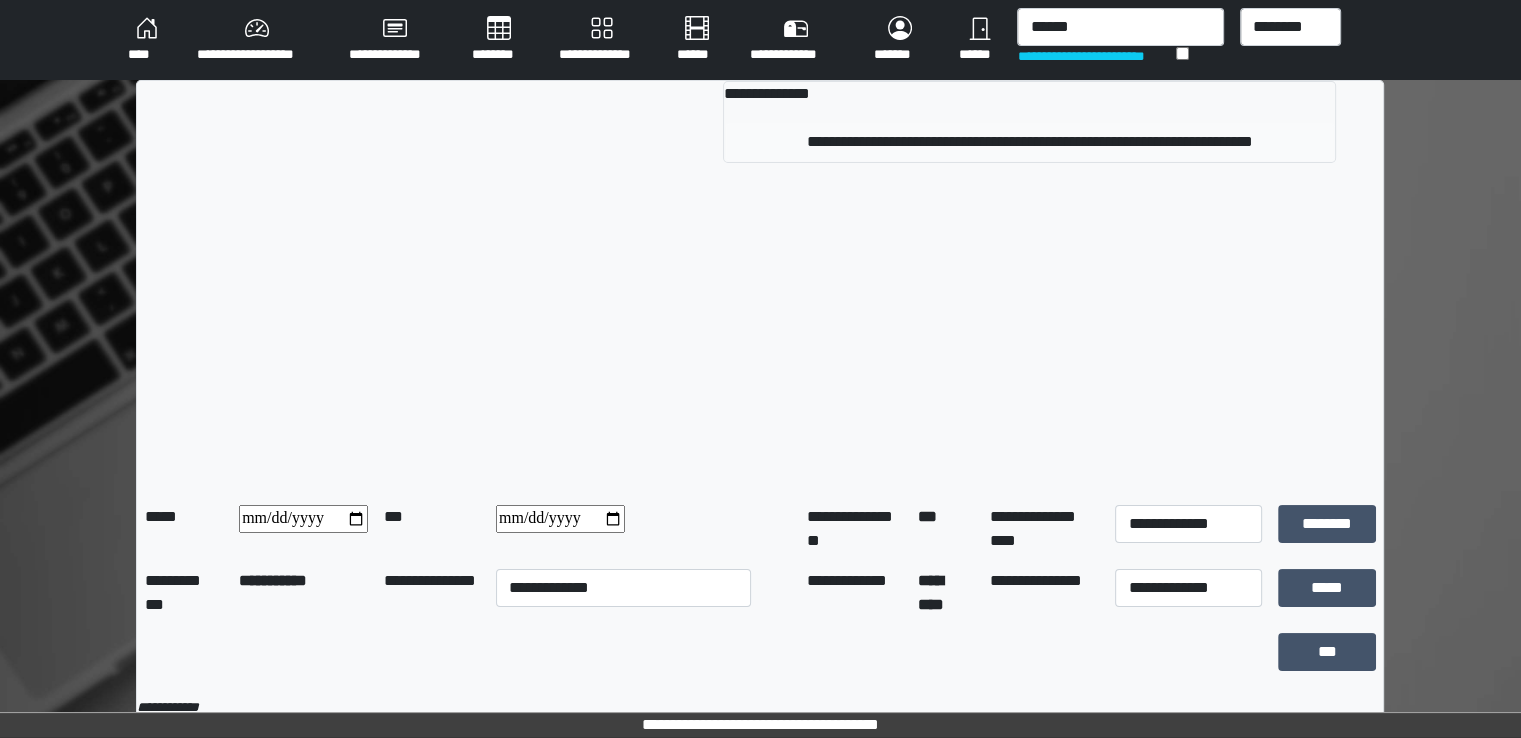 type 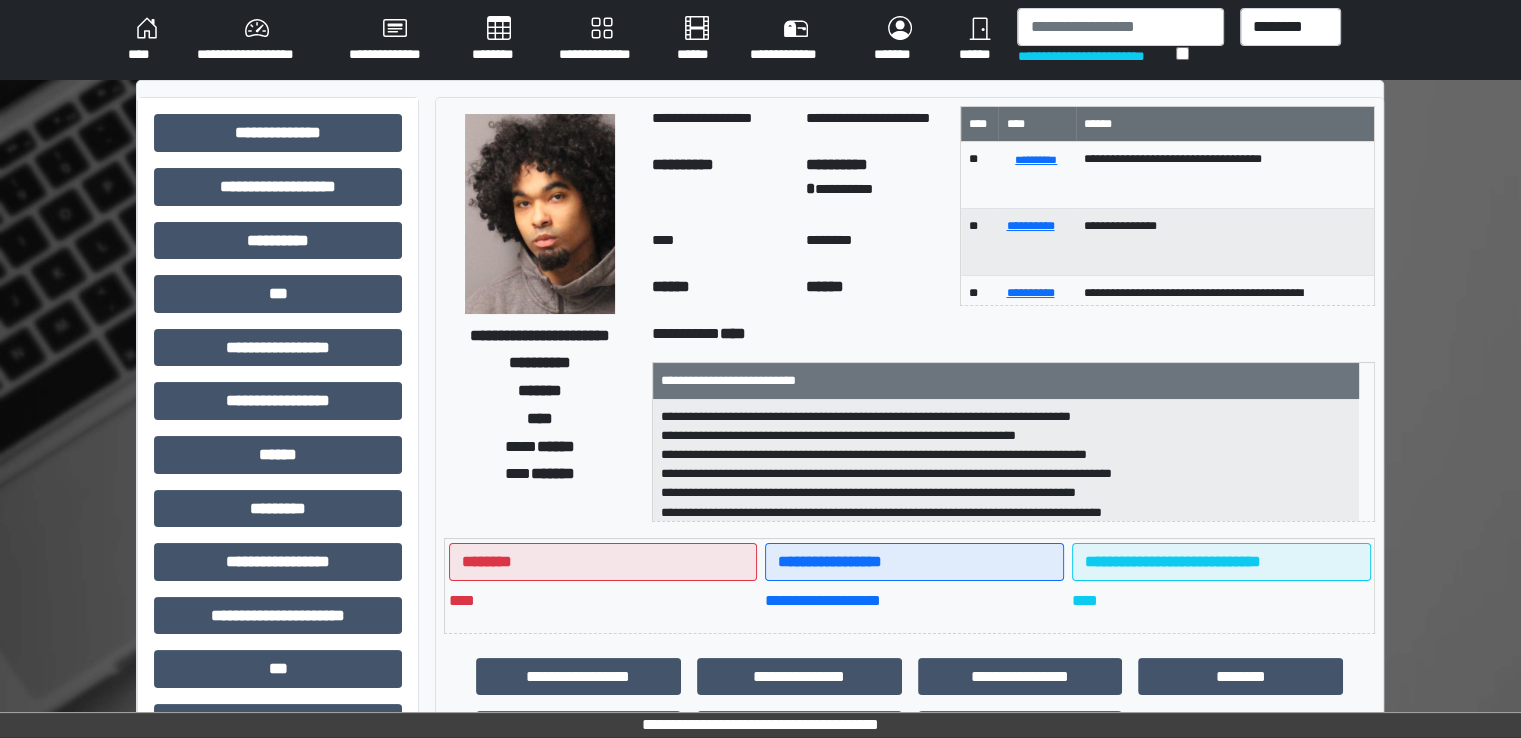 click on "****" at bounding box center [146, 40] 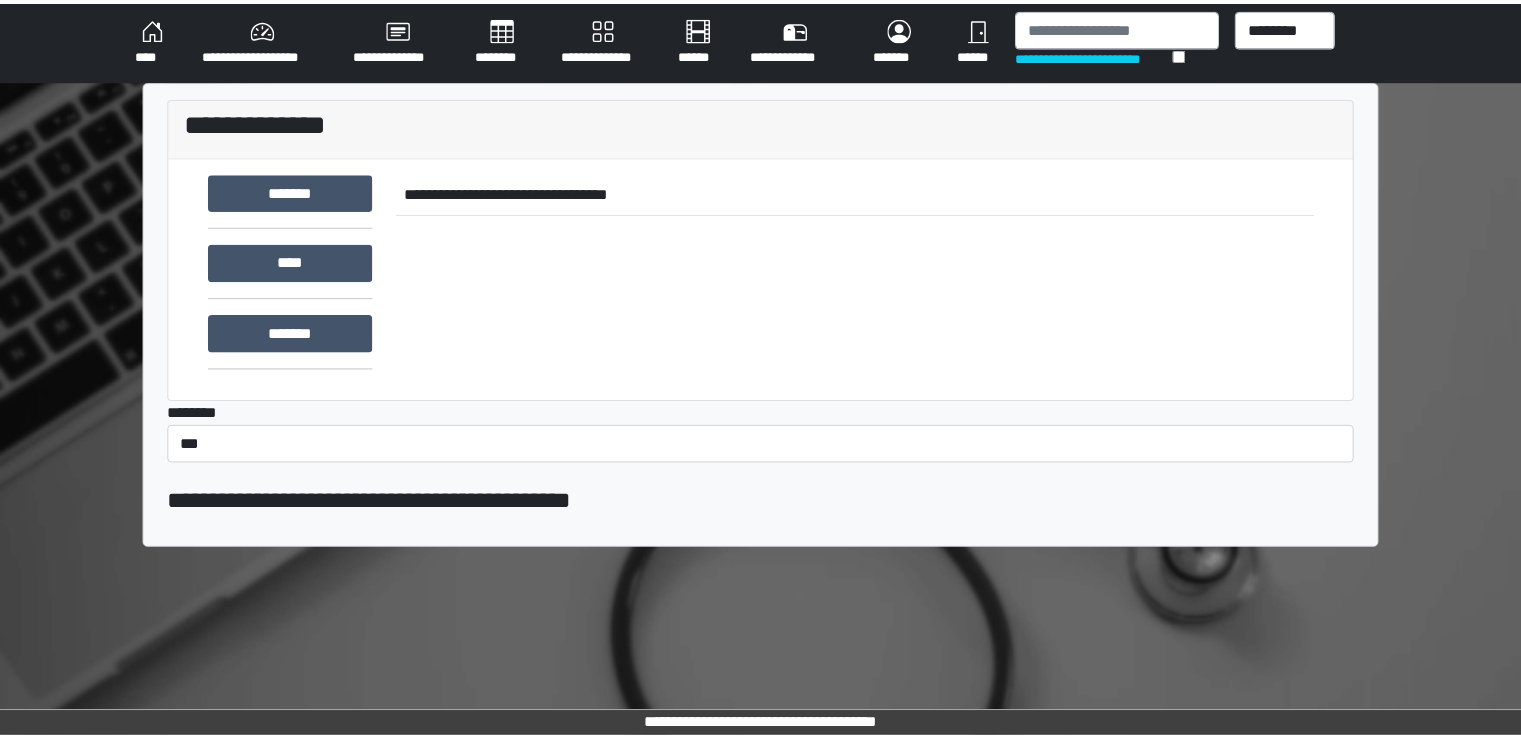 scroll, scrollTop: 0, scrollLeft: 0, axis: both 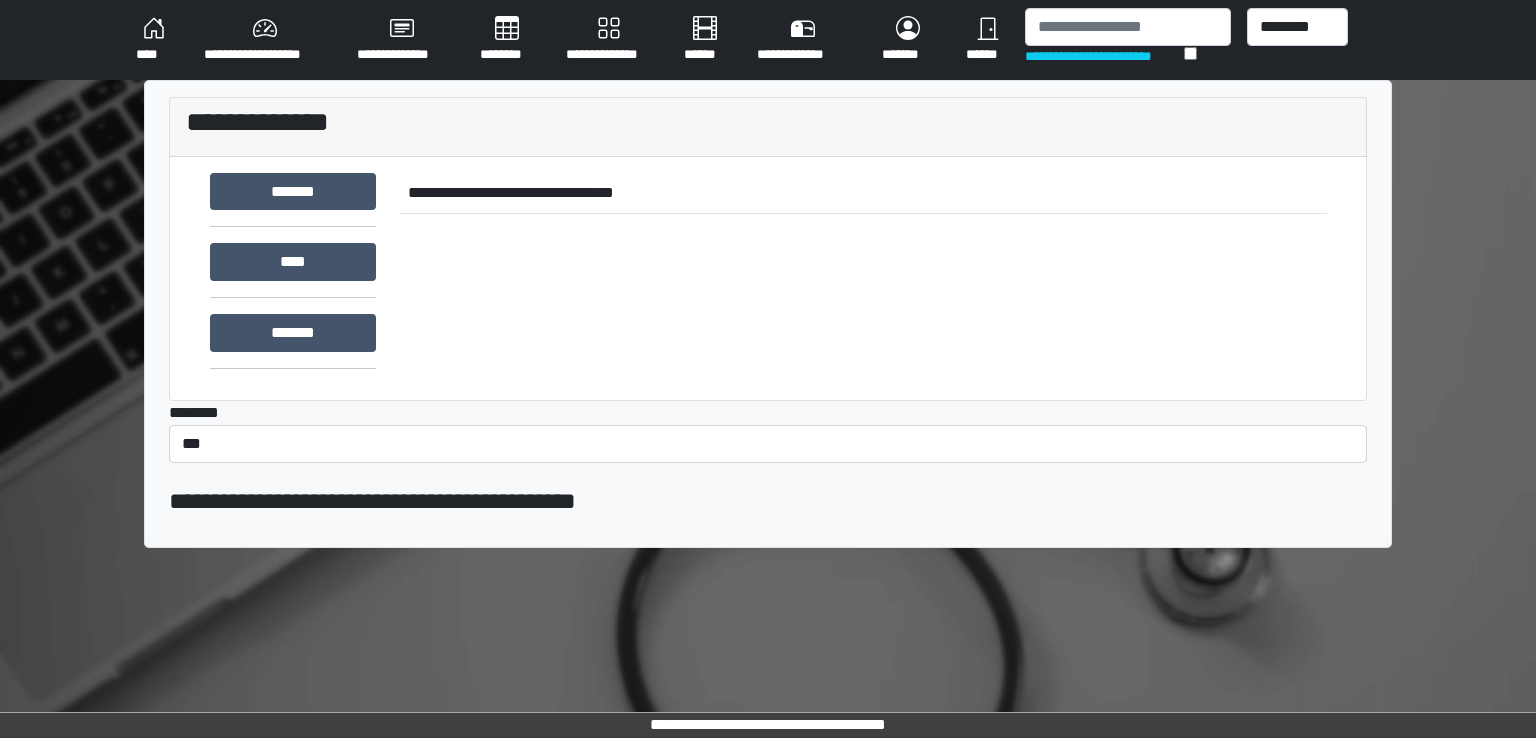 click on "********" at bounding box center (507, 40) 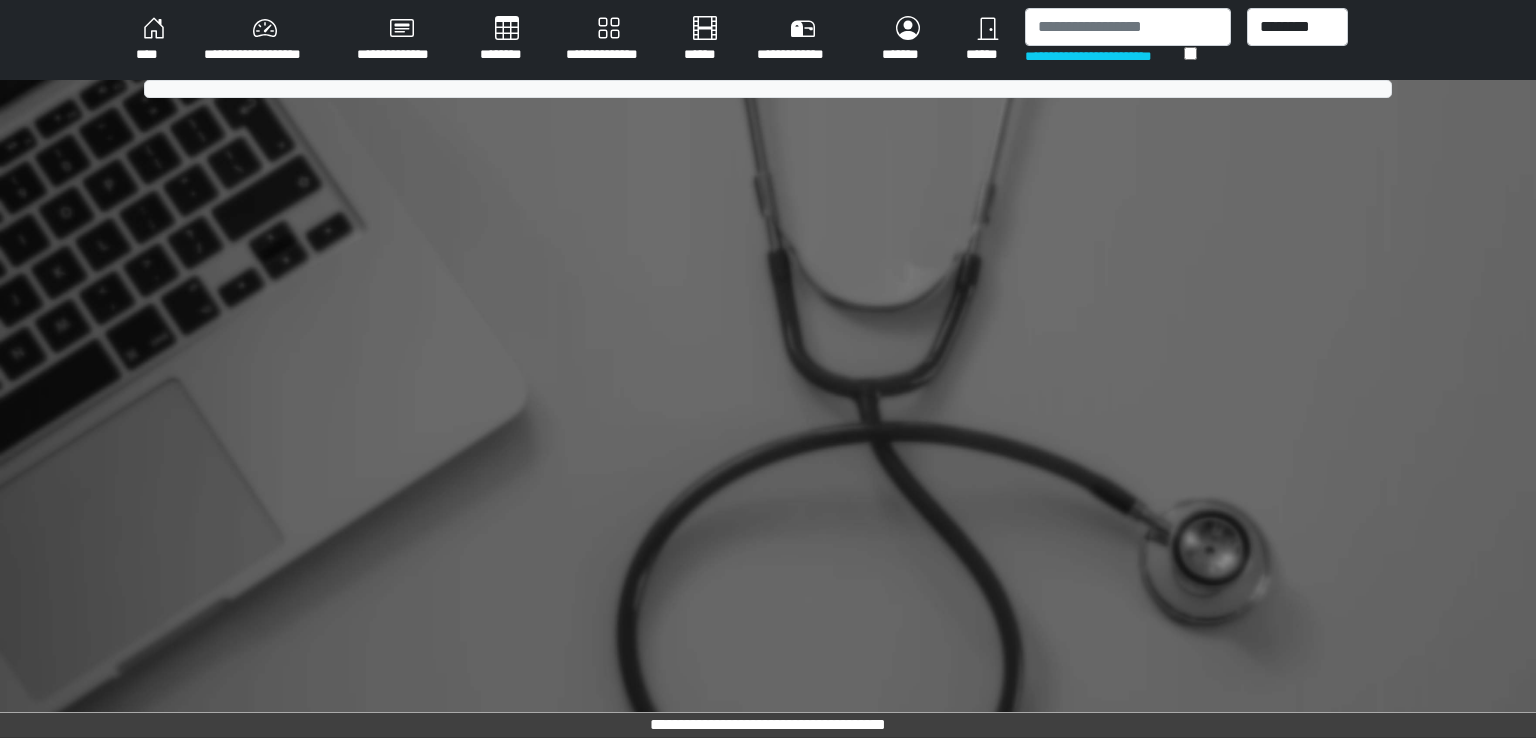 click on "********" at bounding box center [507, 40] 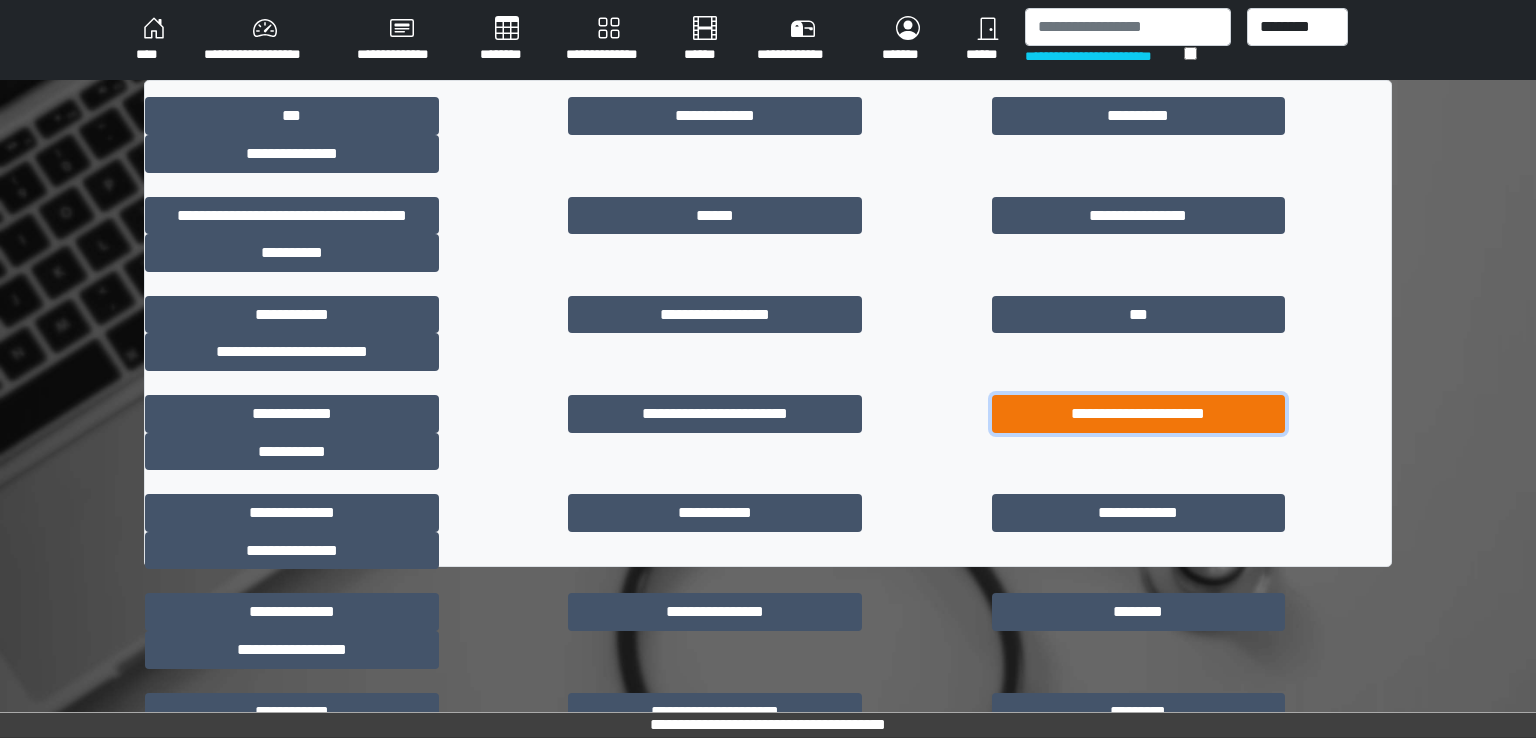 click on "**********" at bounding box center (1139, 414) 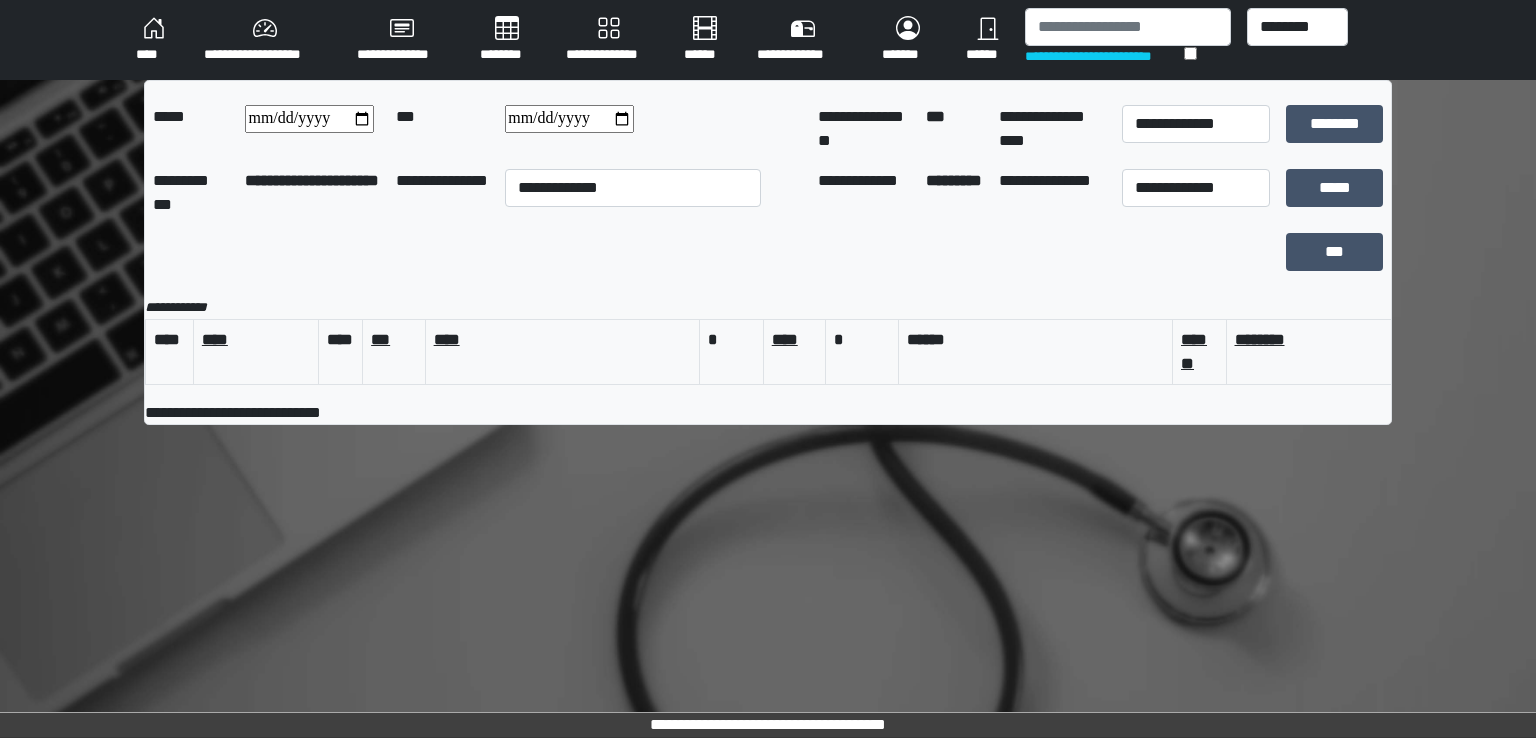 click on "********" at bounding box center [507, 40] 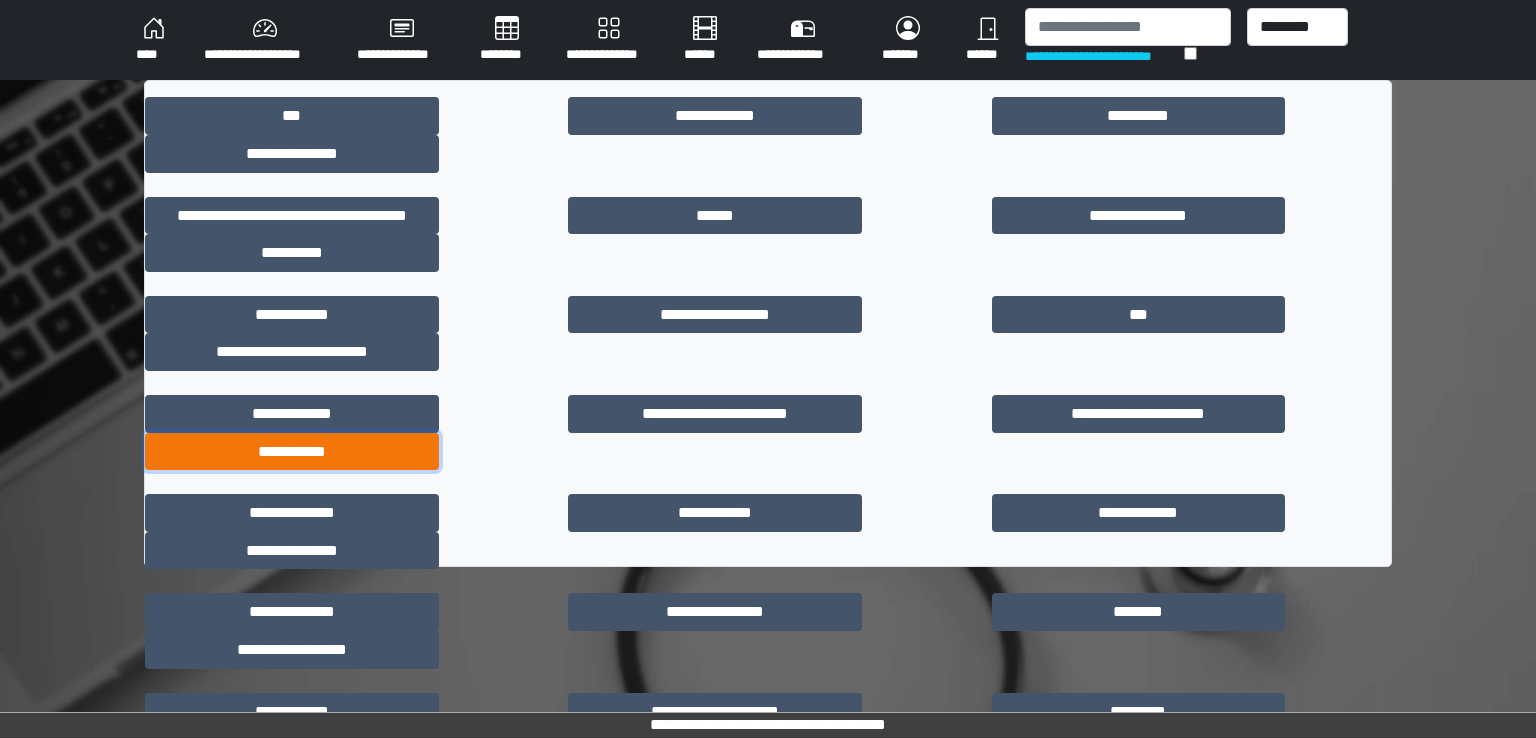click on "**********" at bounding box center [292, 452] 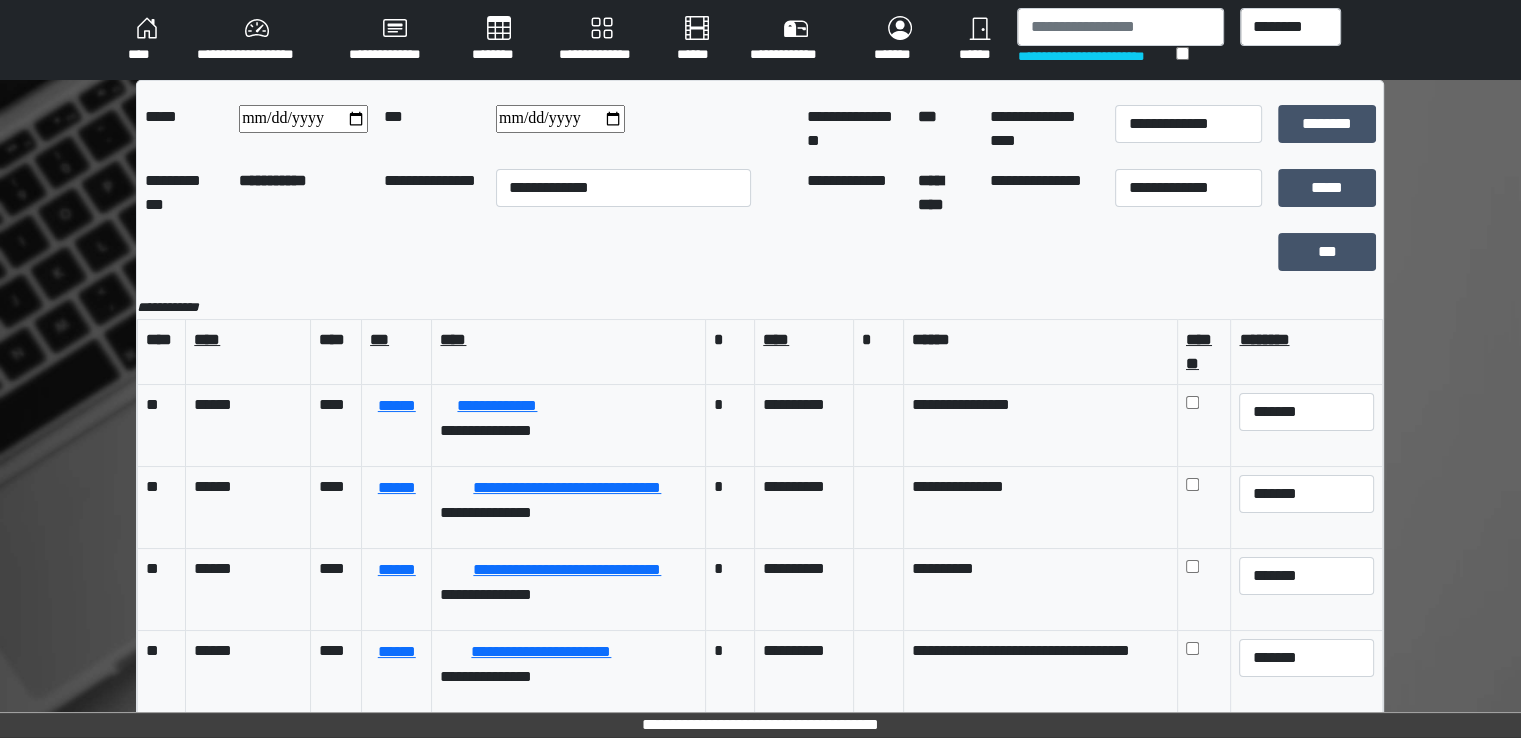 click on "****" at bounding box center [146, 40] 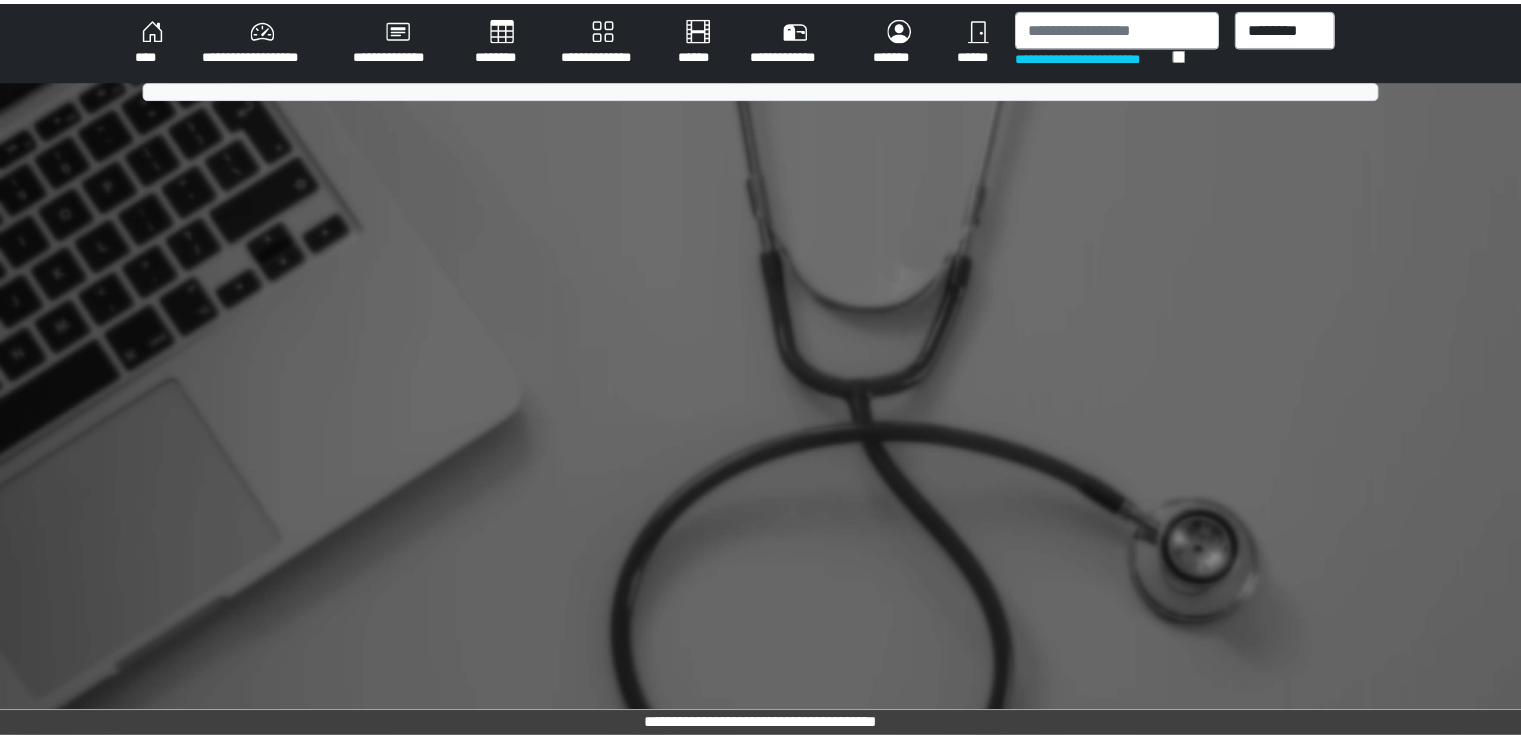 scroll, scrollTop: 0, scrollLeft: 0, axis: both 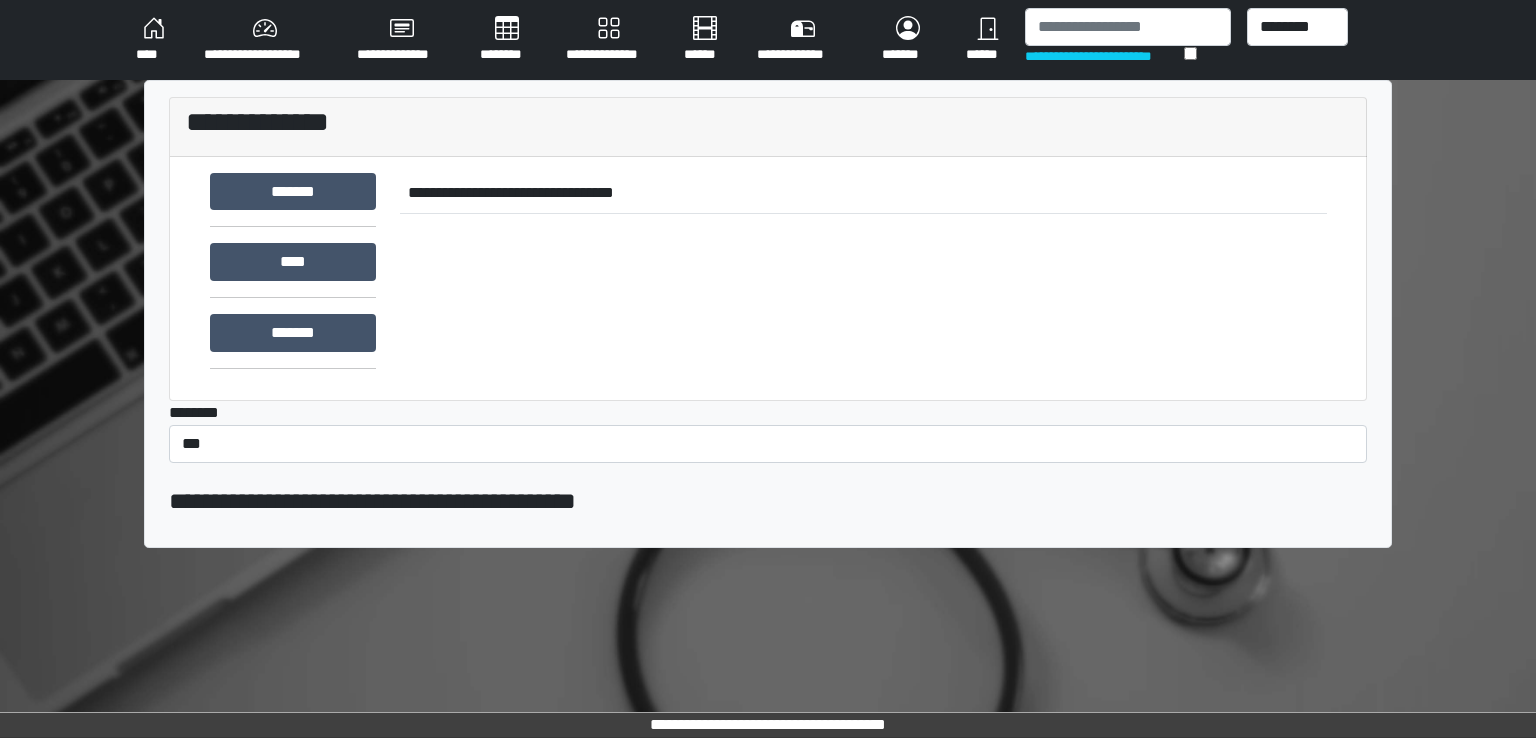 click on "********" at bounding box center [507, 40] 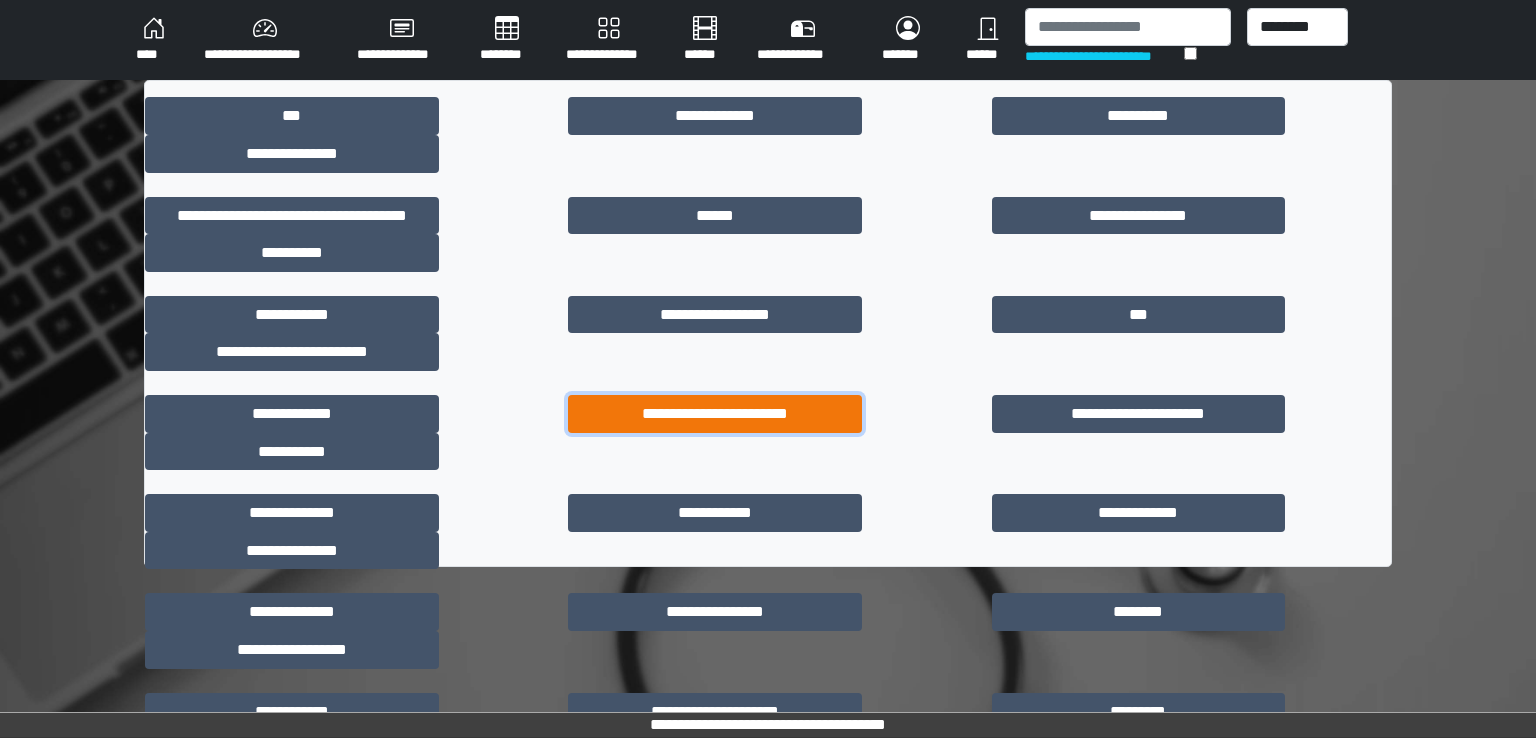 click on "**********" at bounding box center (715, 414) 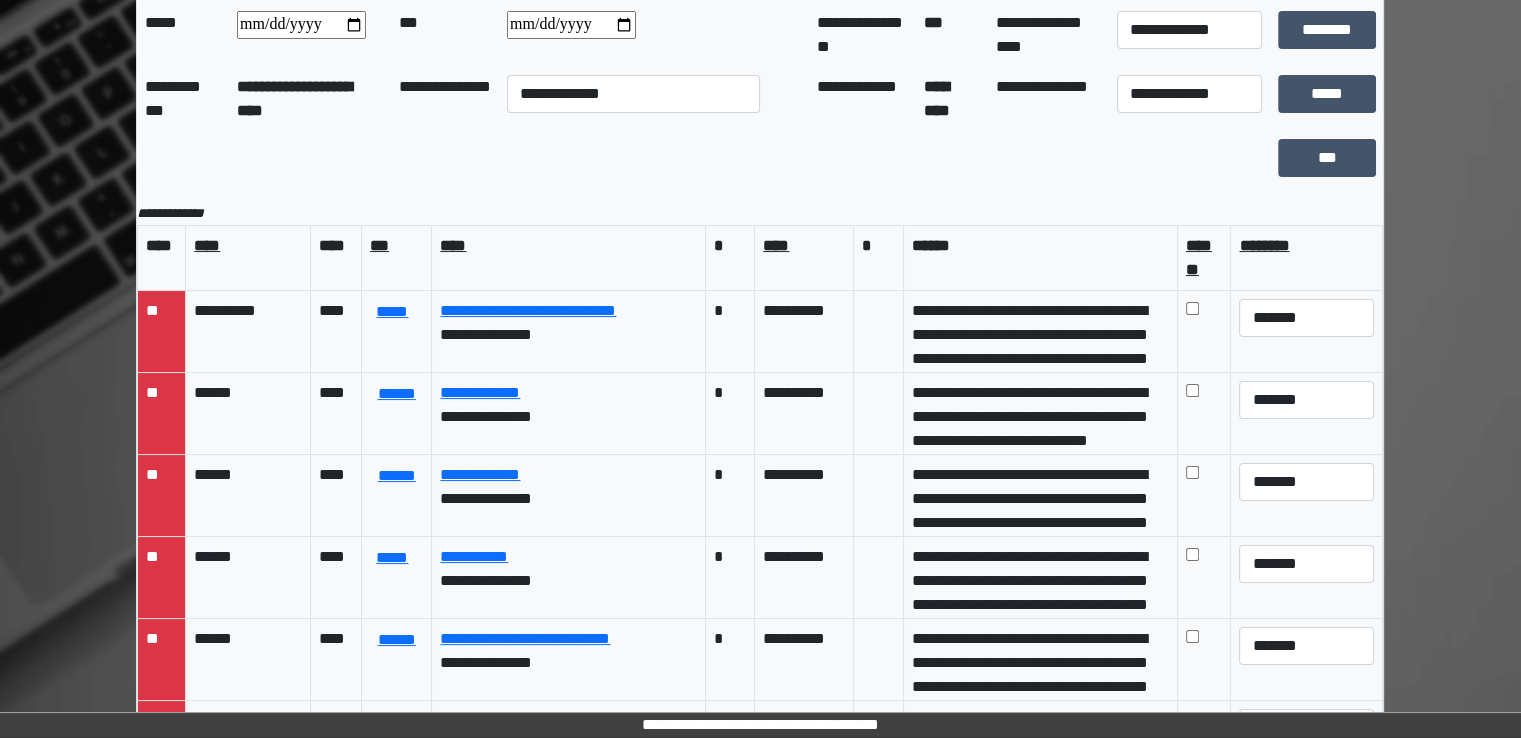 scroll, scrollTop: 174, scrollLeft: 0, axis: vertical 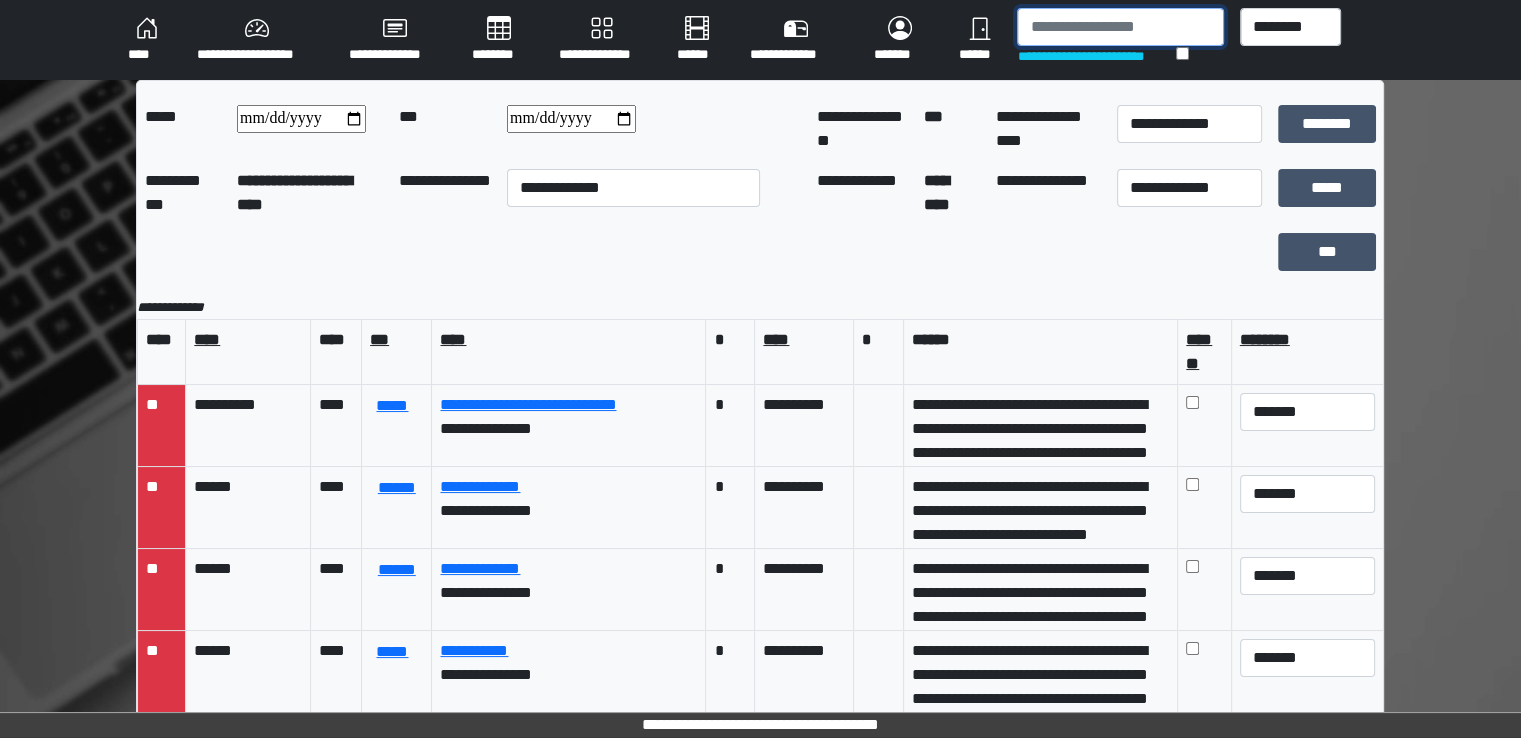 click at bounding box center (1120, 27) 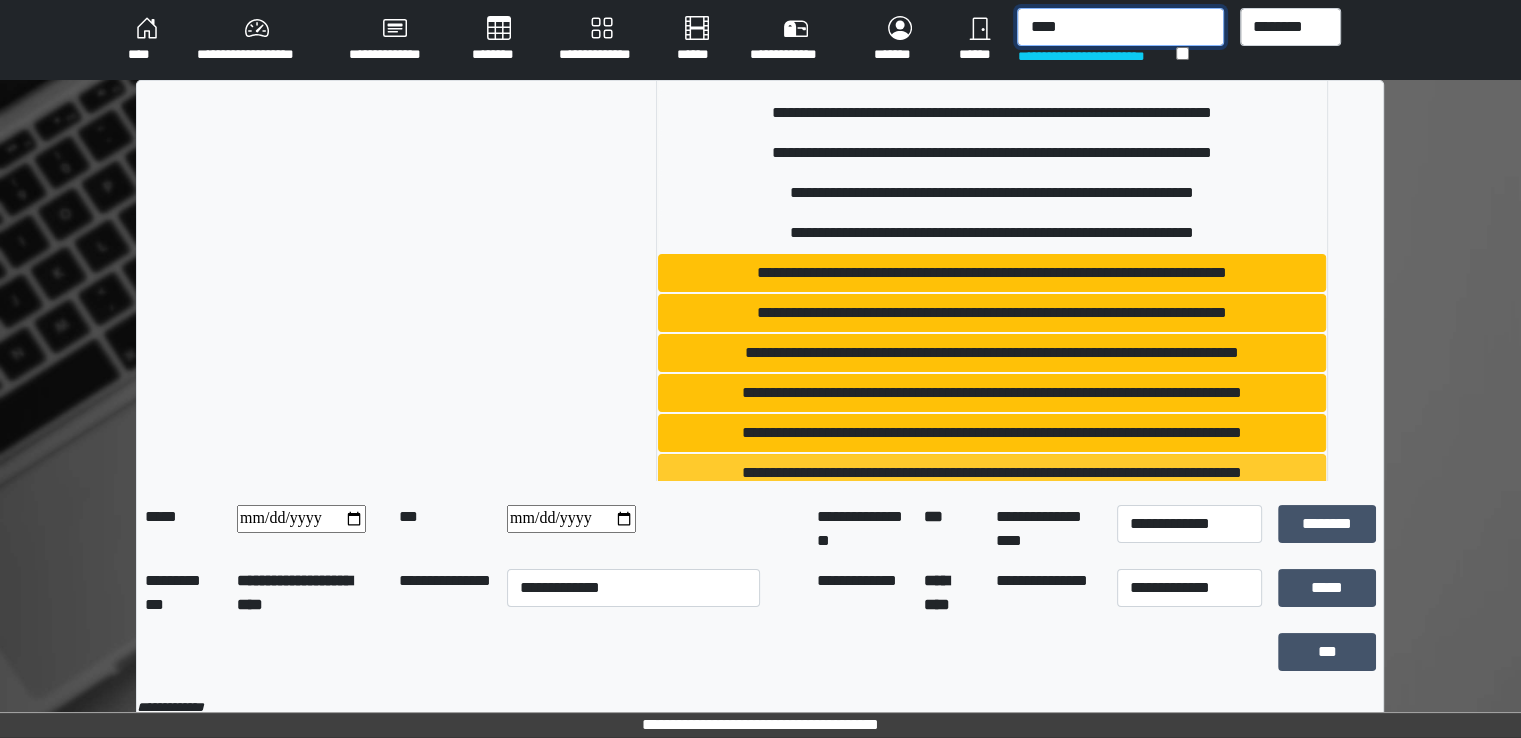 scroll, scrollTop: 200, scrollLeft: 0, axis: vertical 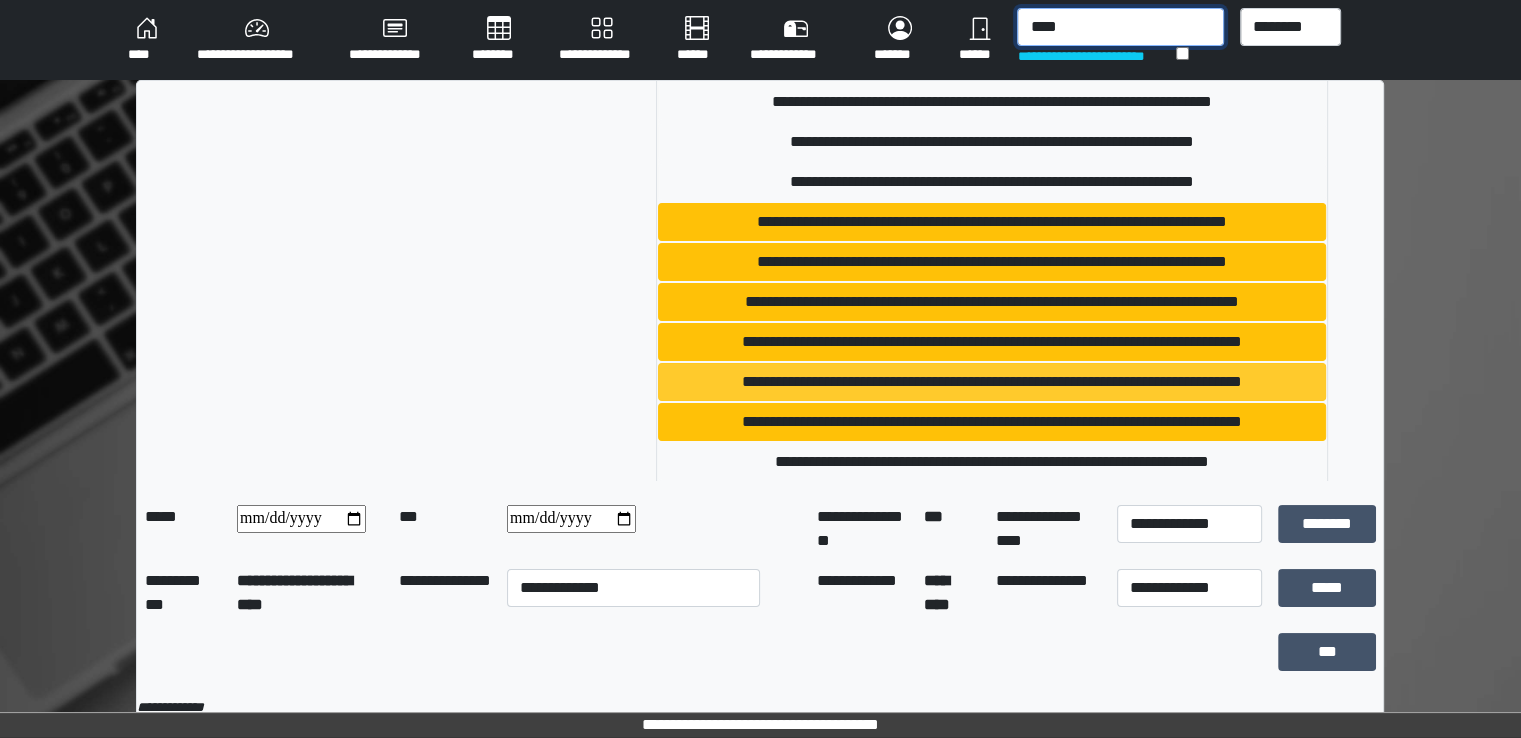 type on "****" 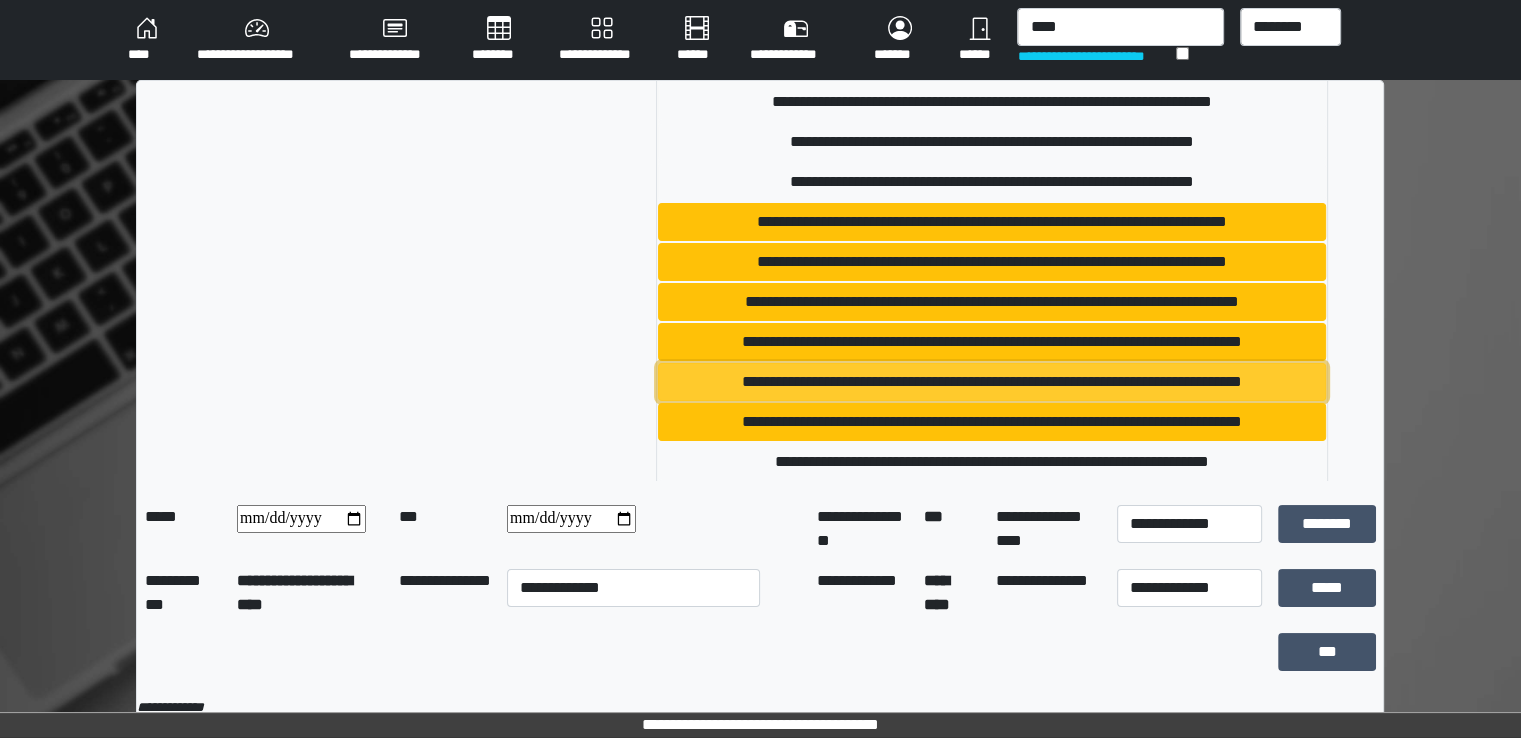 click on "**********" at bounding box center [992, 382] 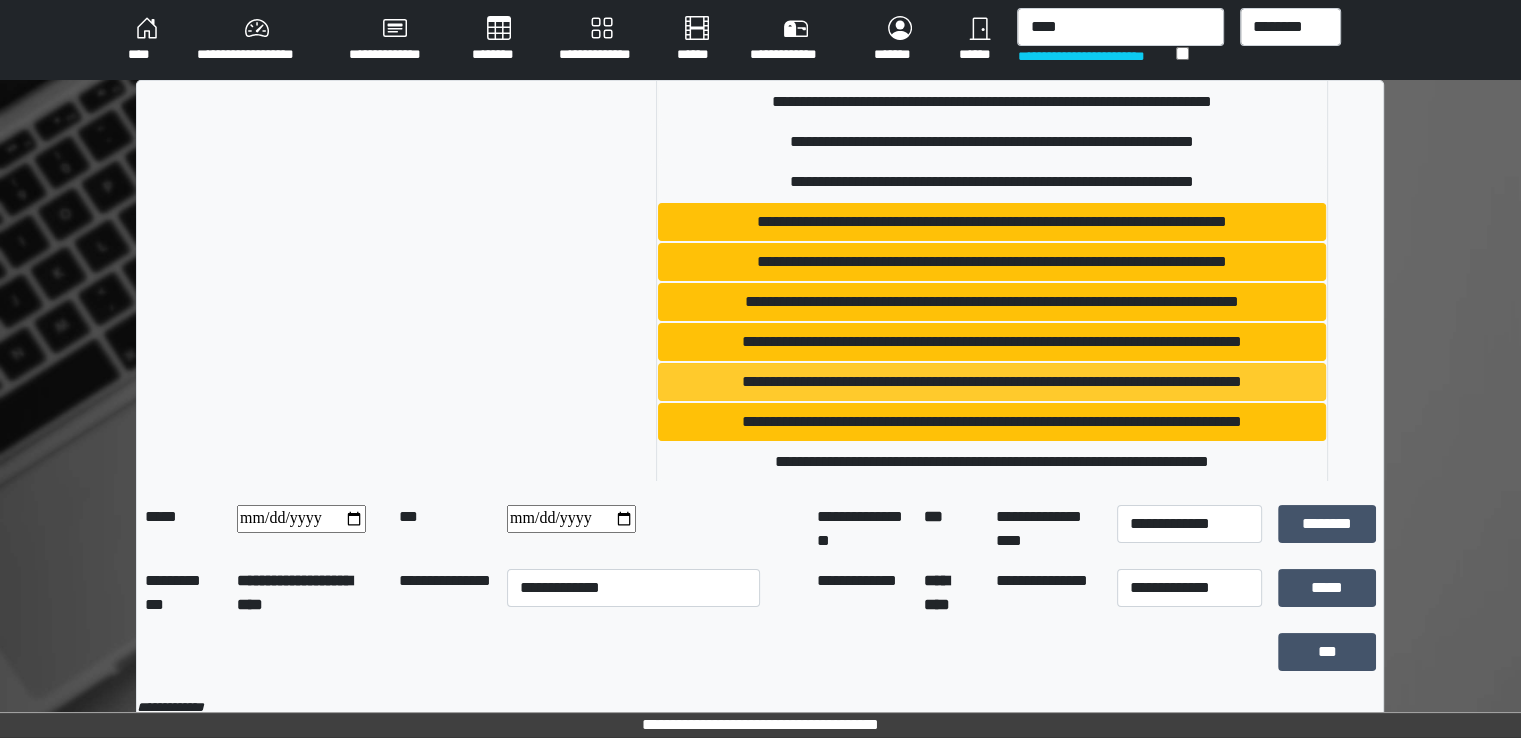 type 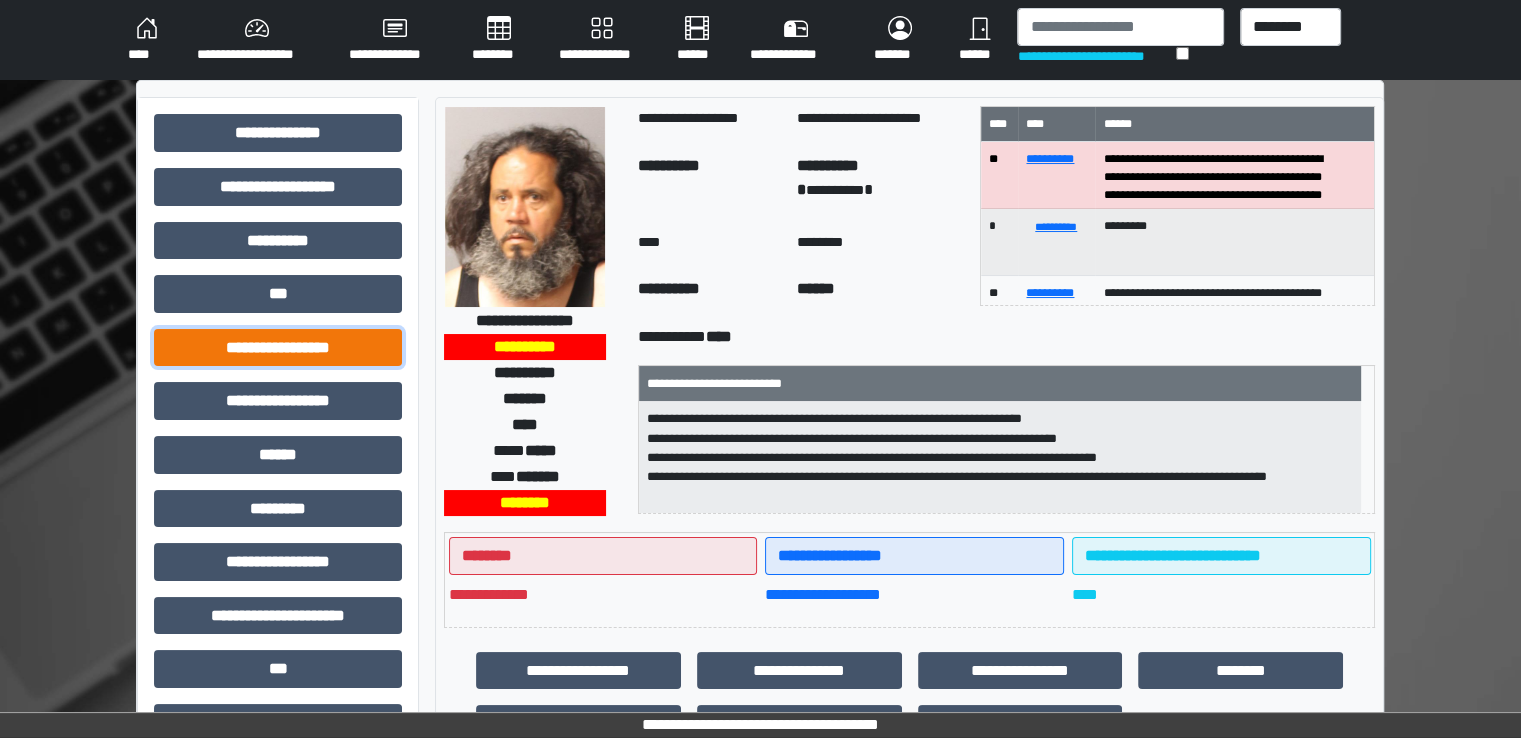 click on "**********" at bounding box center [278, 348] 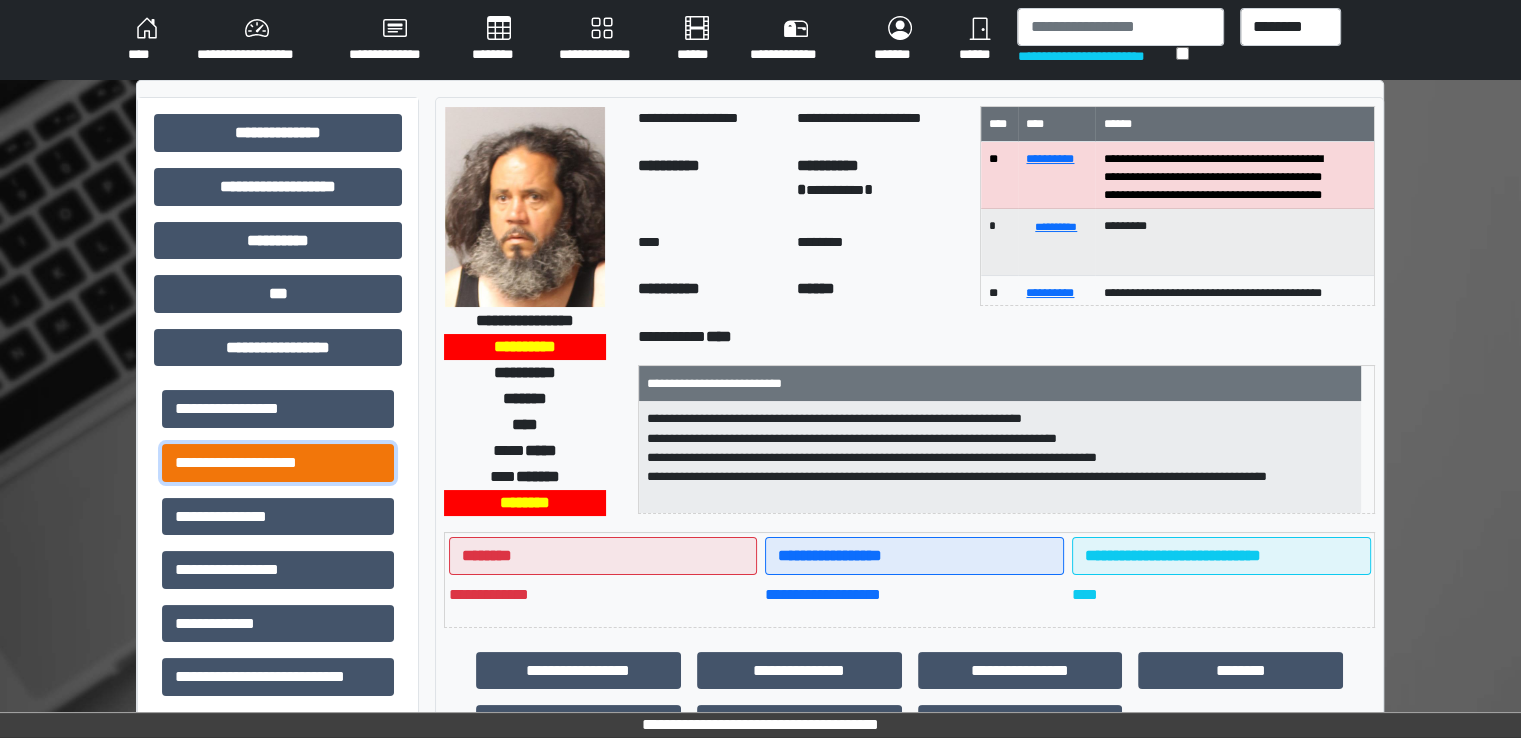 click on "**********" at bounding box center [278, 463] 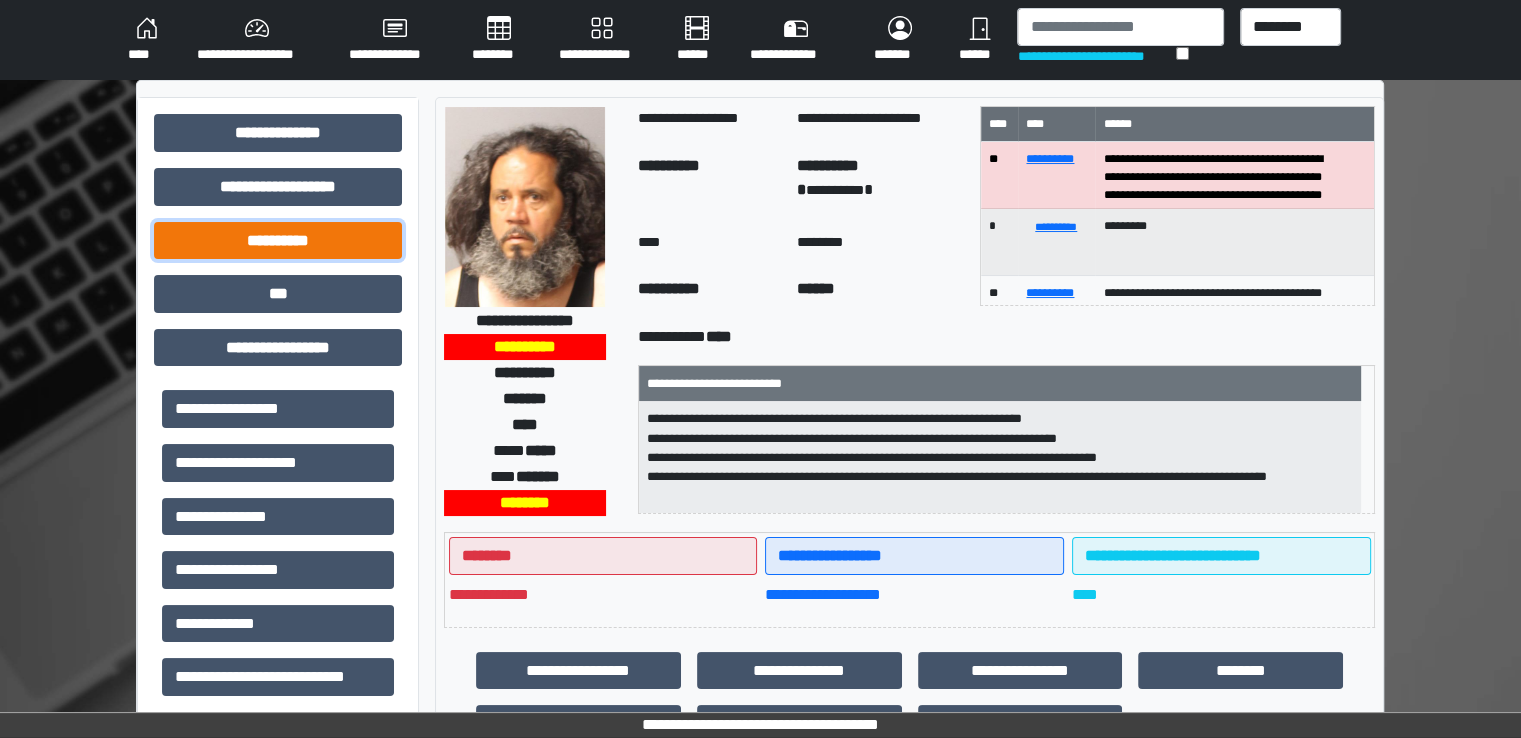 click on "**********" at bounding box center [278, 241] 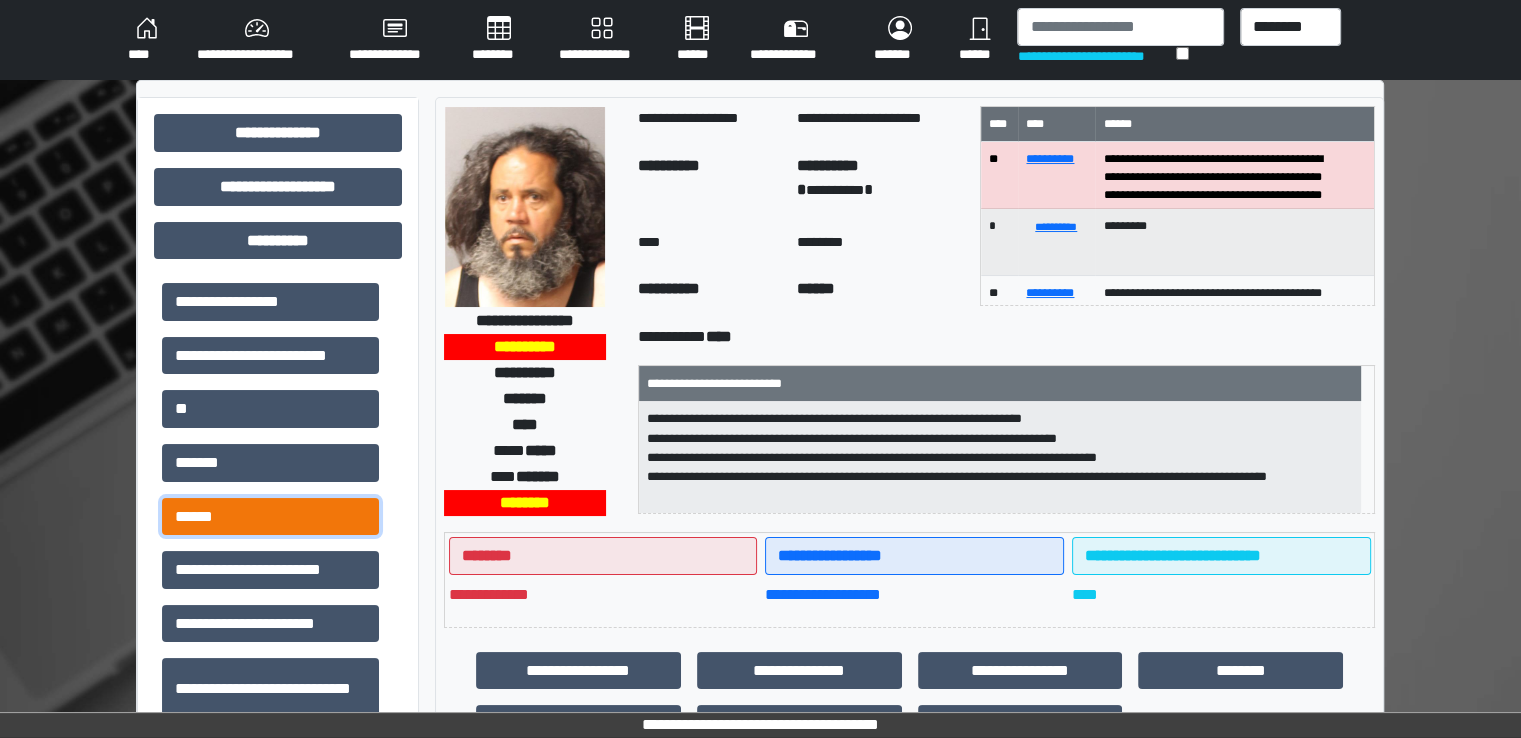click on "******" at bounding box center [270, 517] 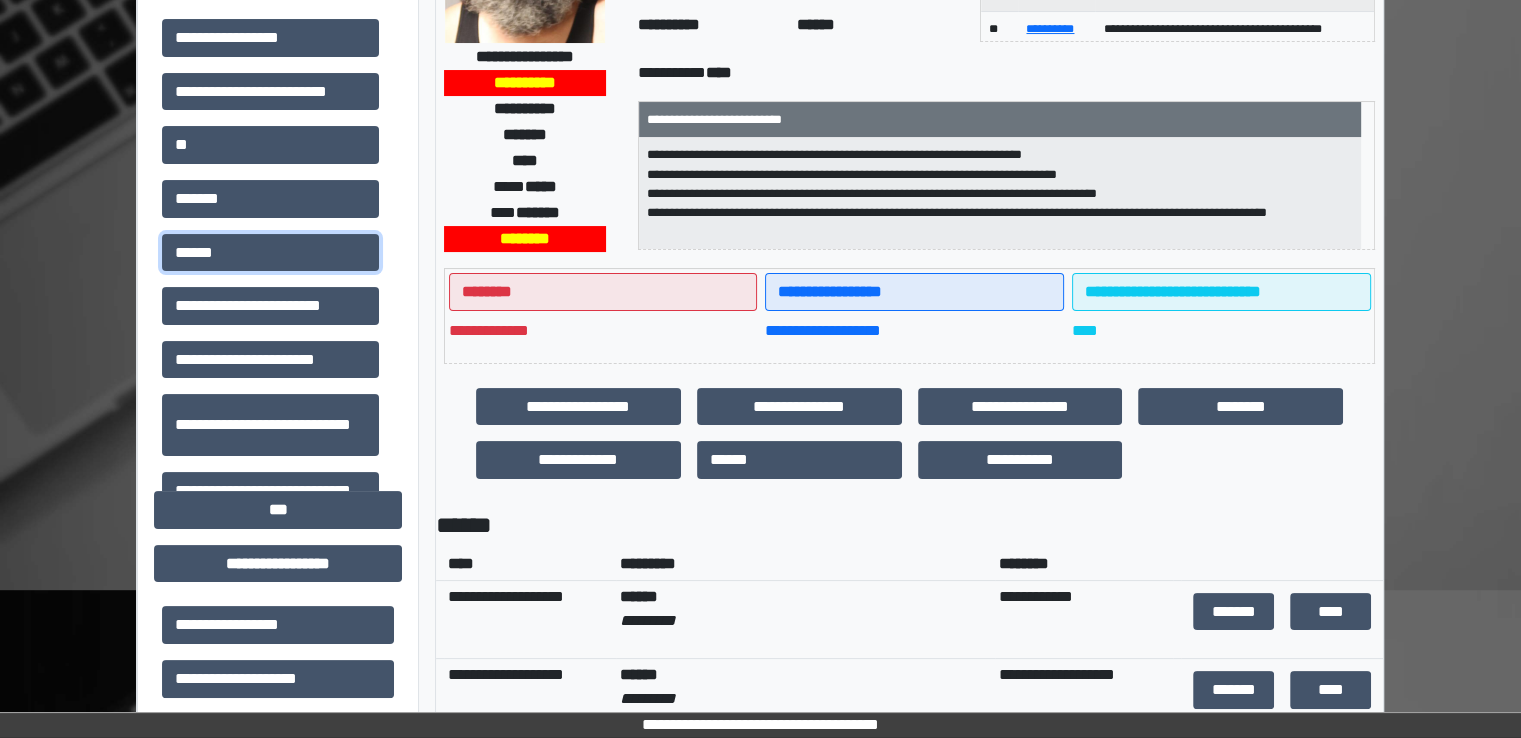 scroll, scrollTop: 500, scrollLeft: 0, axis: vertical 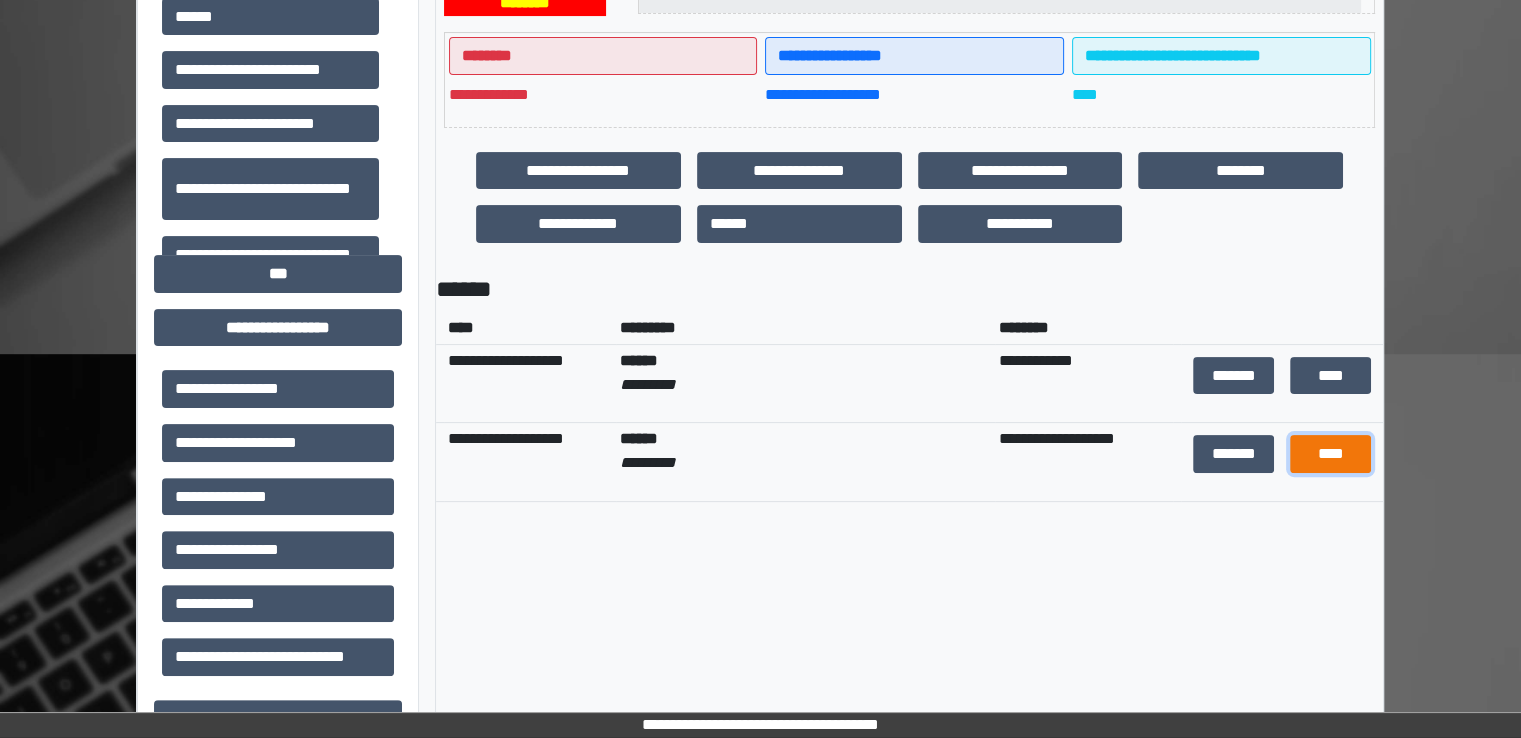 click on "****" at bounding box center [1330, 454] 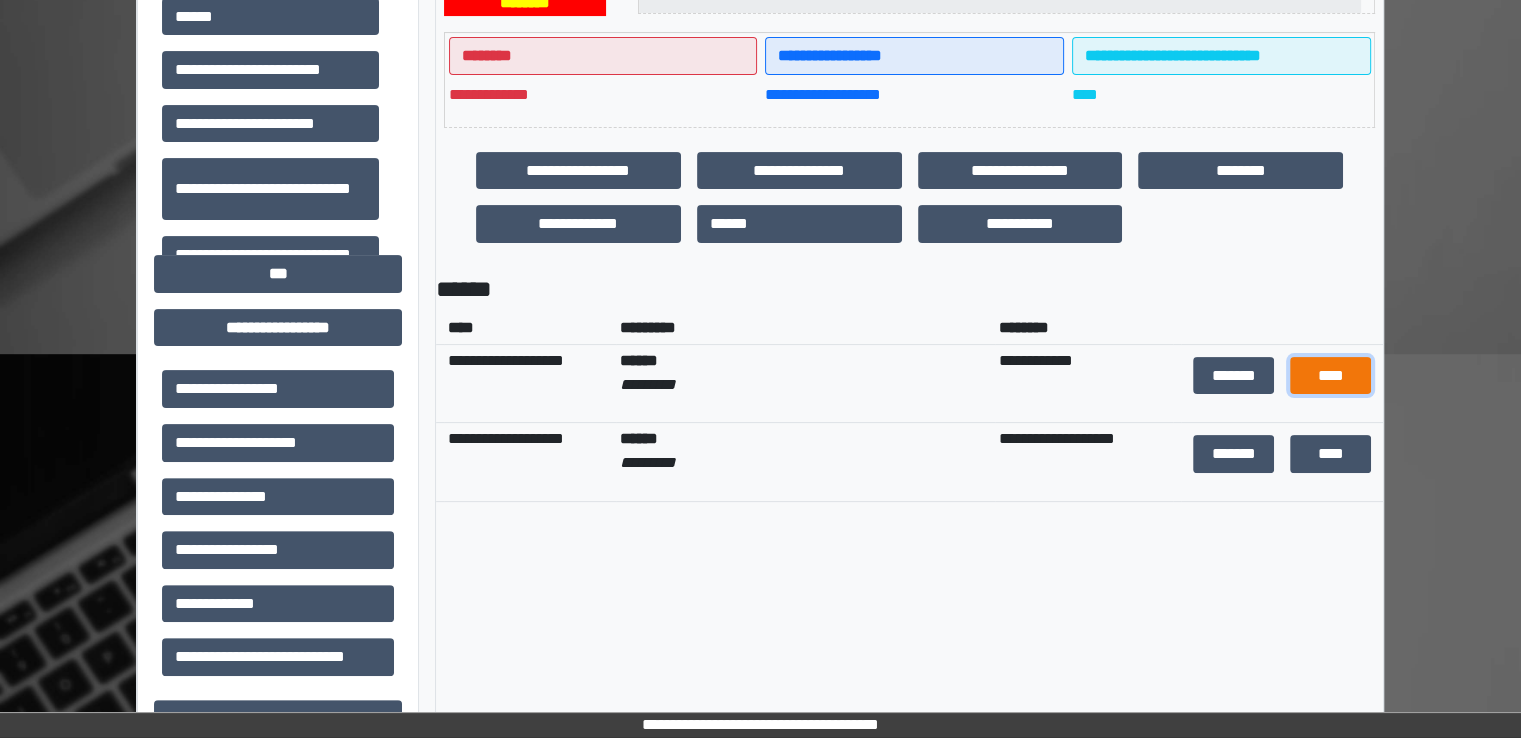 click on "****" at bounding box center (1330, 376) 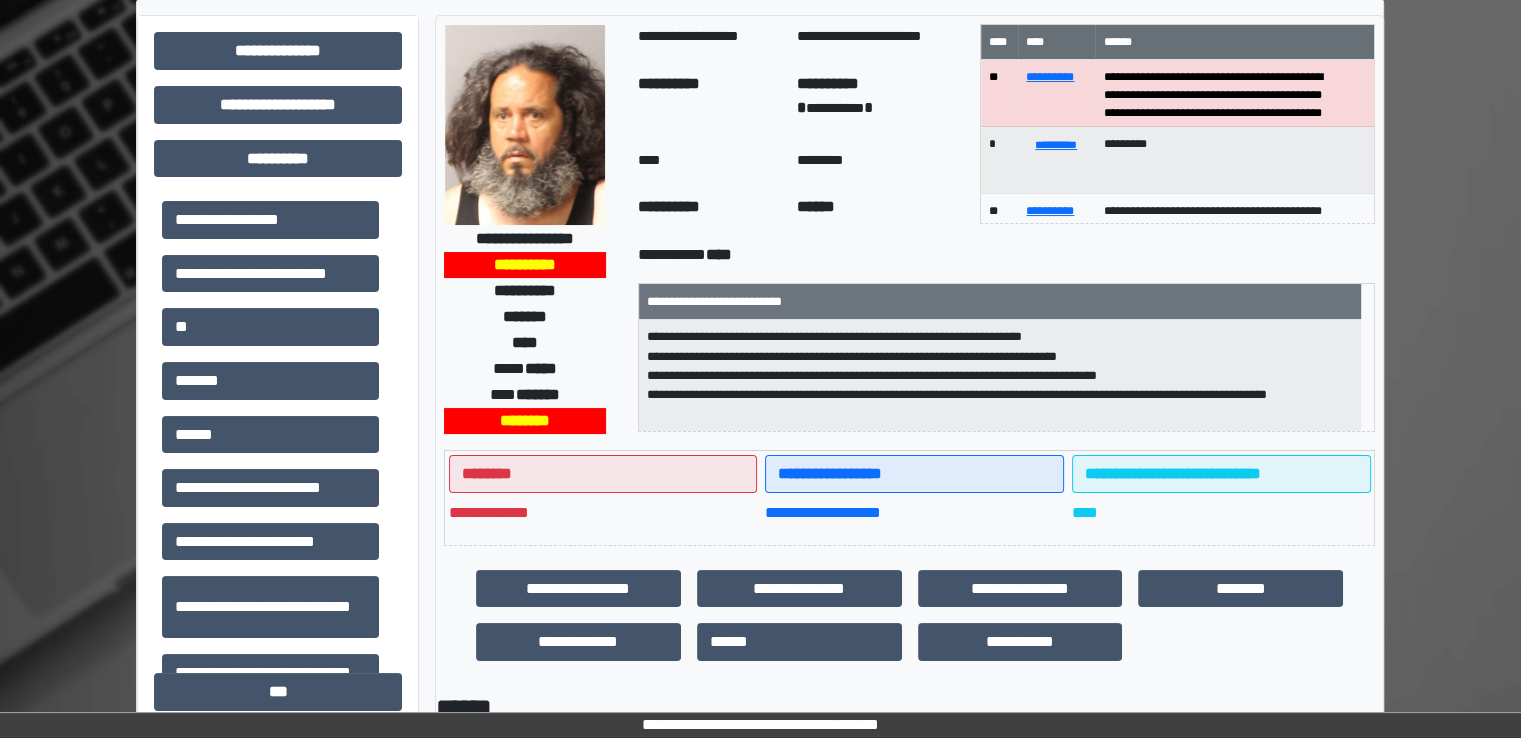 scroll, scrollTop: 400, scrollLeft: 0, axis: vertical 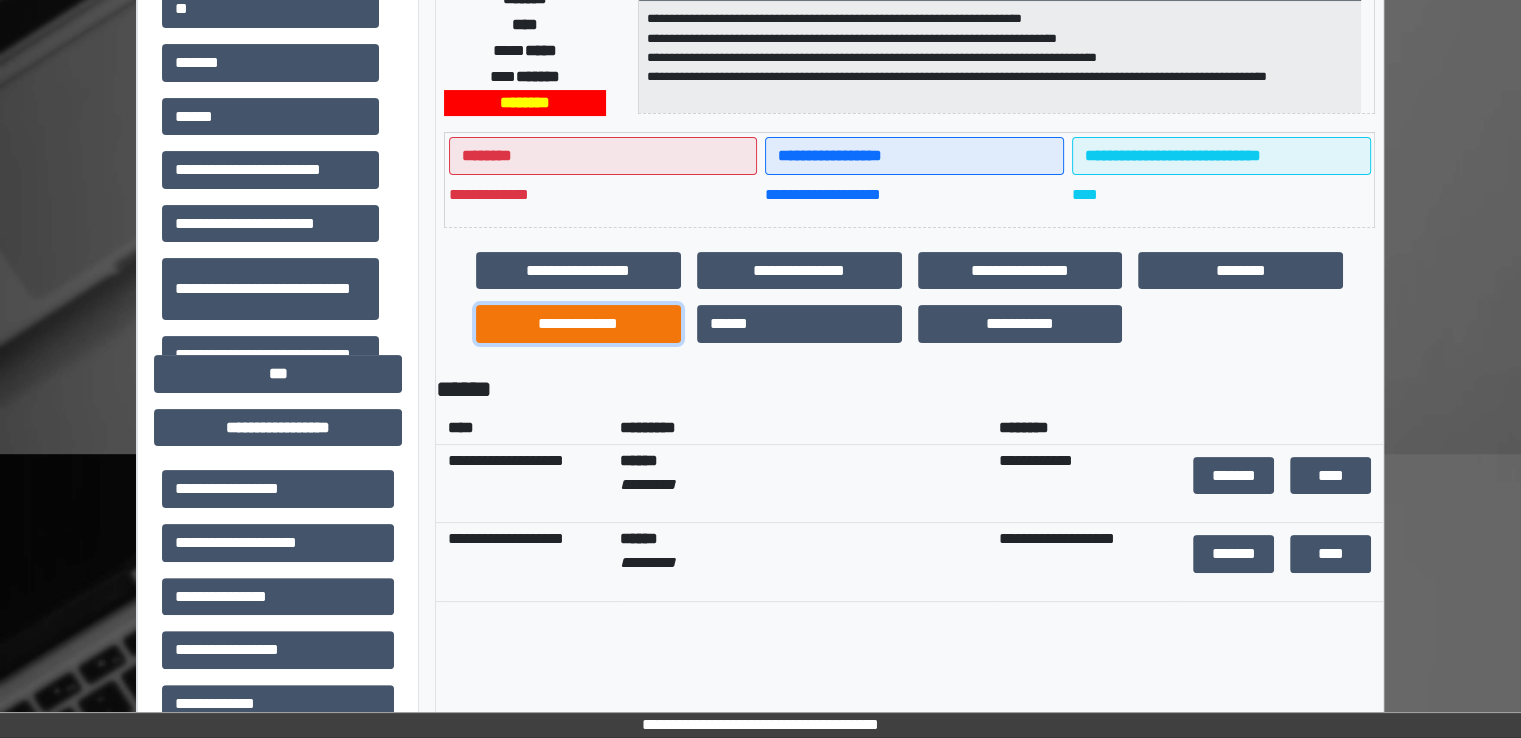 click on "**********" at bounding box center (578, 324) 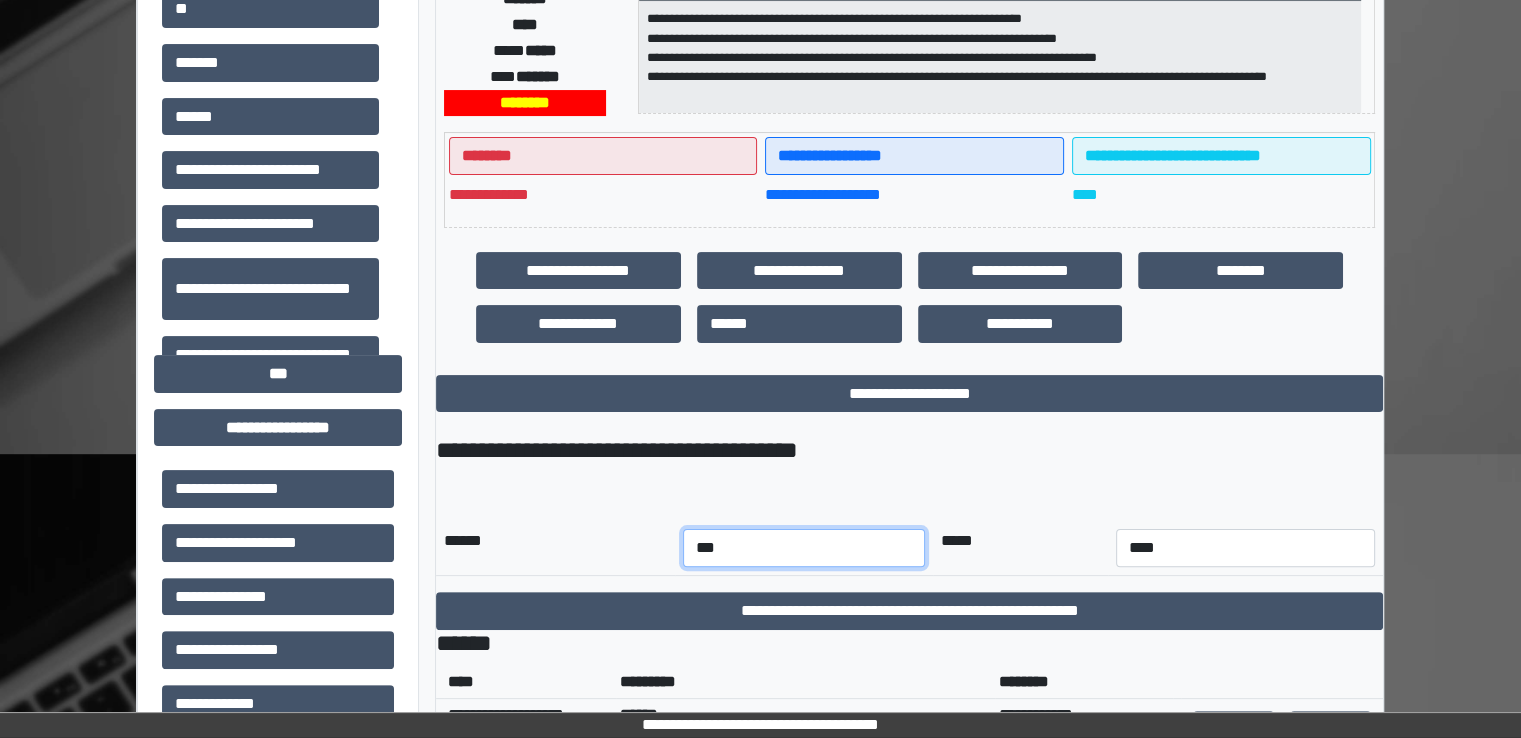 click on "***
***
***
***
***
***
***
***
***
***
***
***" at bounding box center (804, 548) 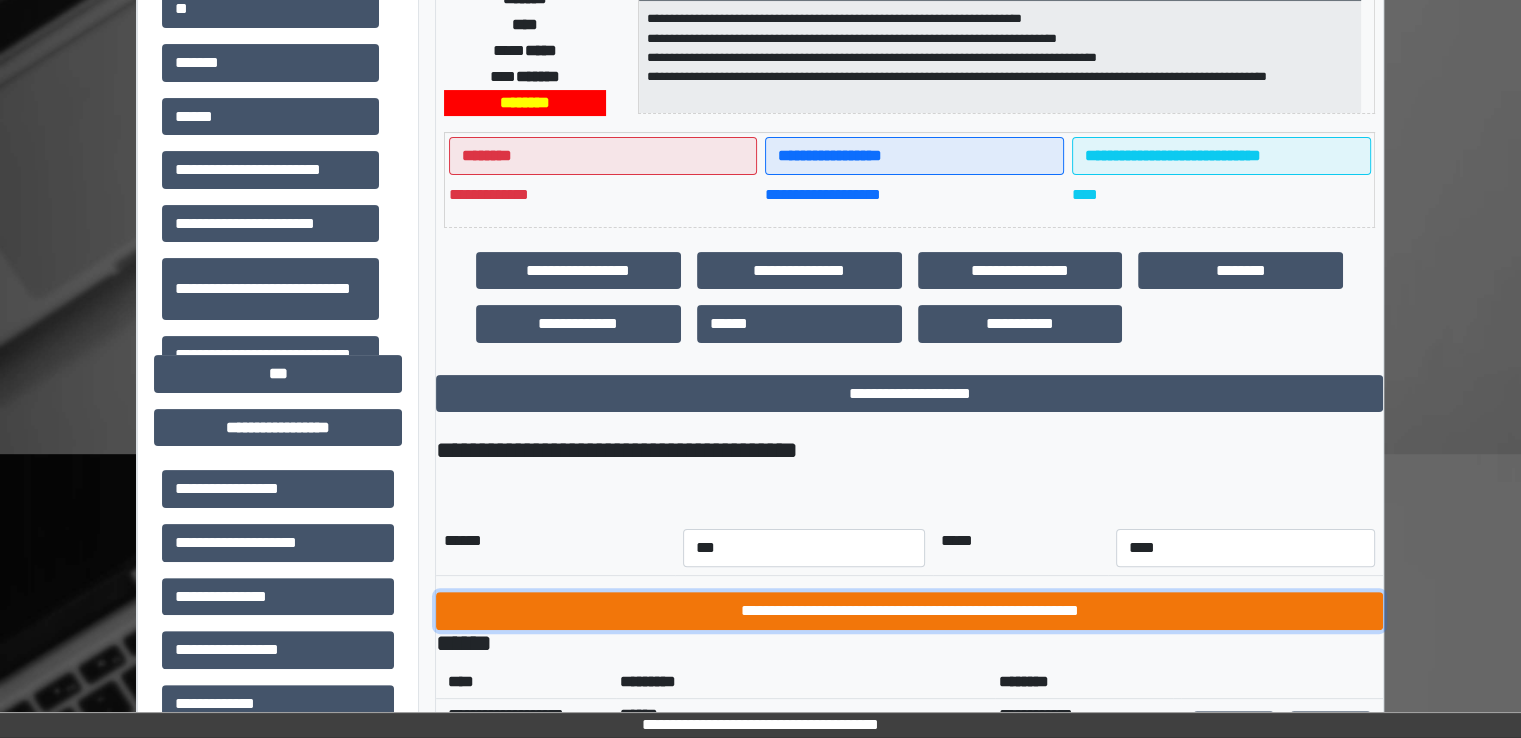 click on "**********" at bounding box center (909, 611) 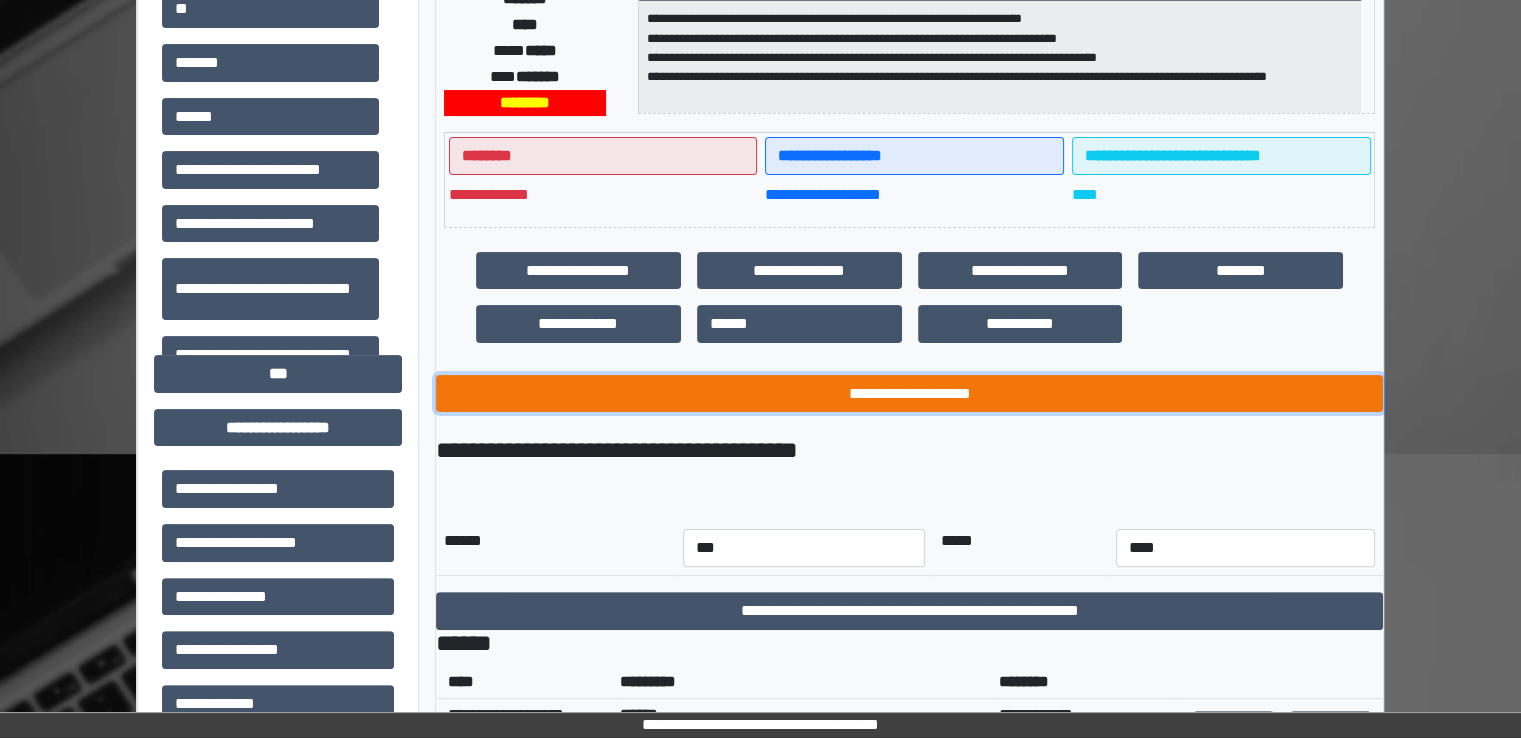 click on "**********" at bounding box center (909, 394) 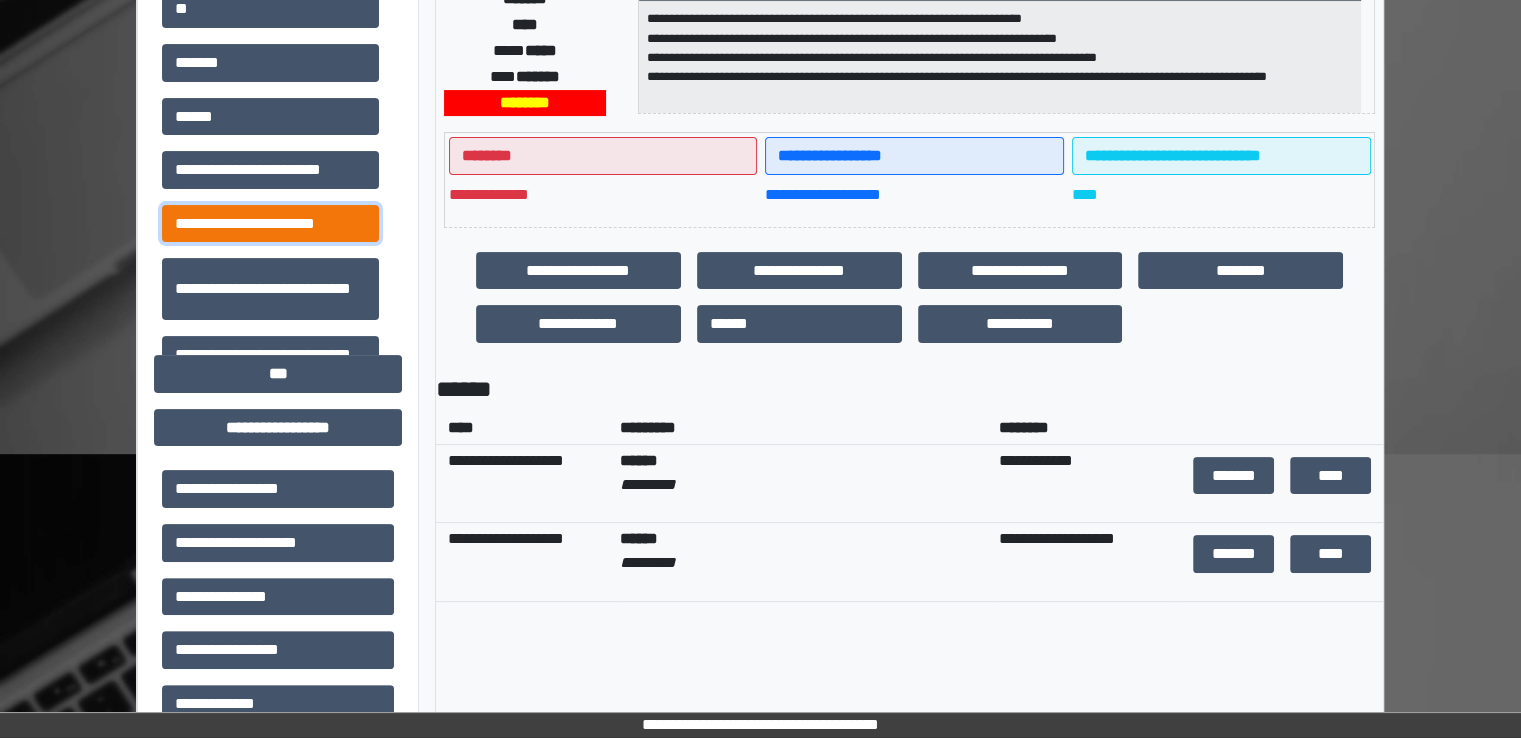 click on "**********" at bounding box center (270, 224) 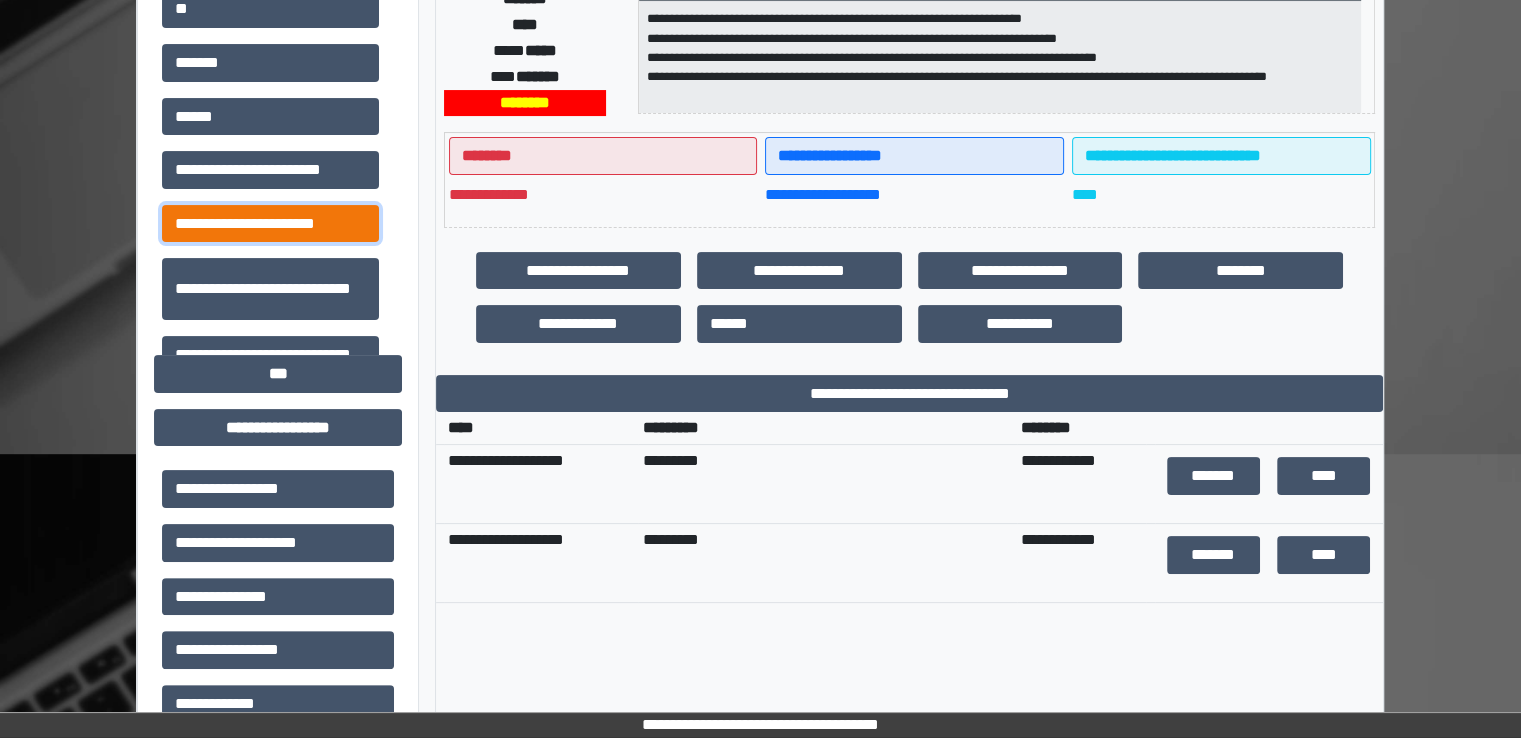 click on "**********" at bounding box center [270, 224] 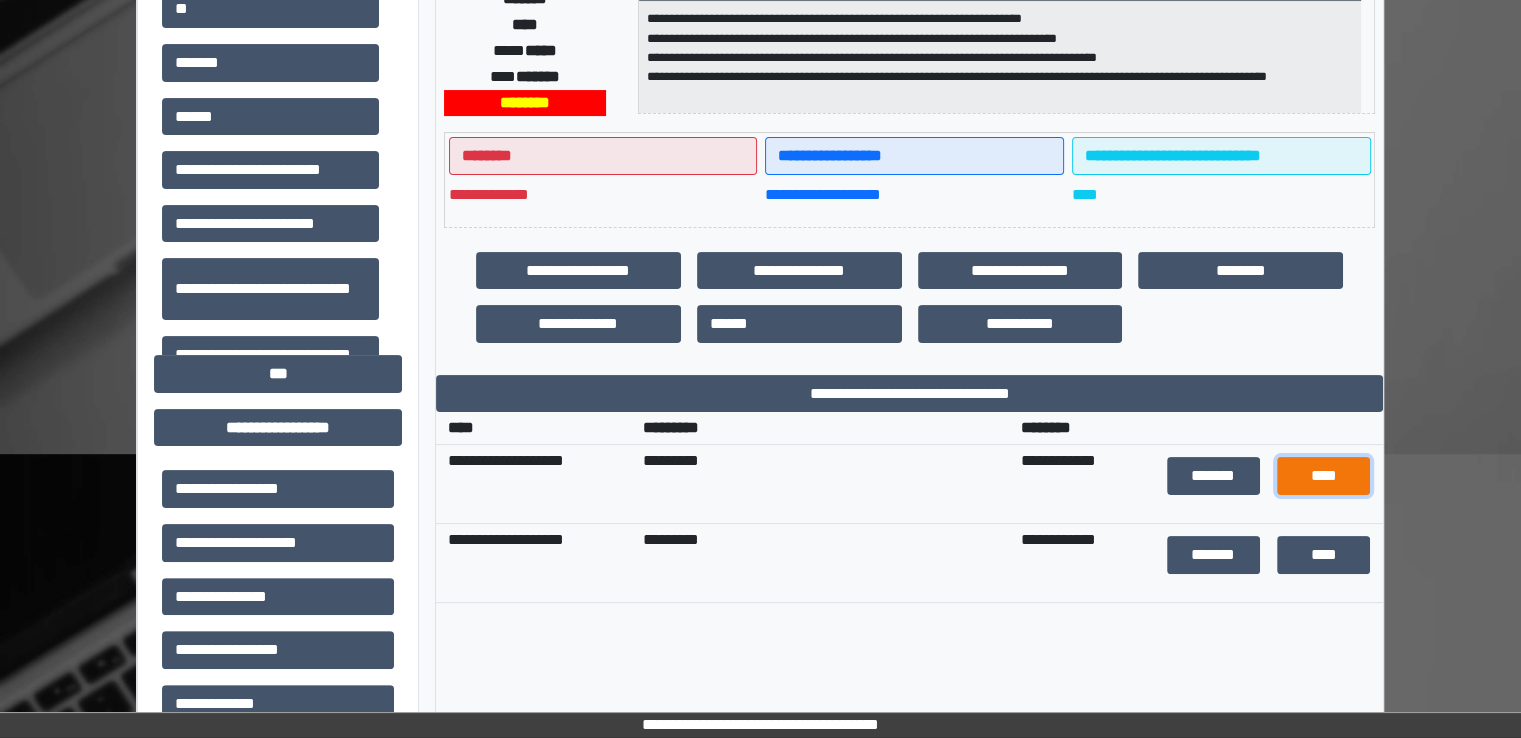 click on "****" at bounding box center (1323, 476) 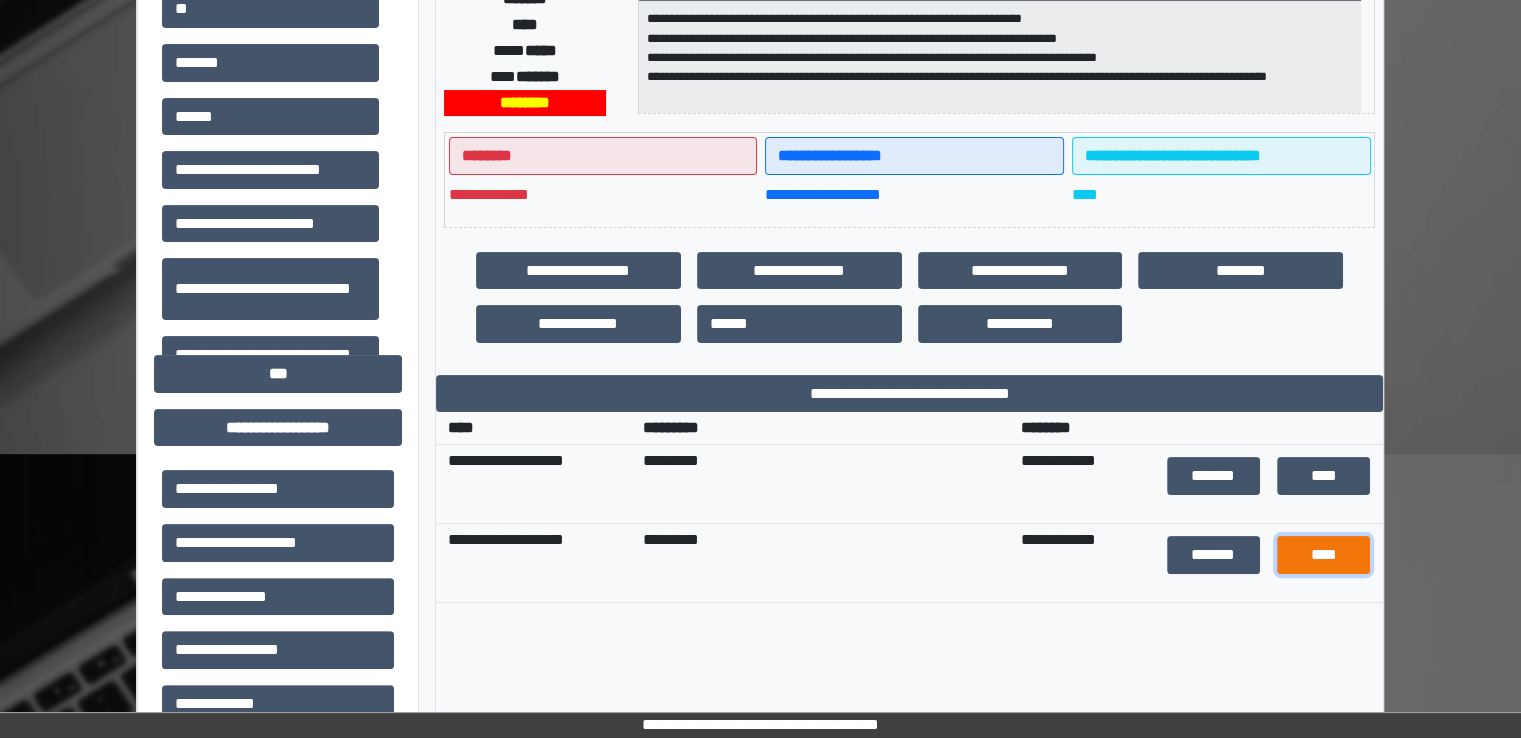 click on "****" at bounding box center [1323, 555] 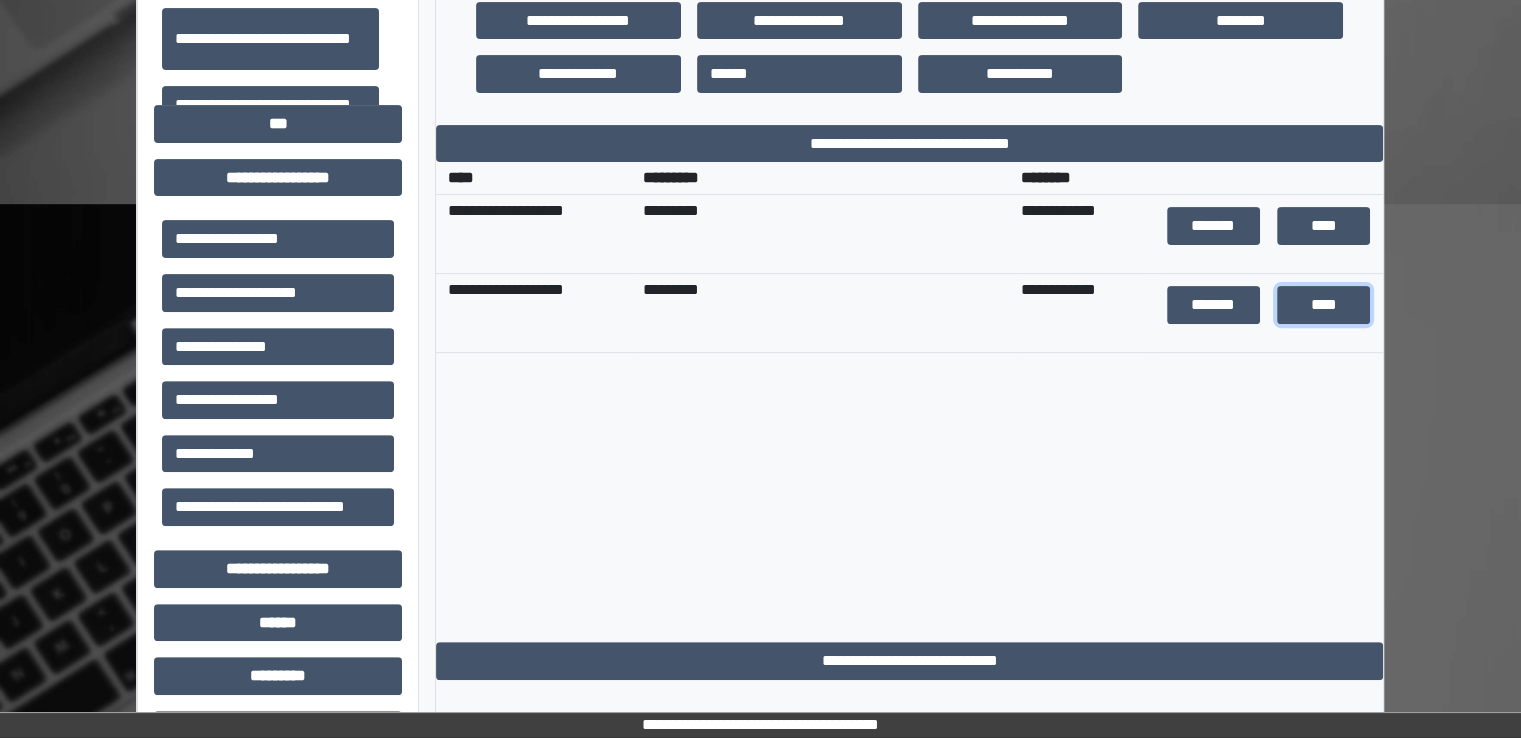 scroll, scrollTop: 900, scrollLeft: 0, axis: vertical 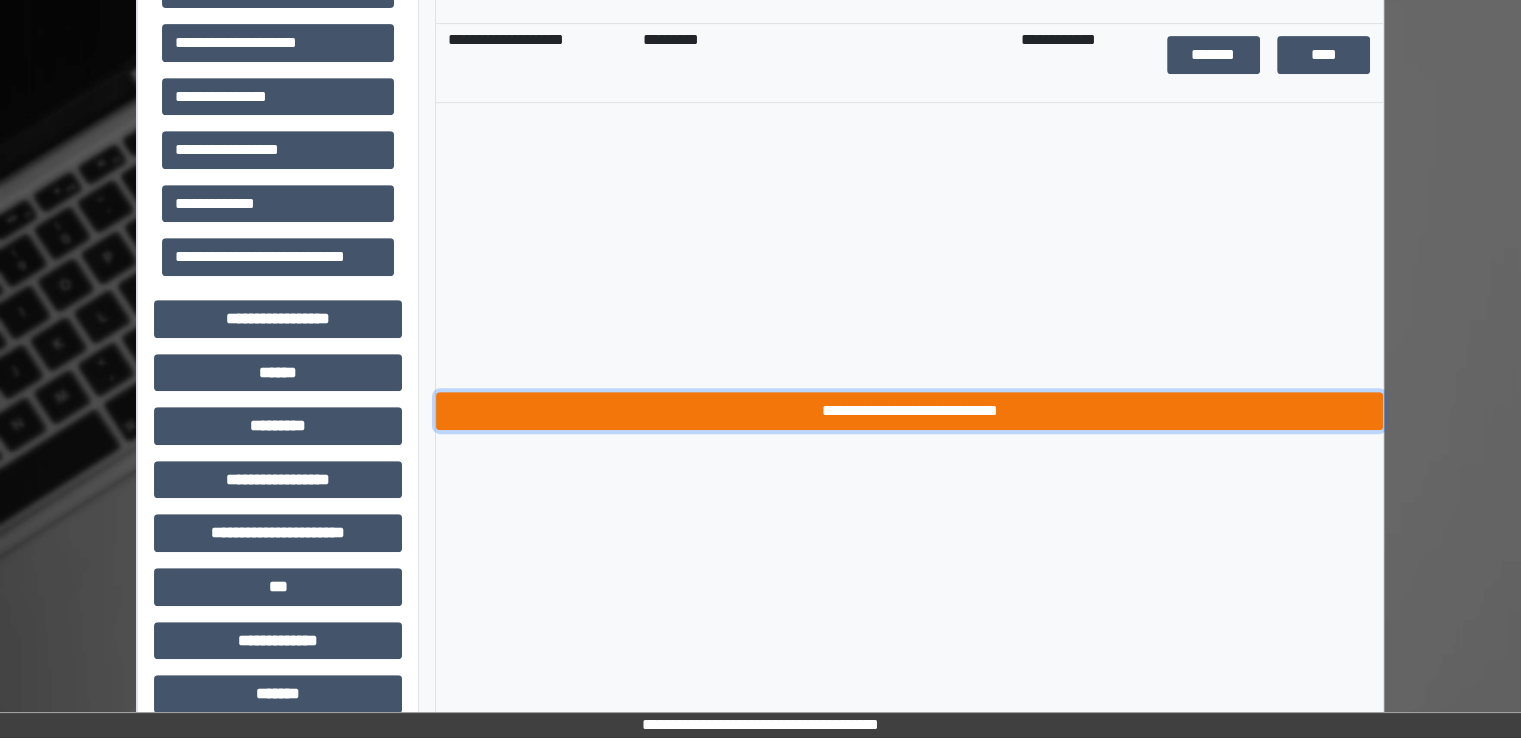 click on "**********" at bounding box center (909, 411) 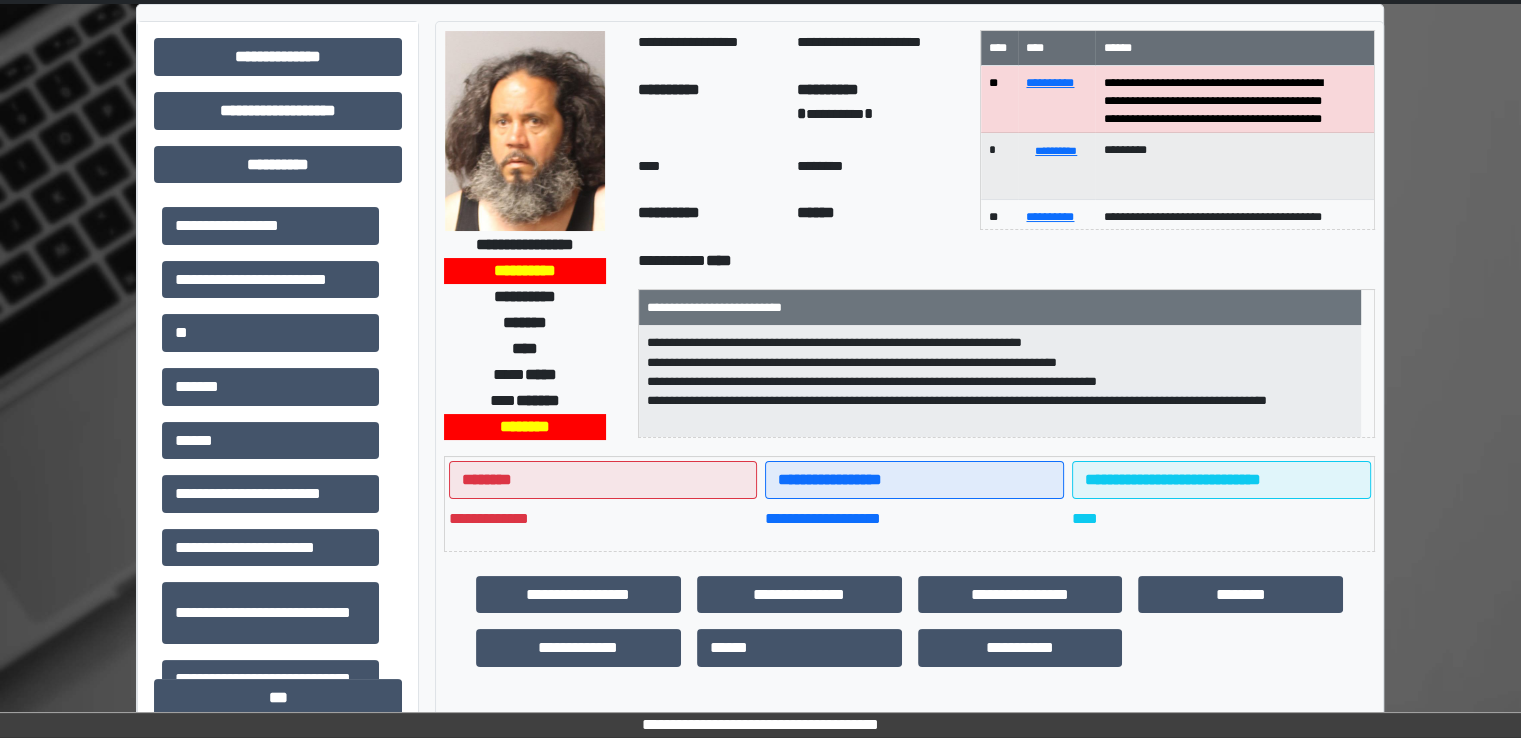 scroll, scrollTop: 0, scrollLeft: 0, axis: both 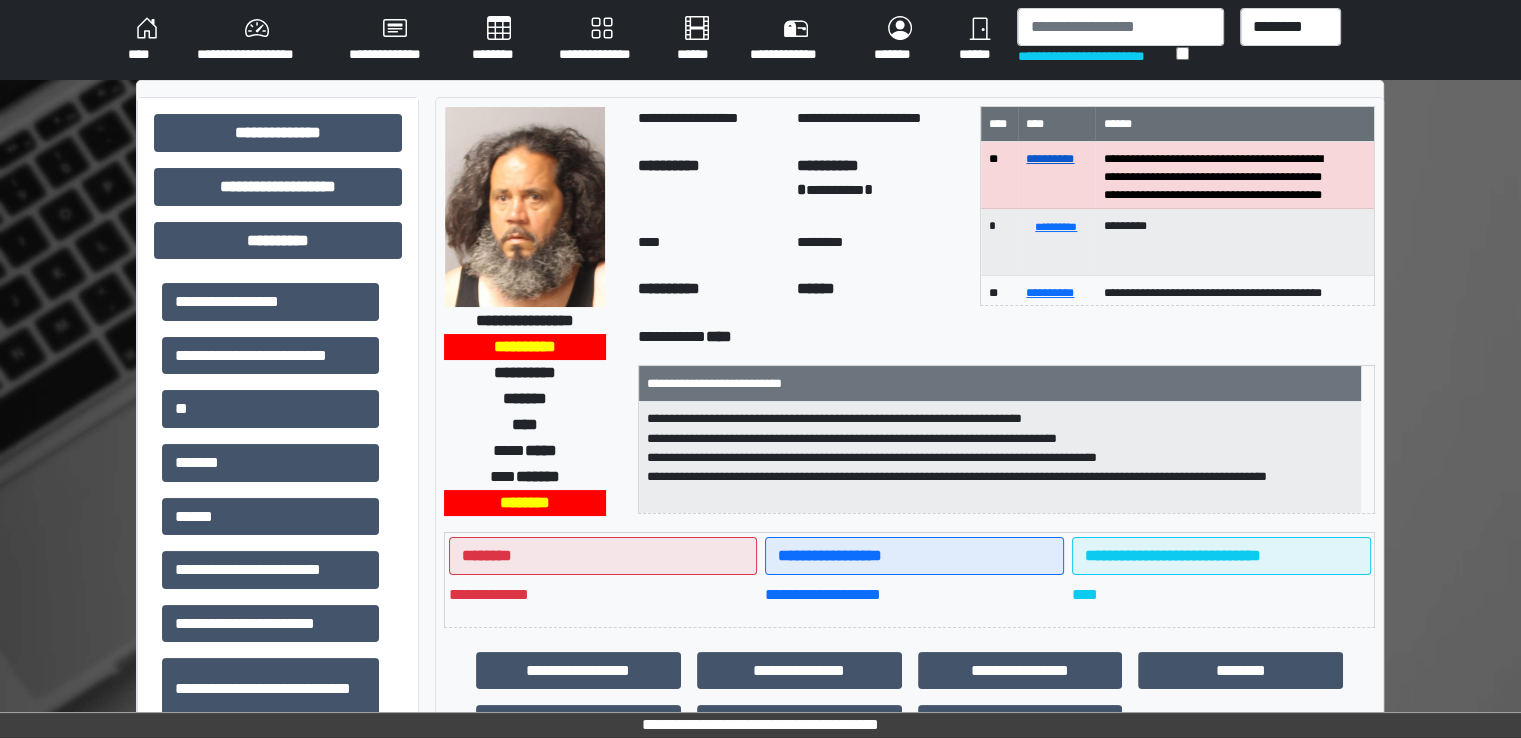 click on "**********" at bounding box center (1050, 159) 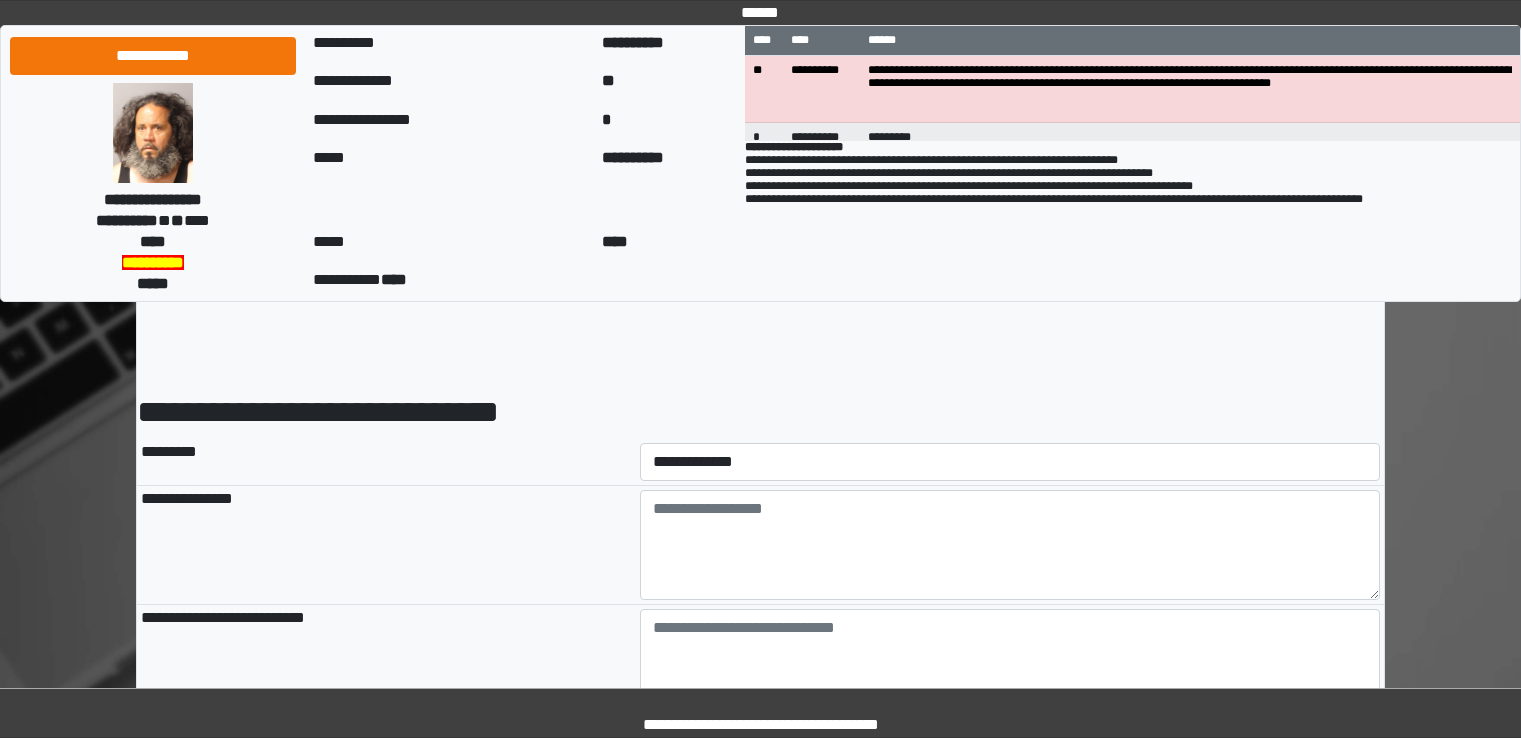scroll, scrollTop: 0, scrollLeft: 0, axis: both 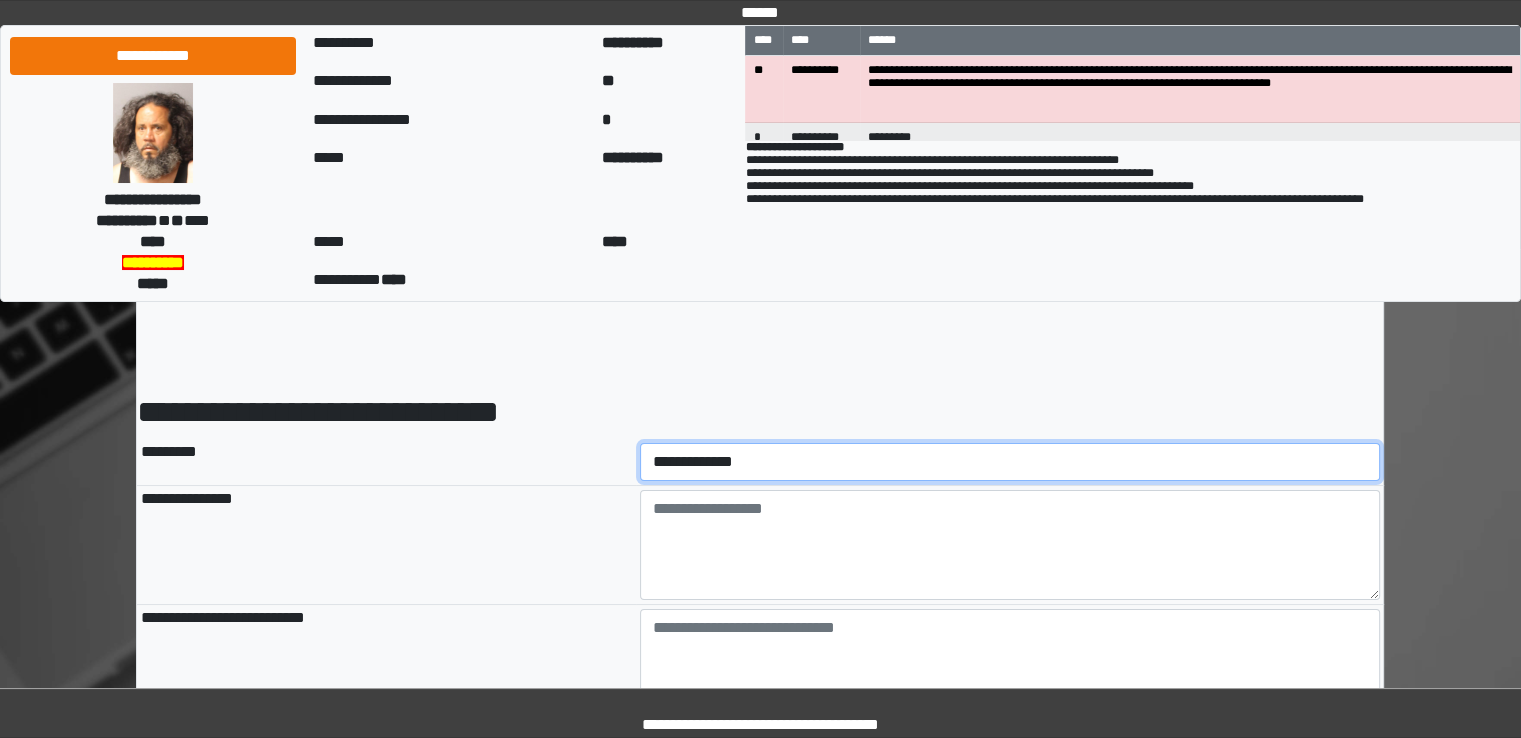 click on "**********" at bounding box center [1010, 462] 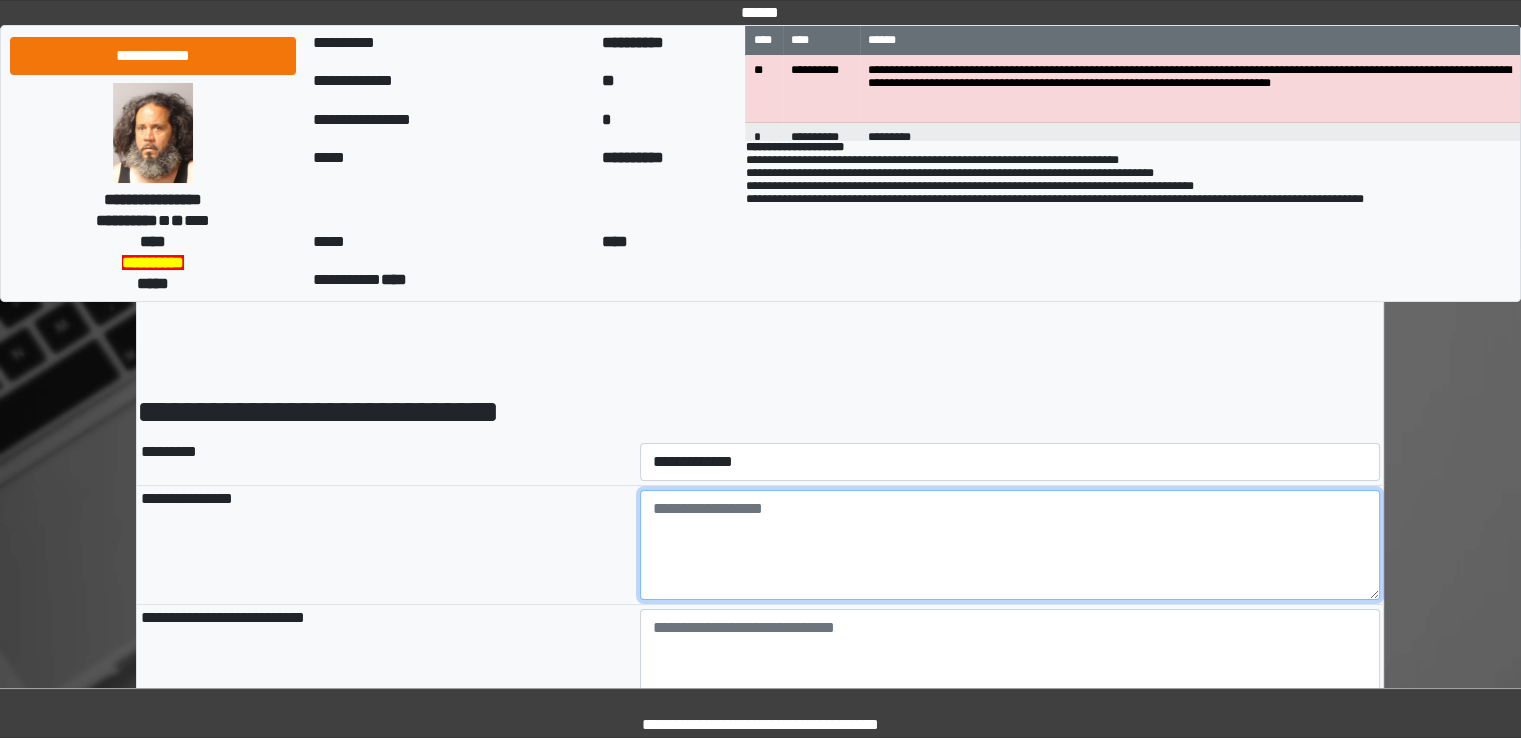 click at bounding box center (1010, 545) 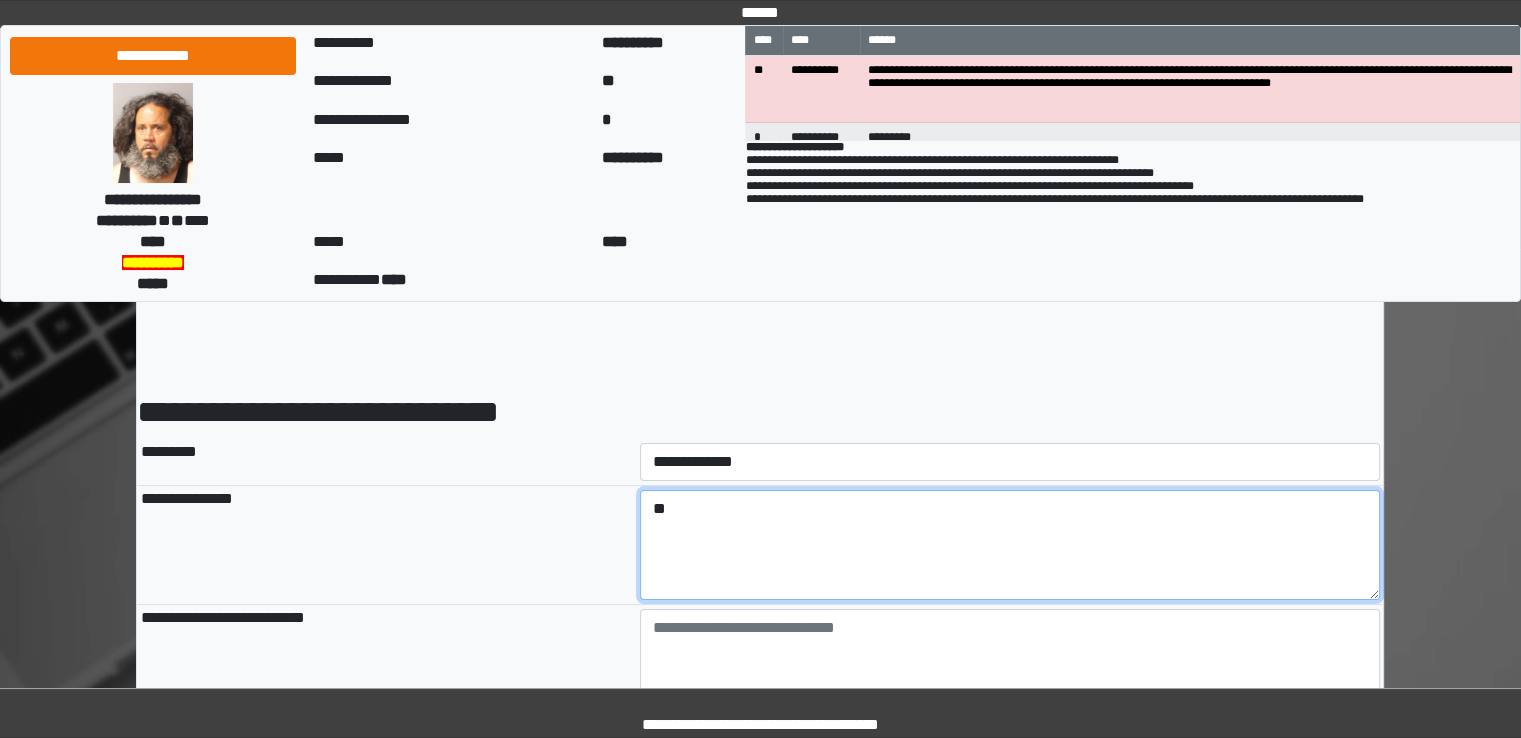 type on "*" 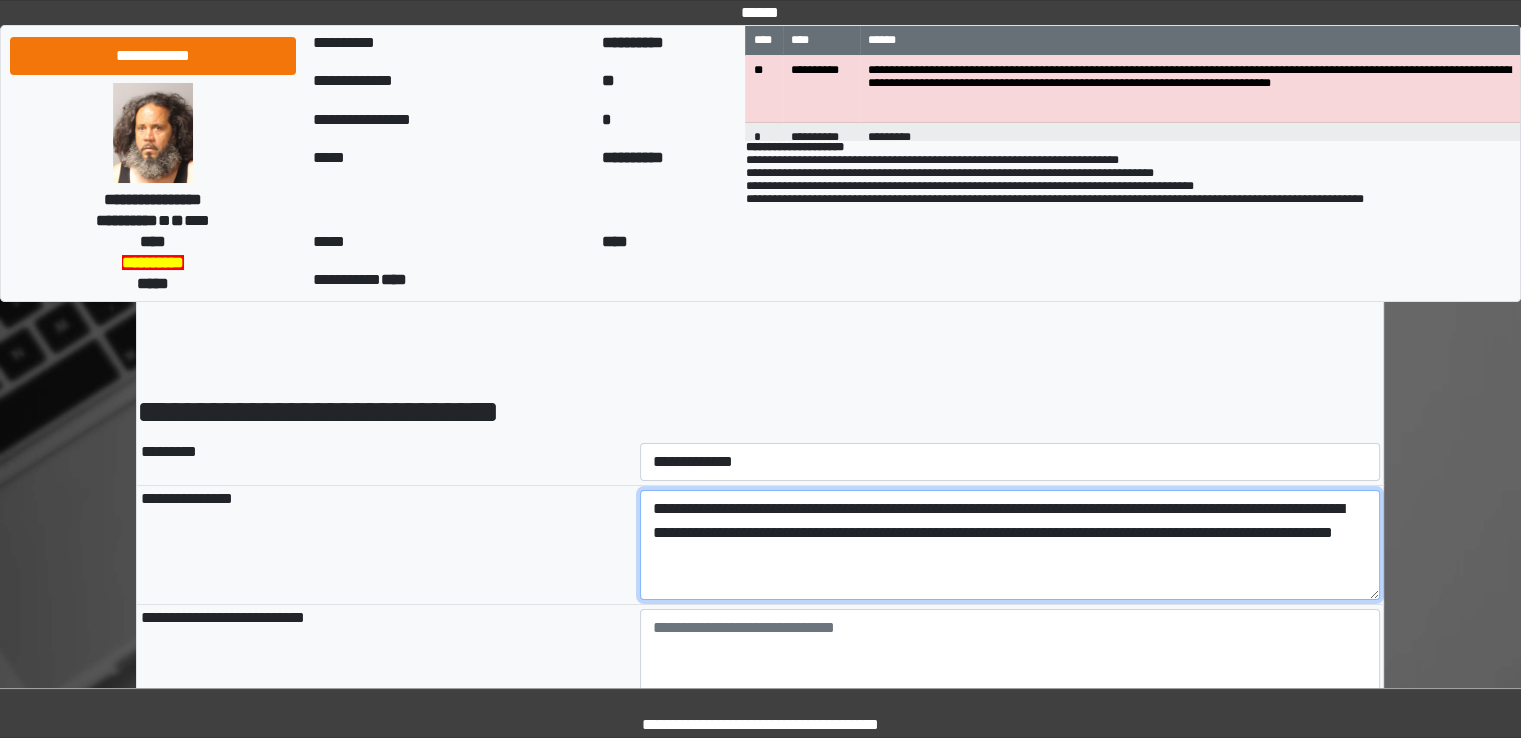 type on "**********" 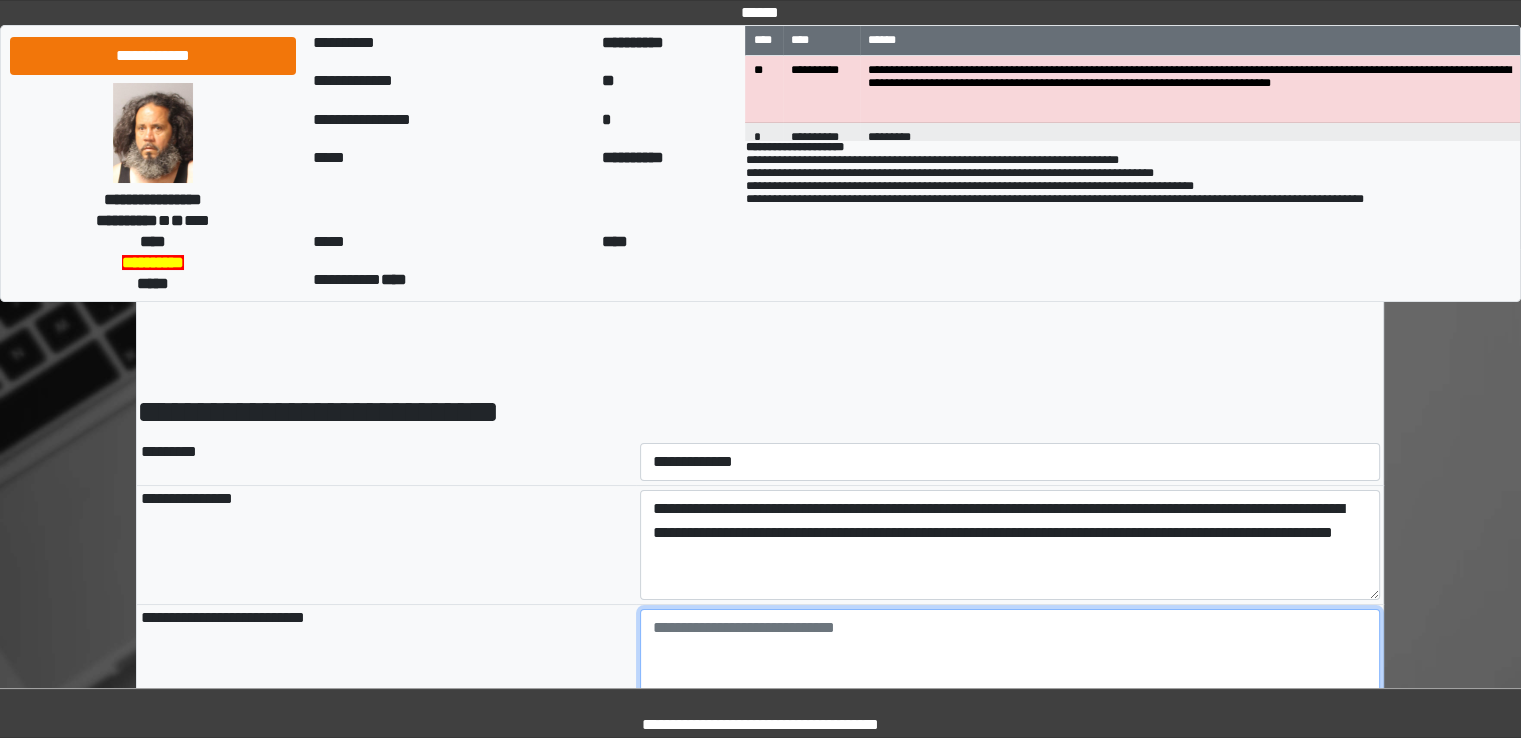 type on "**********" 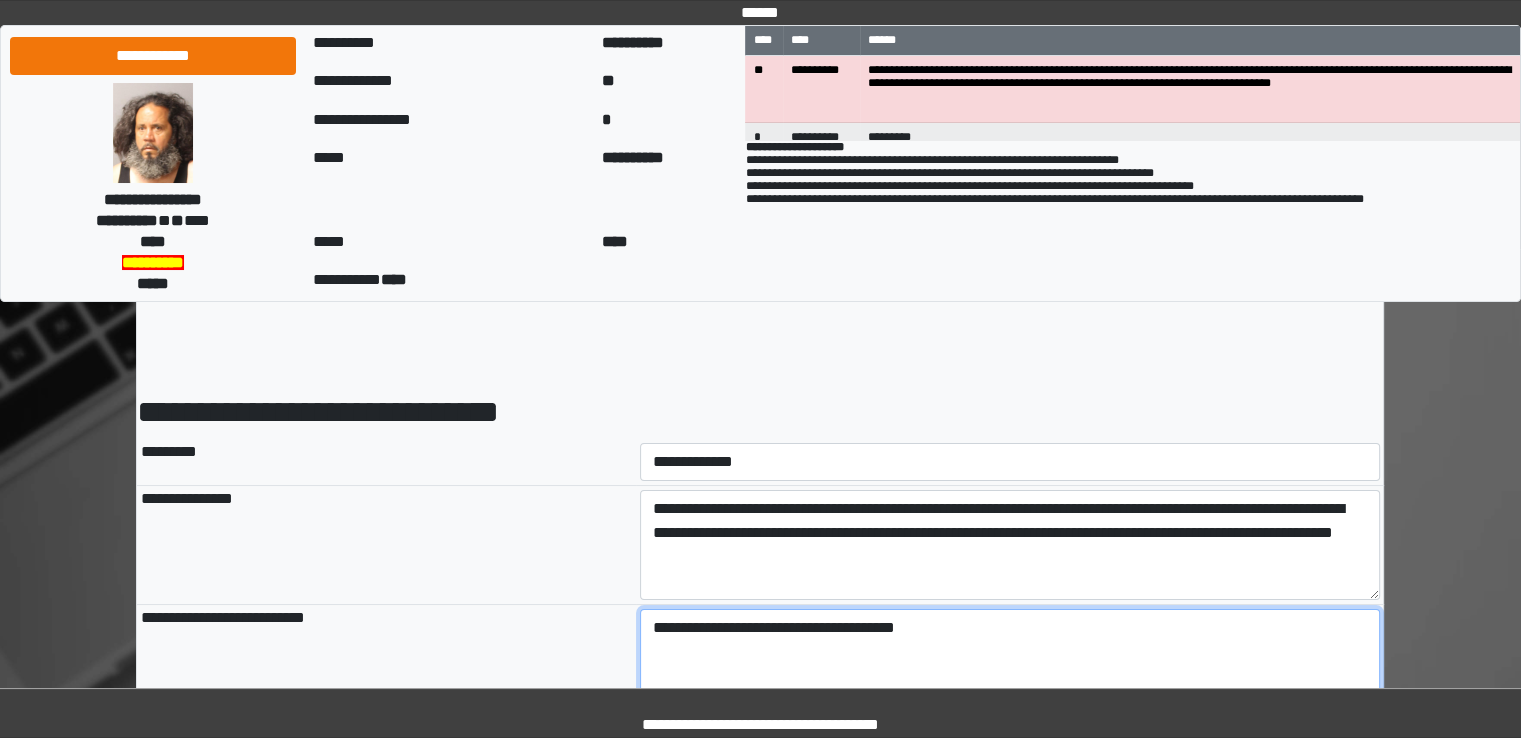 drag, startPoint x: 959, startPoint y: 630, endPoint x: 583, endPoint y: 634, distance: 376.02127 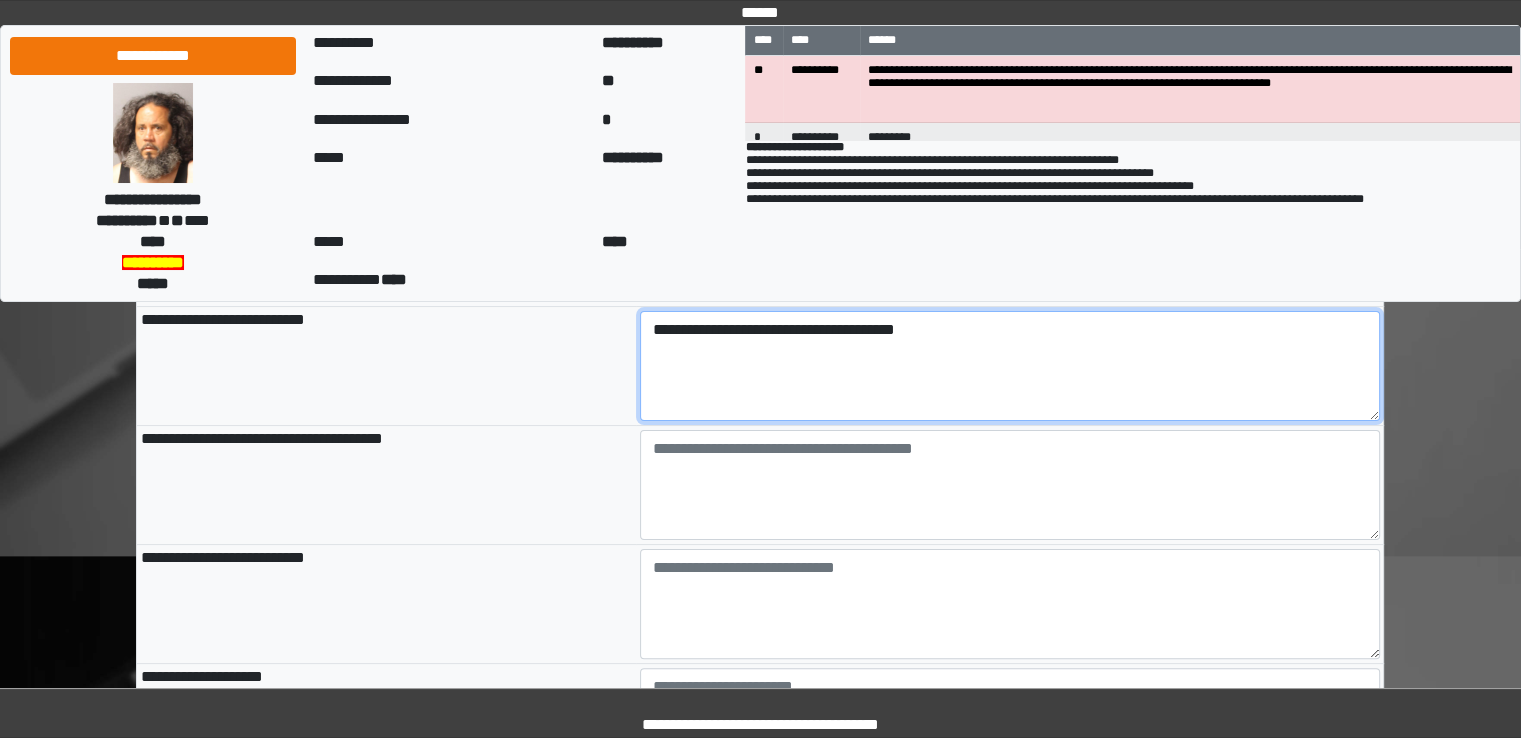 scroll, scrollTop: 300, scrollLeft: 0, axis: vertical 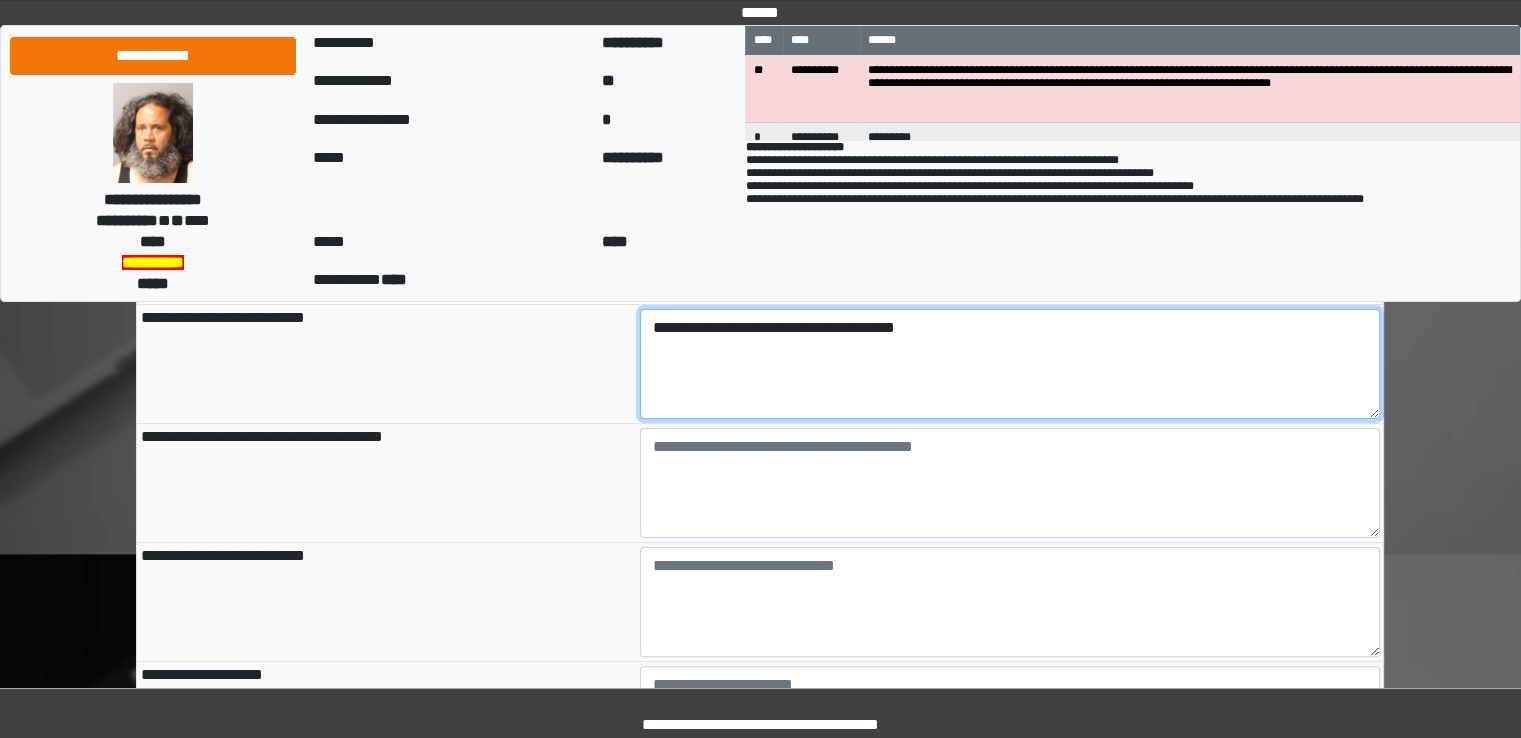type on "**********" 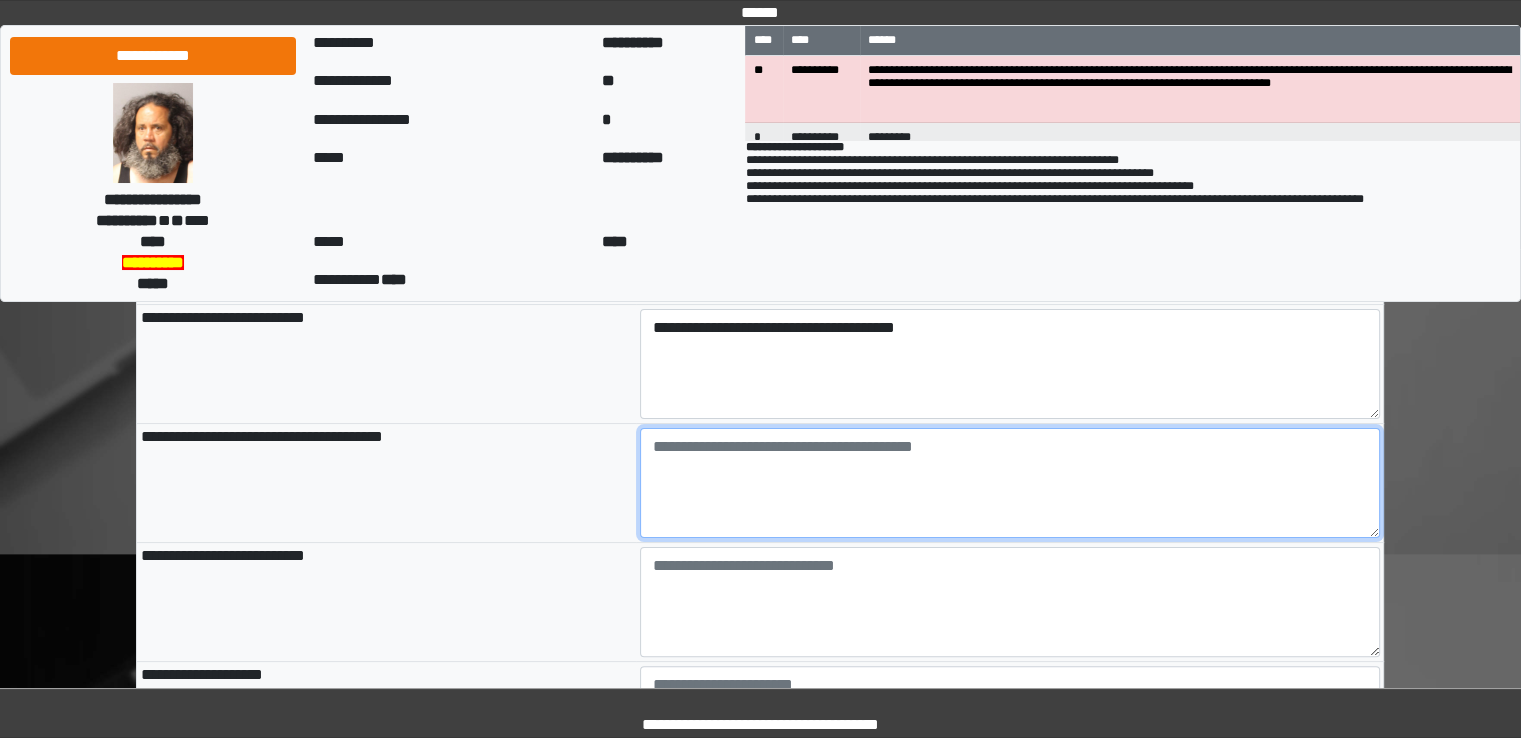 type on "**********" 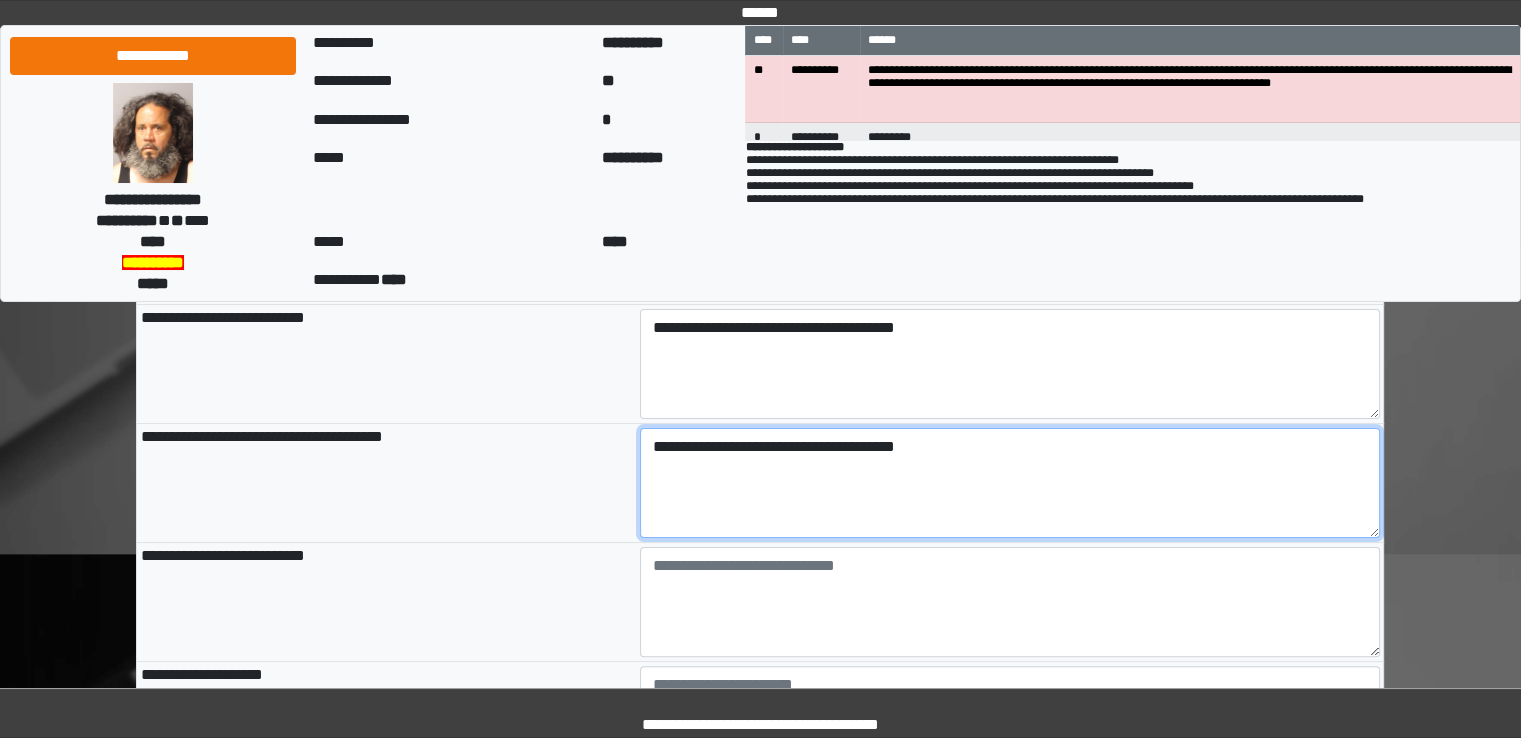 type on "**********" 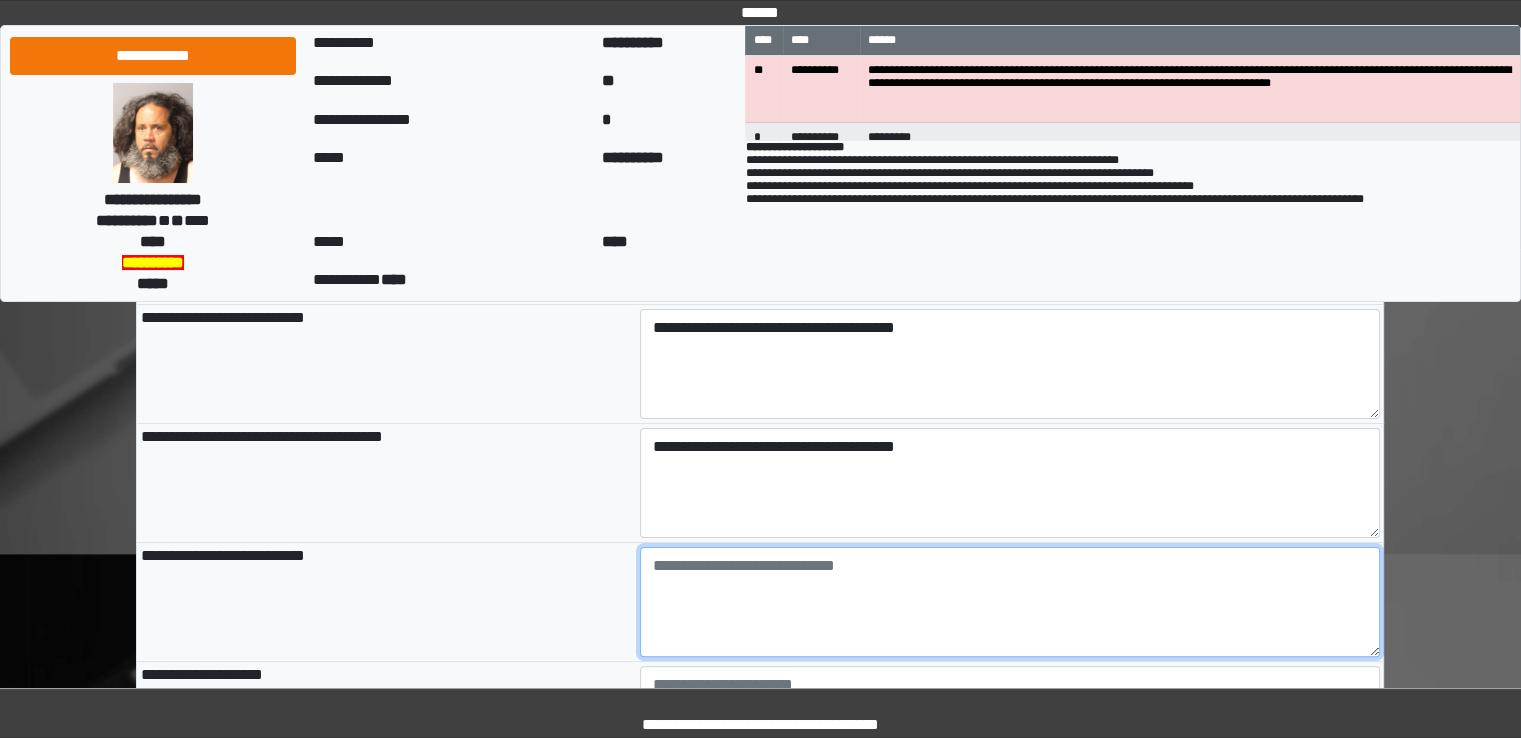 type on "**********" 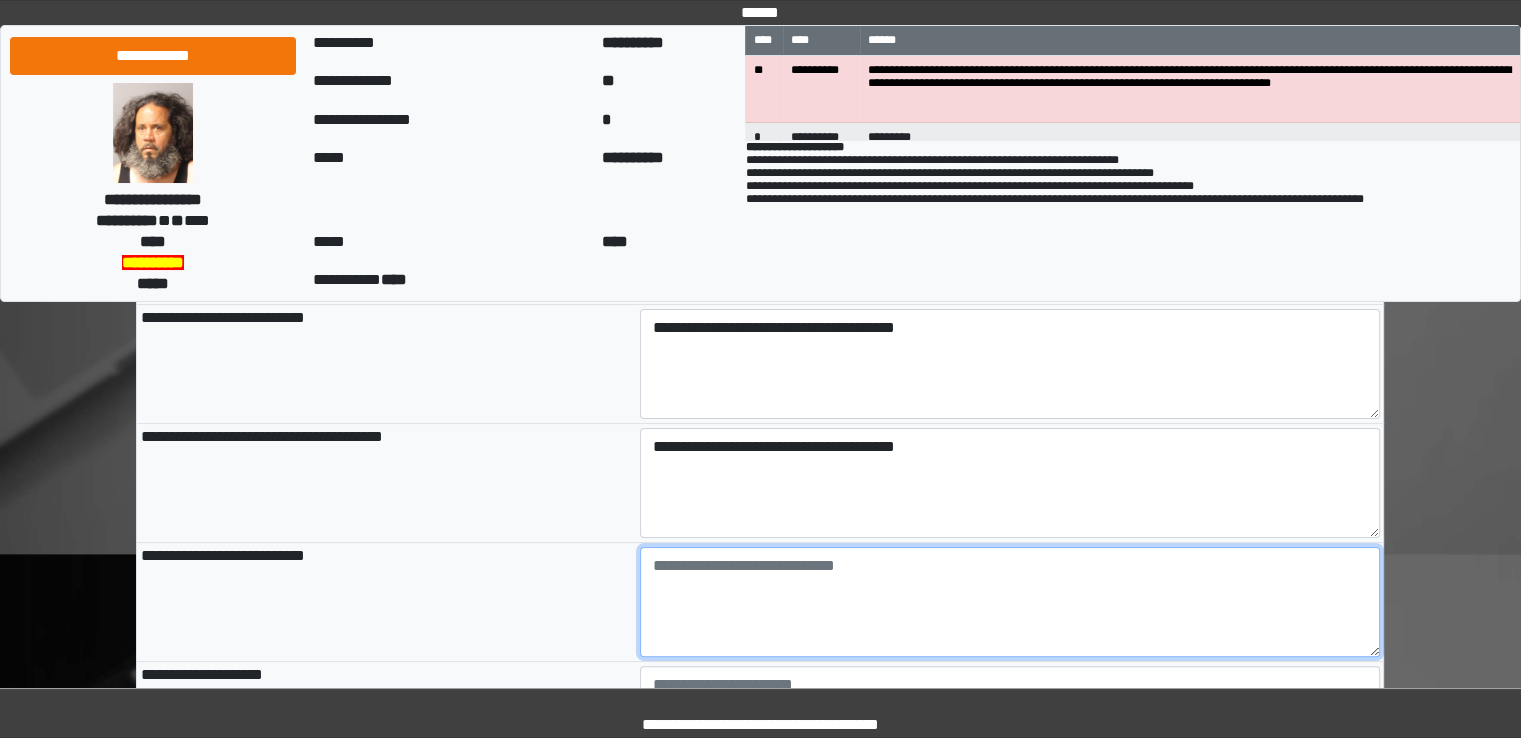 click at bounding box center (1010, 602) 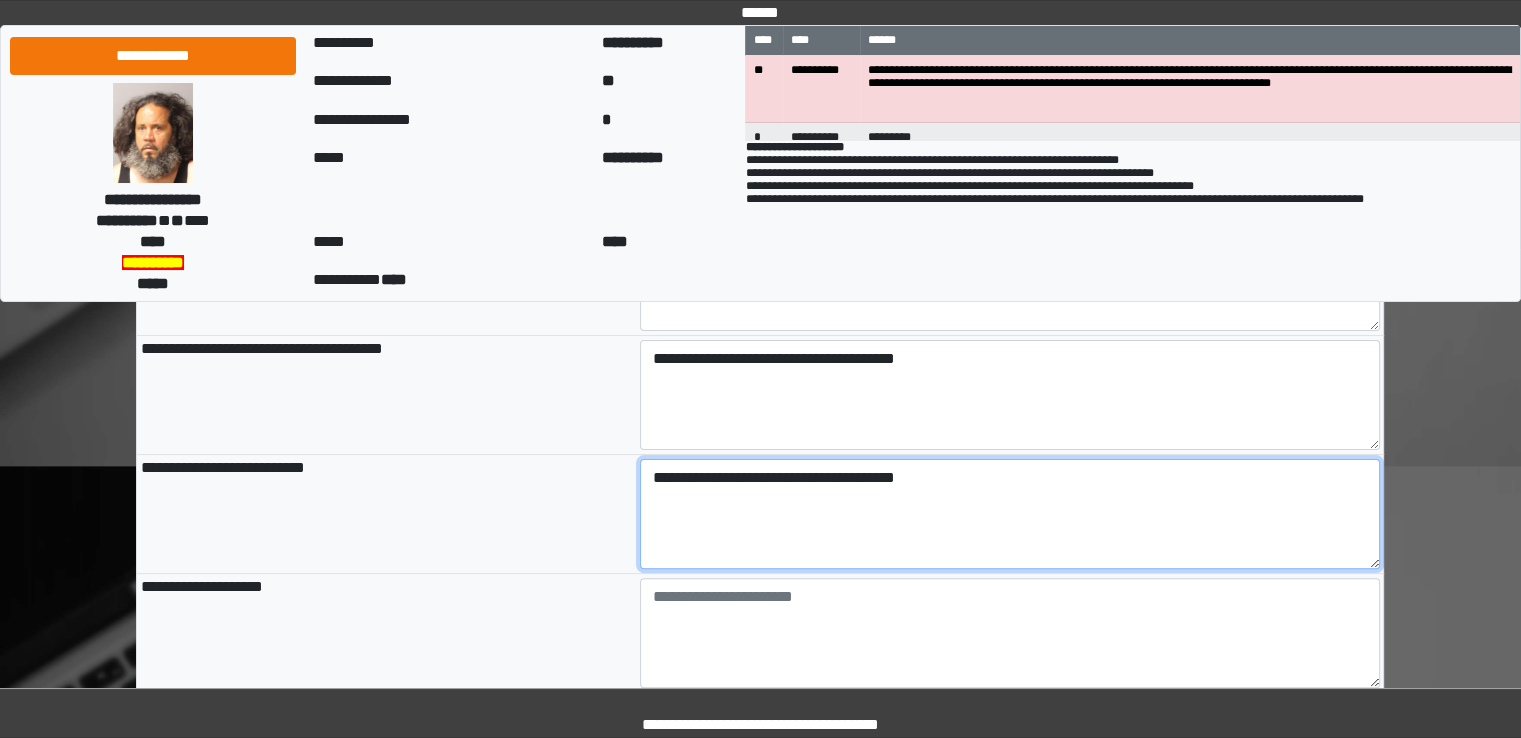 scroll, scrollTop: 500, scrollLeft: 0, axis: vertical 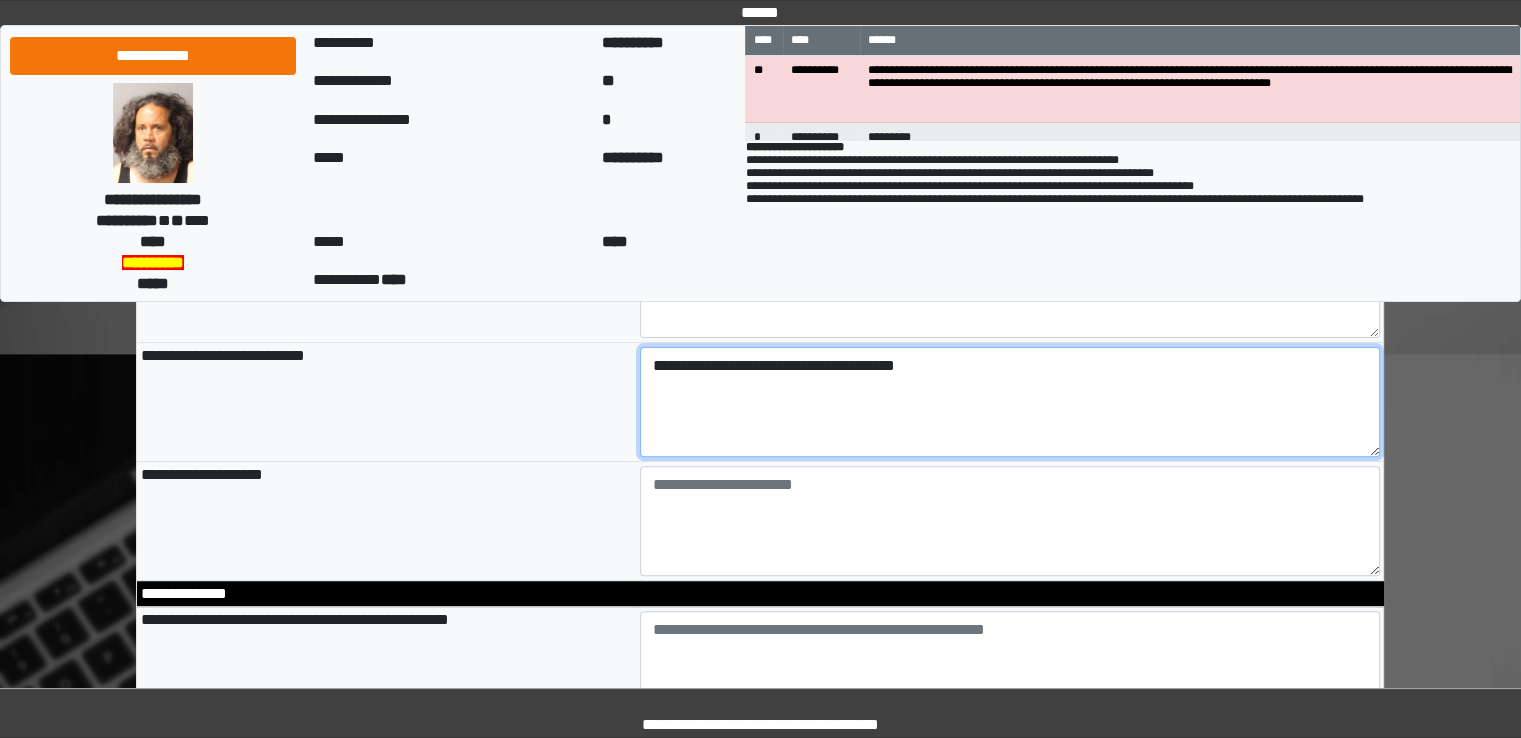 type on "**********" 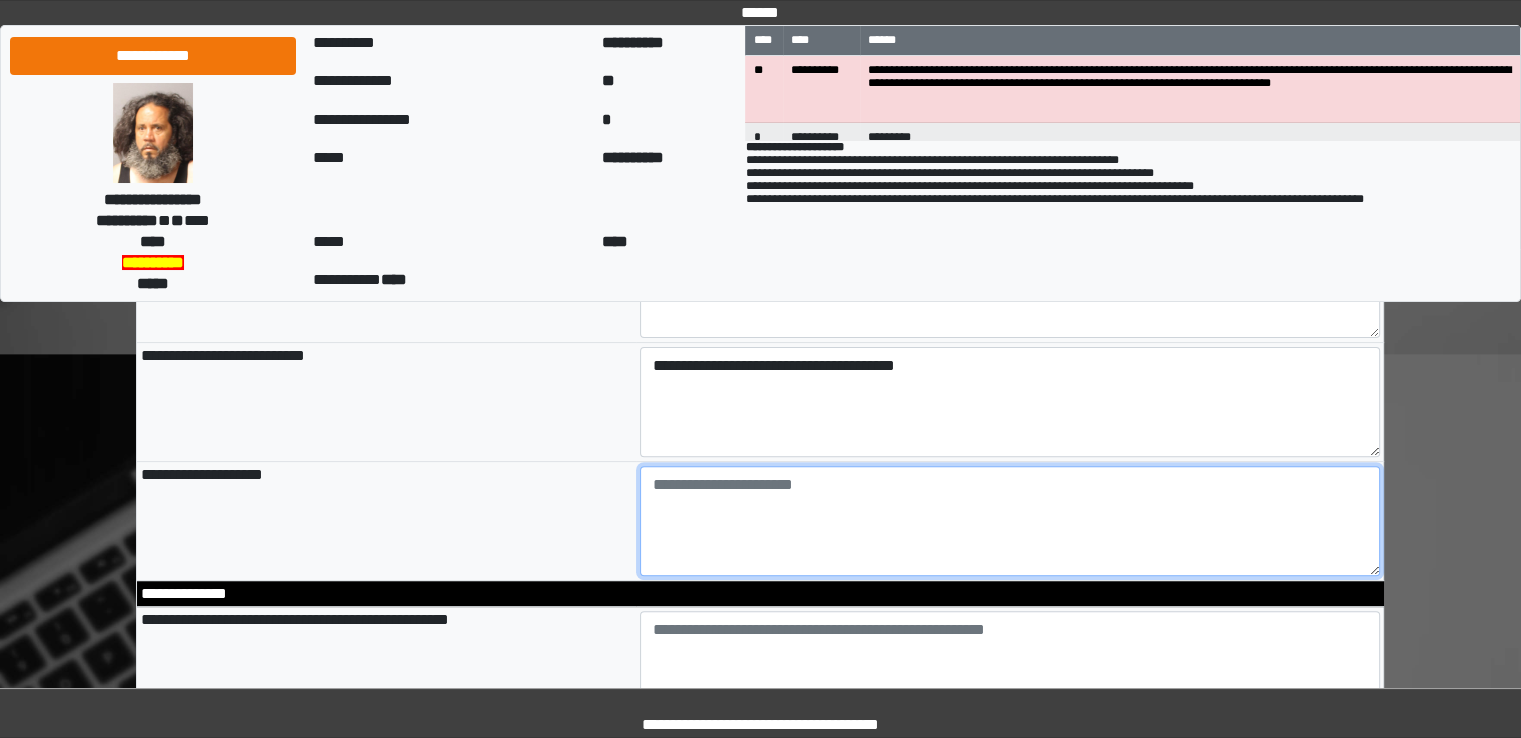 type on "**********" 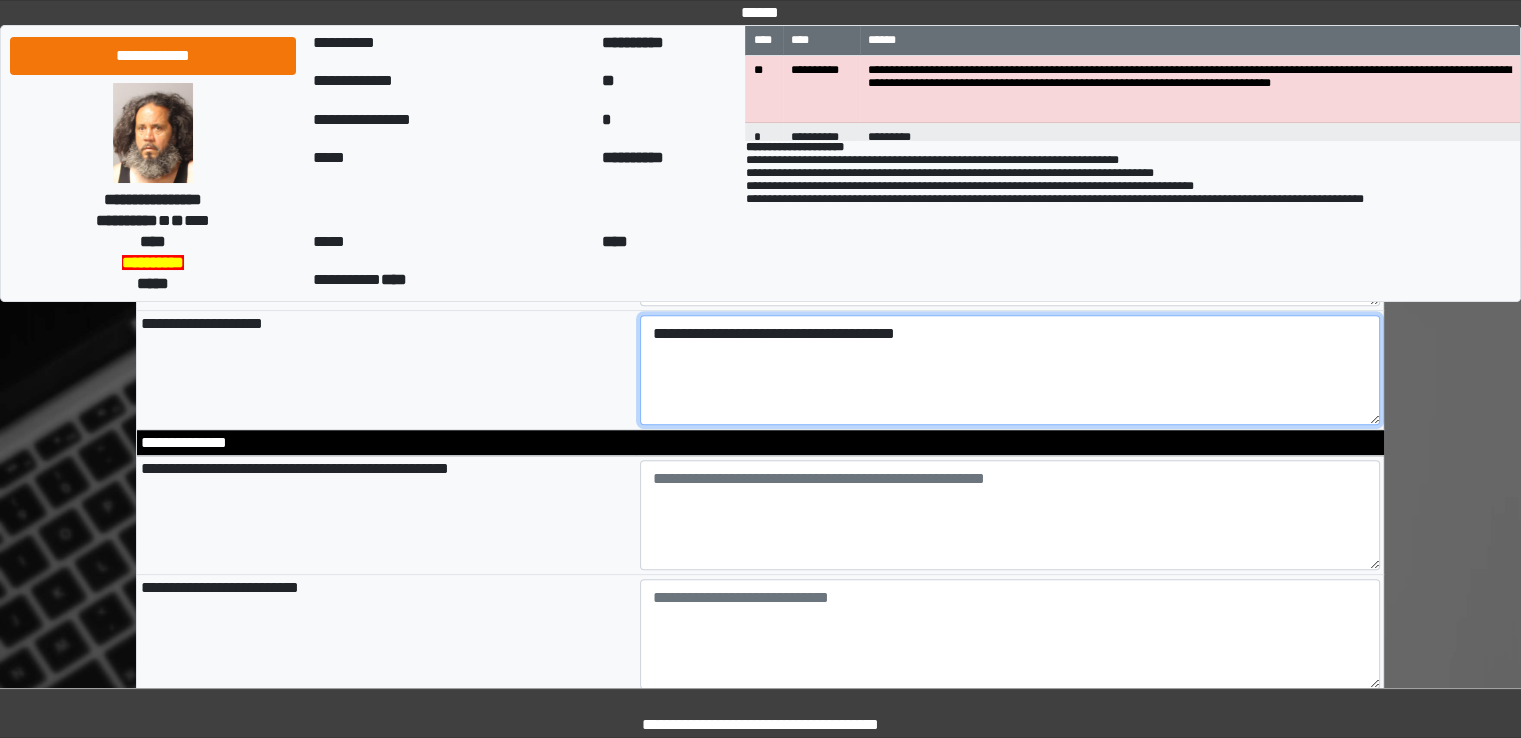 scroll, scrollTop: 700, scrollLeft: 0, axis: vertical 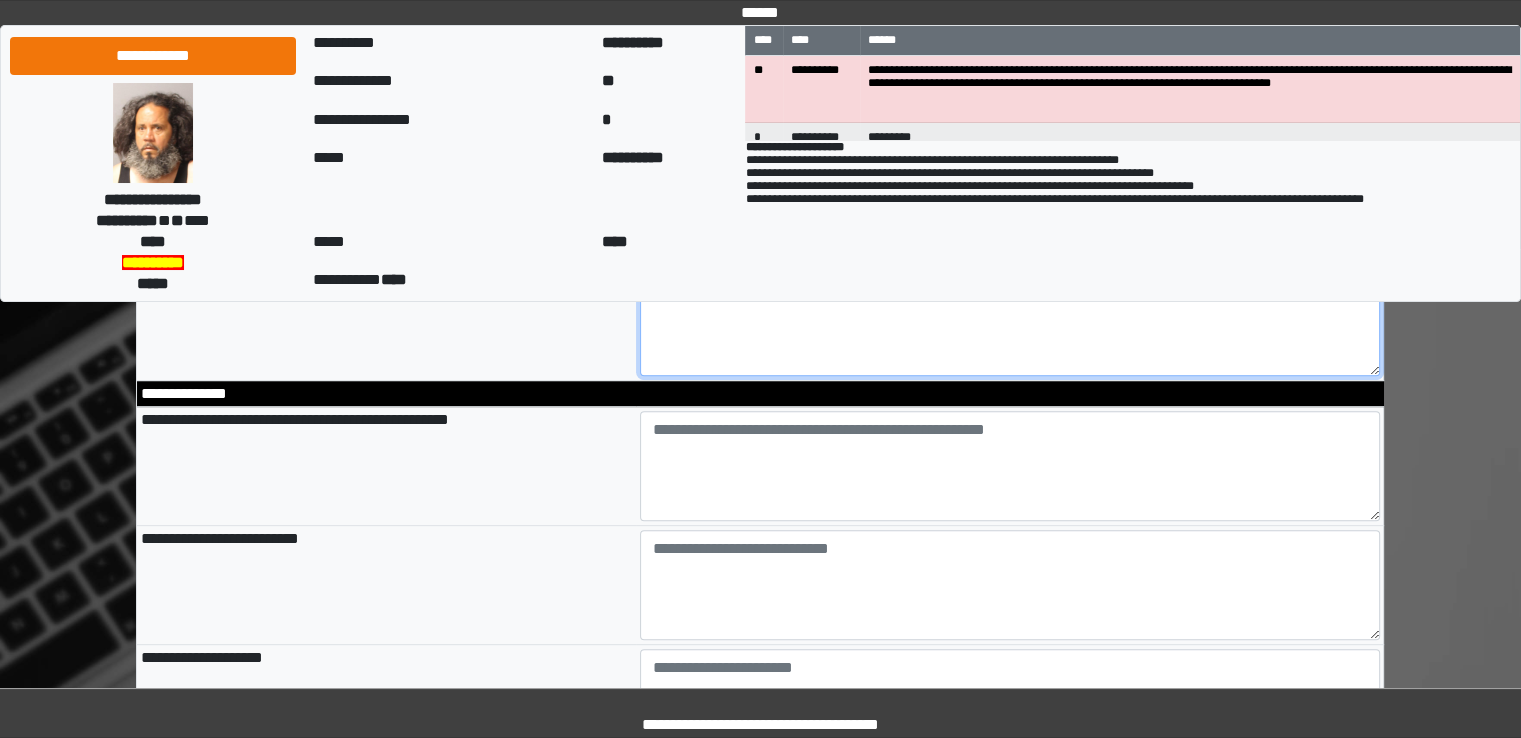 type on "**********" 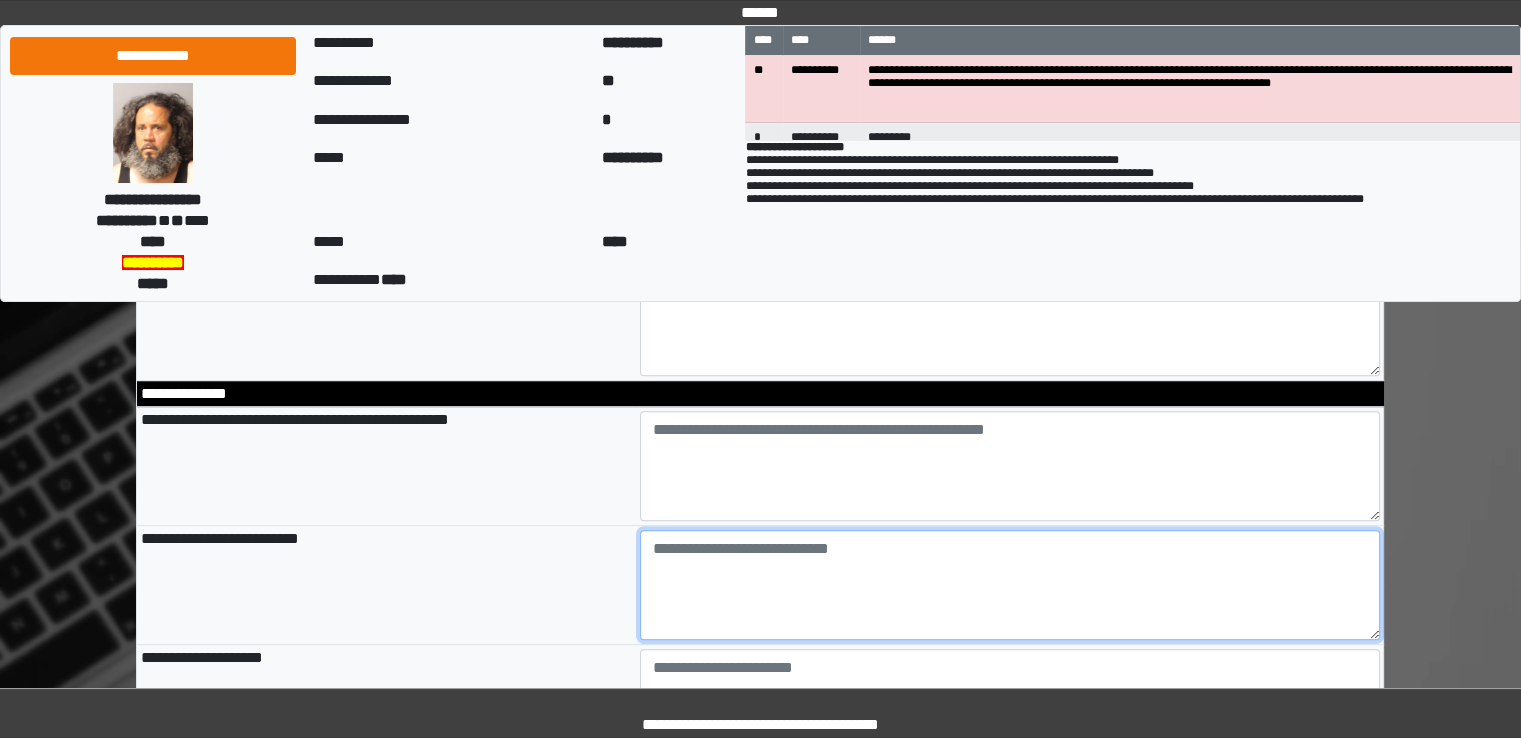 type on "**********" 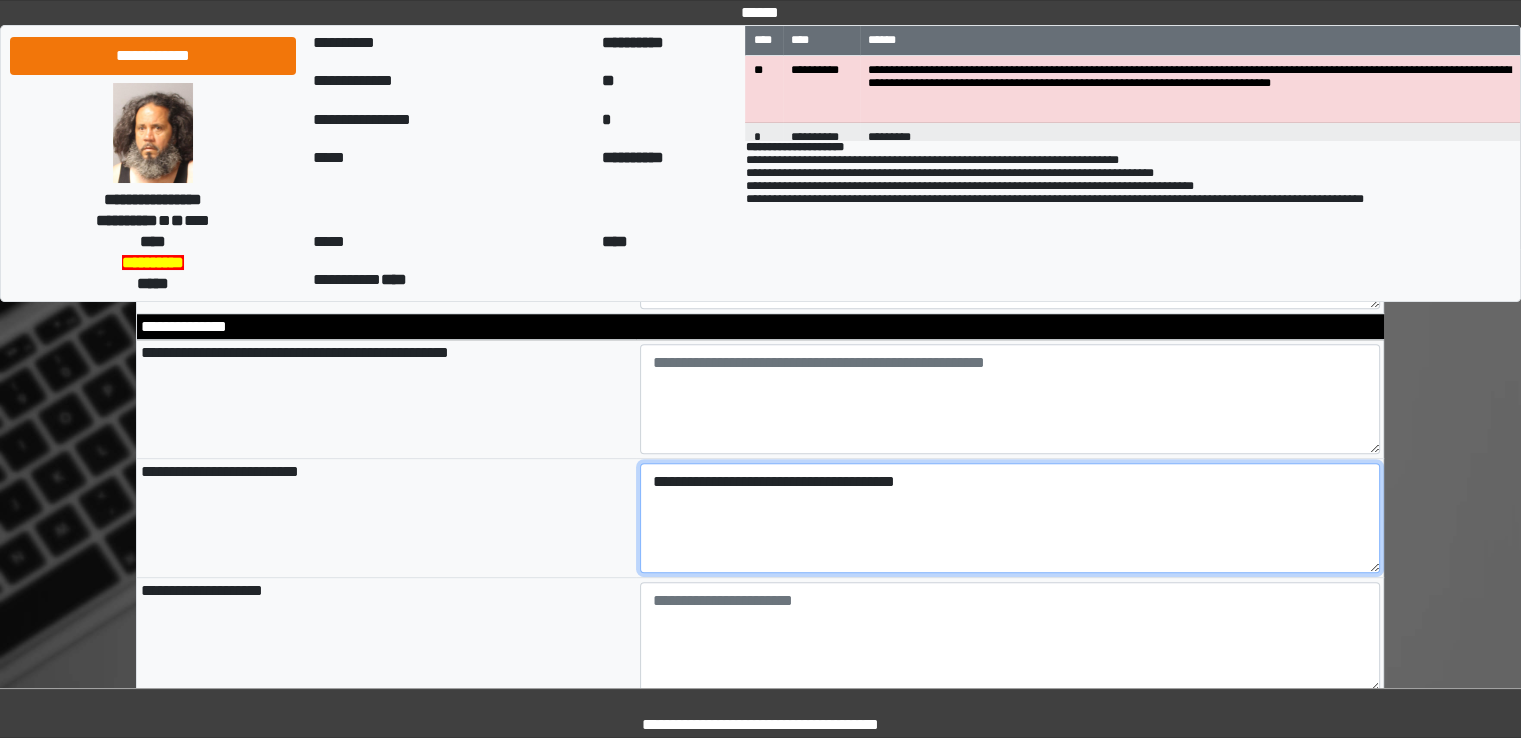 scroll, scrollTop: 800, scrollLeft: 0, axis: vertical 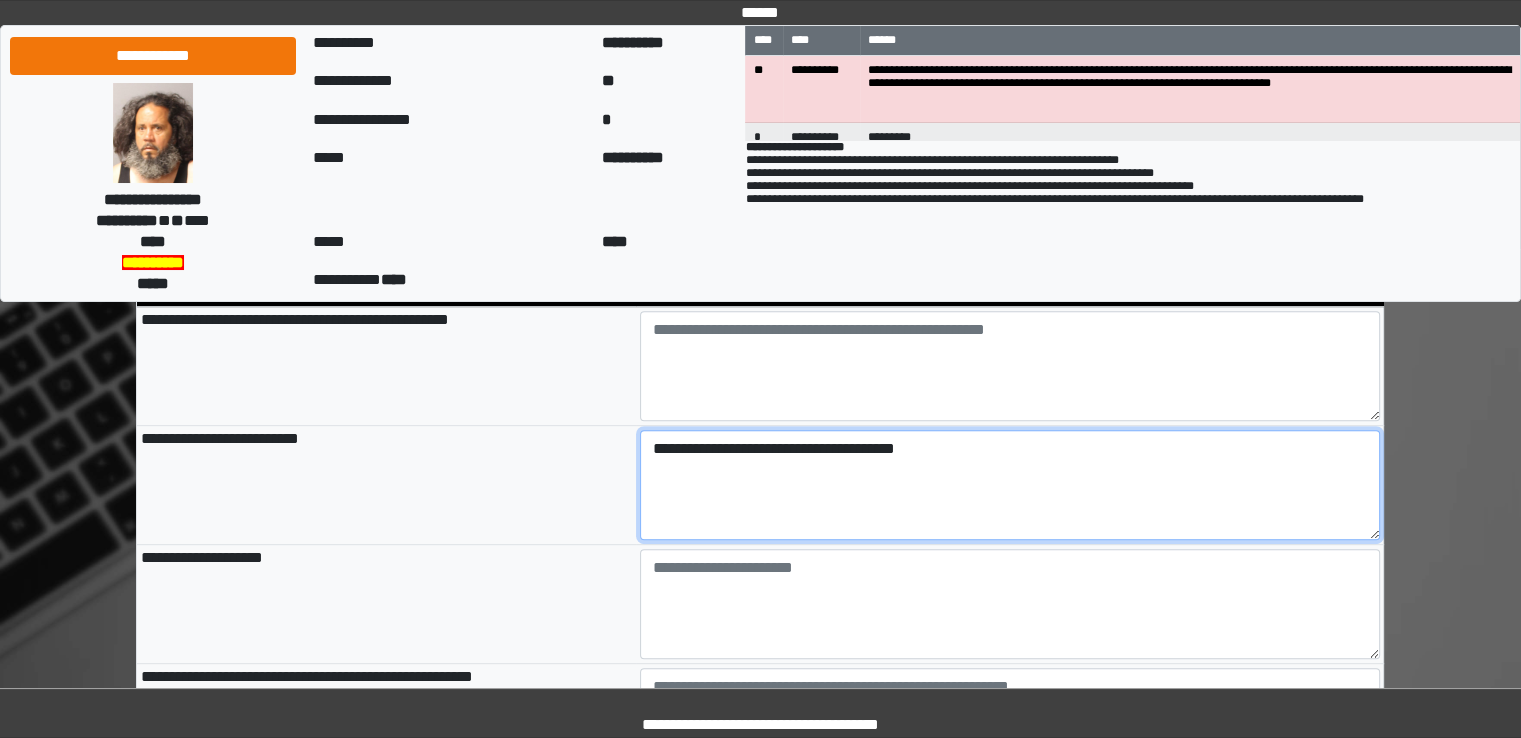 drag, startPoint x: 988, startPoint y: 457, endPoint x: 560, endPoint y: 483, distance: 428.789 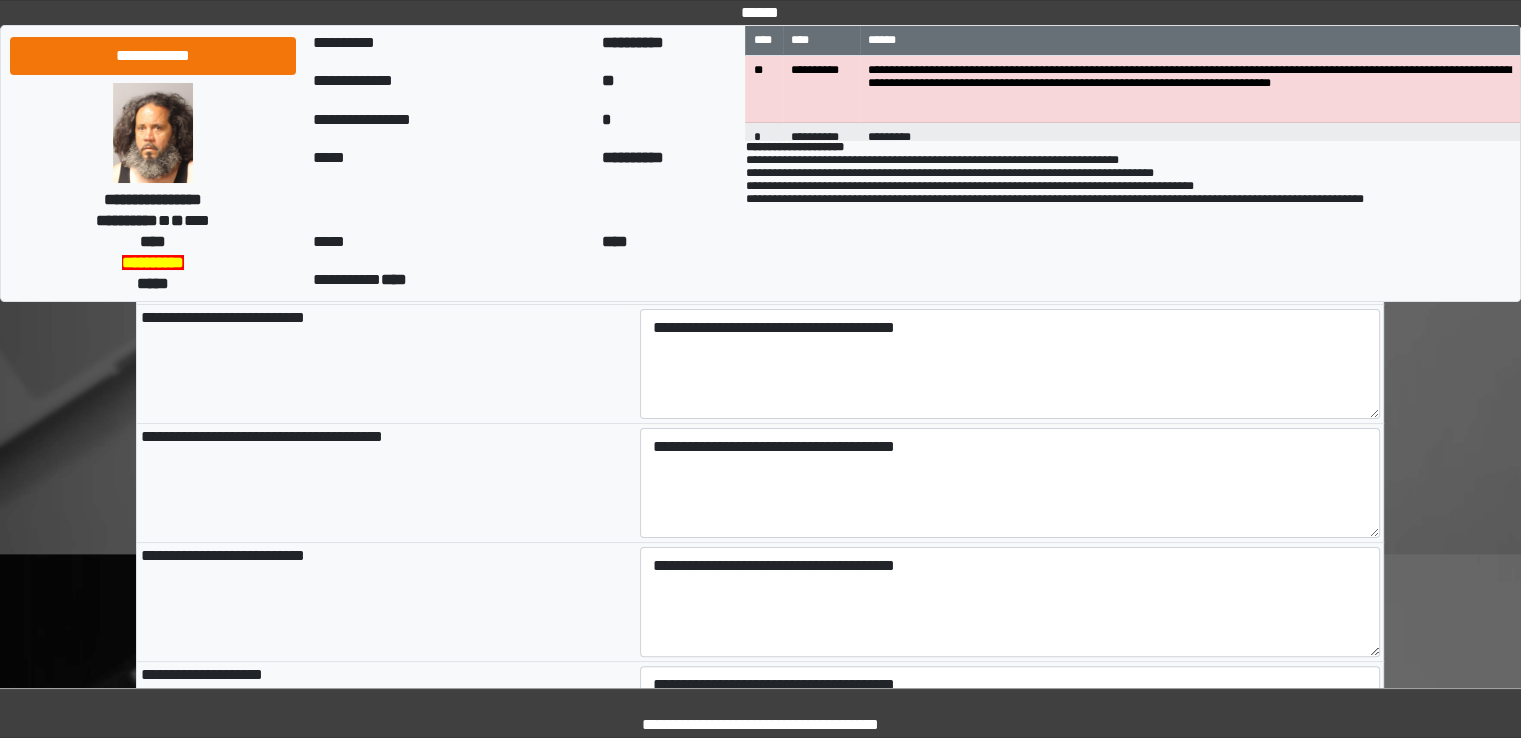 scroll, scrollTop: 400, scrollLeft: 0, axis: vertical 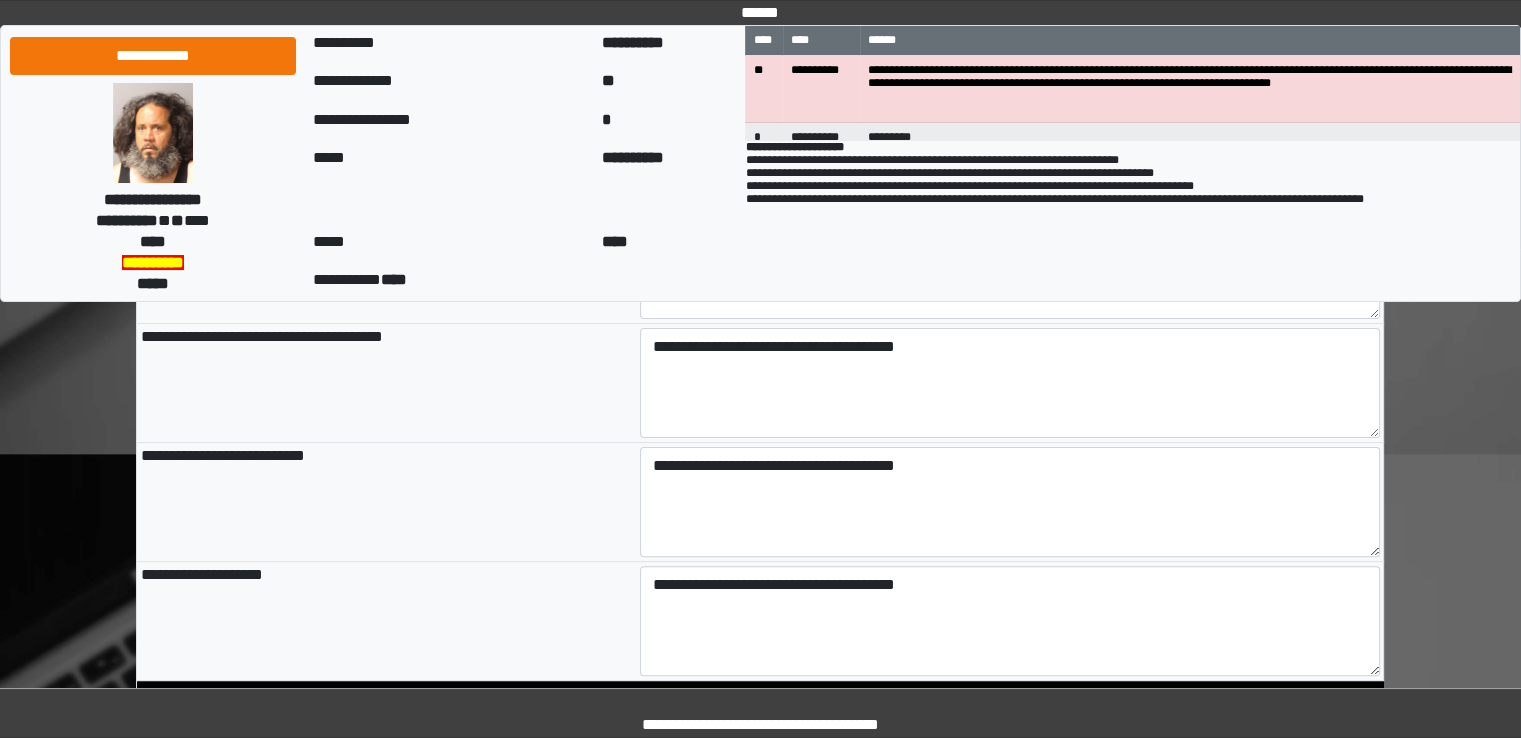 type on "**********" 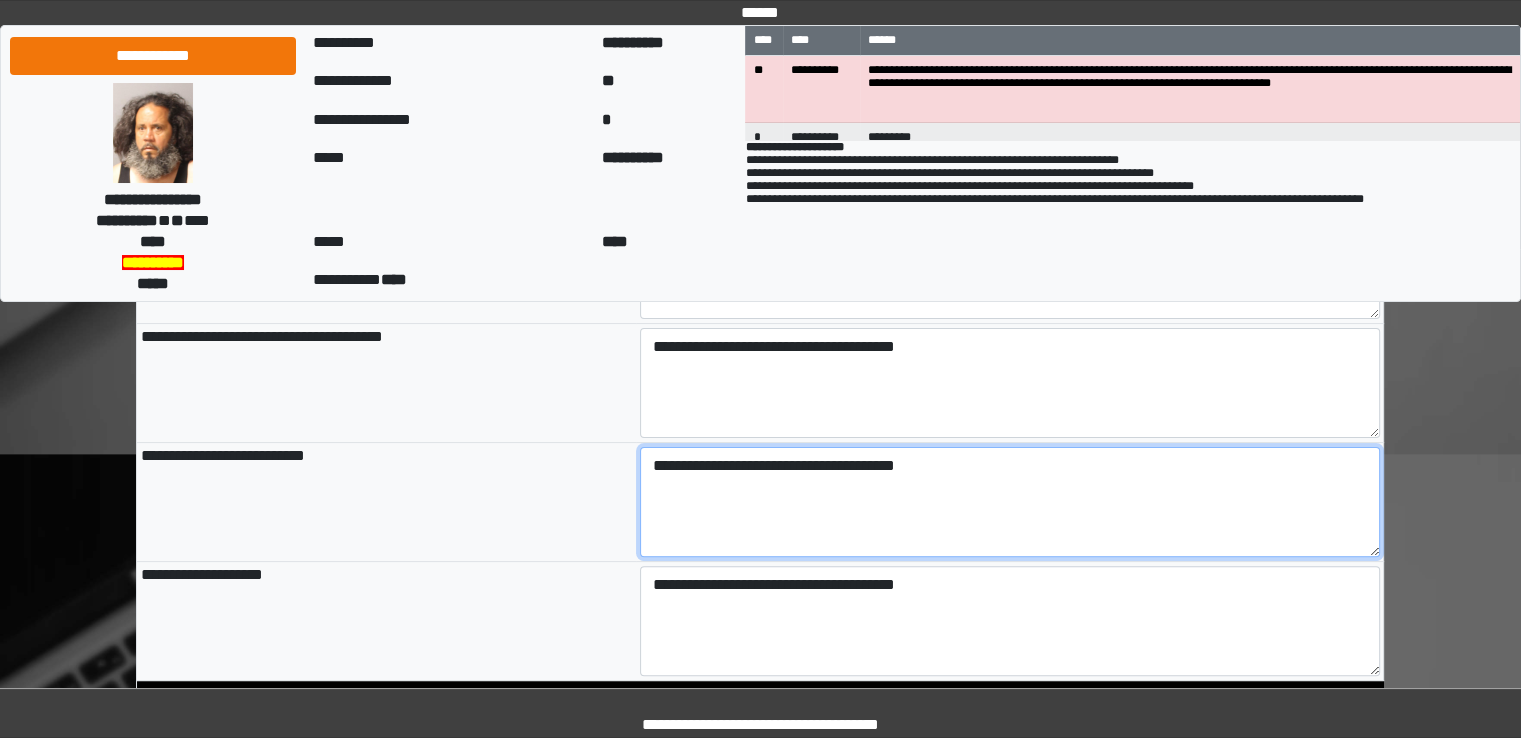 type on "**********" 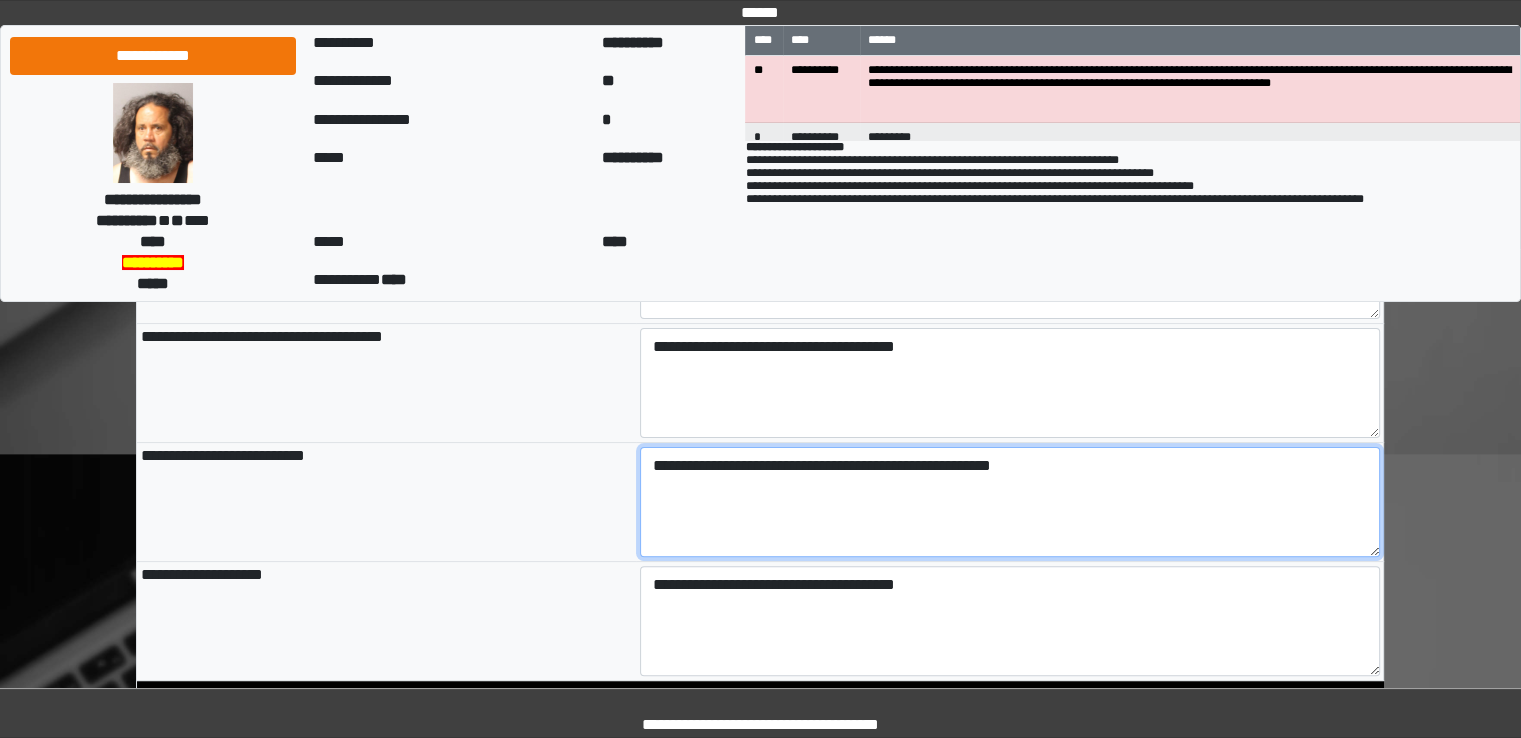 type on "**********" 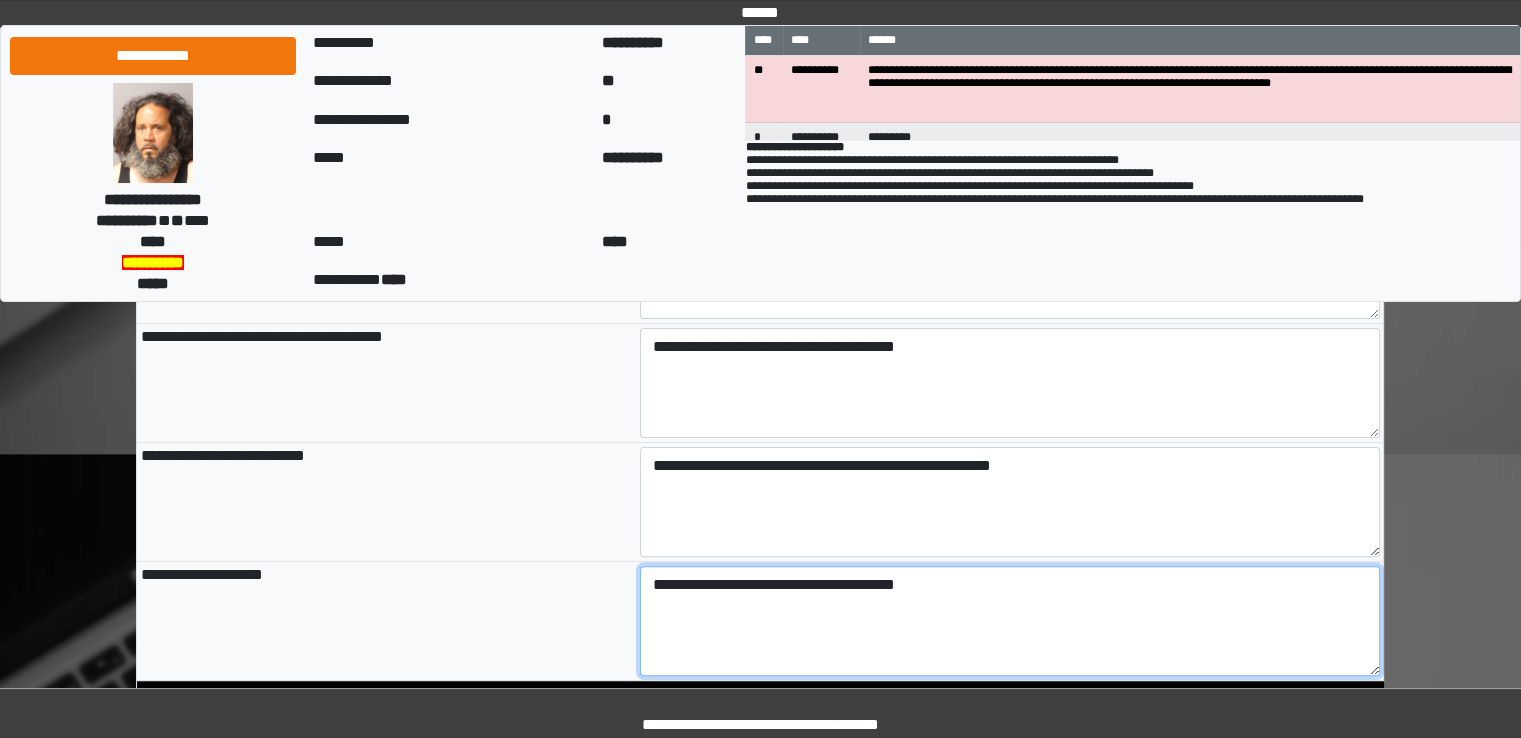 type on "**********" 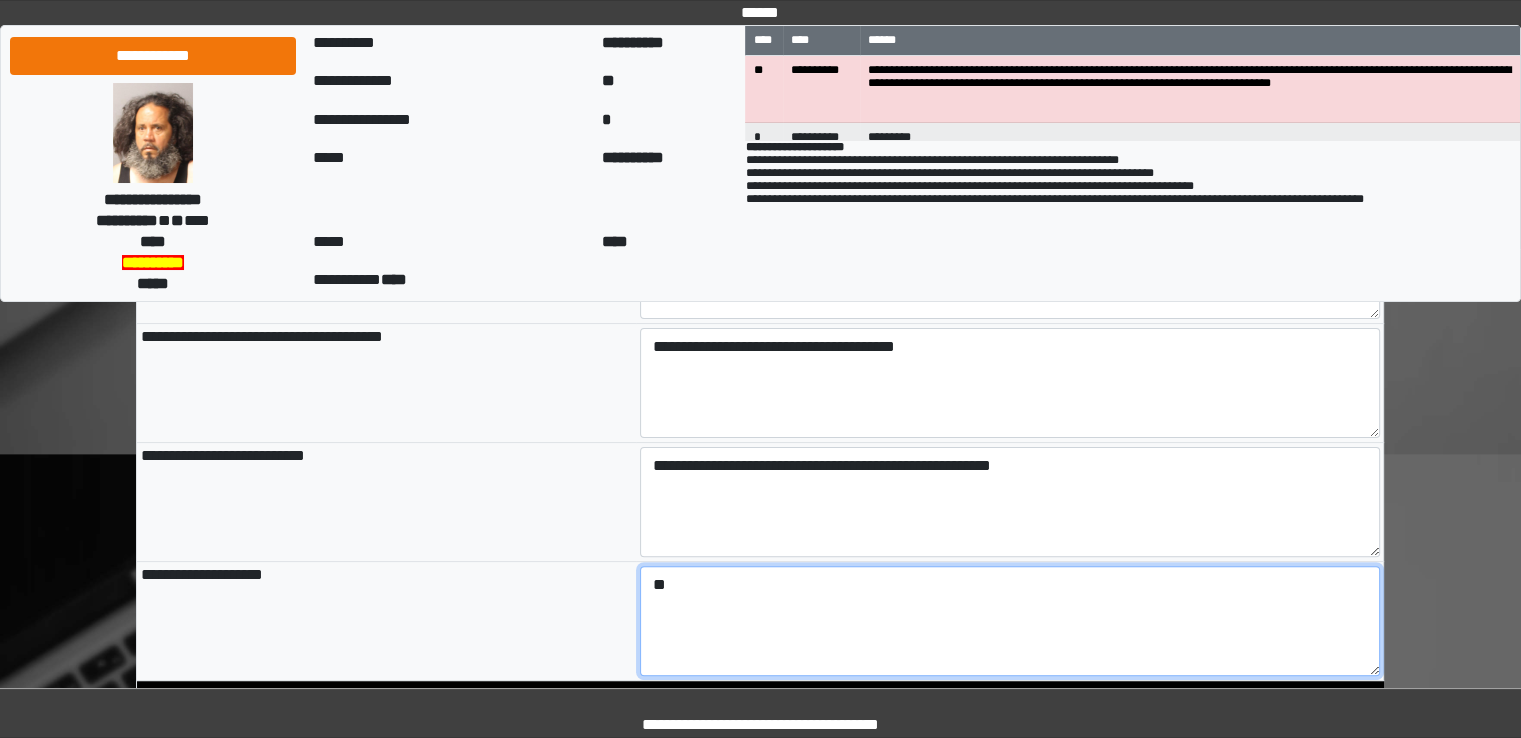 type on "*" 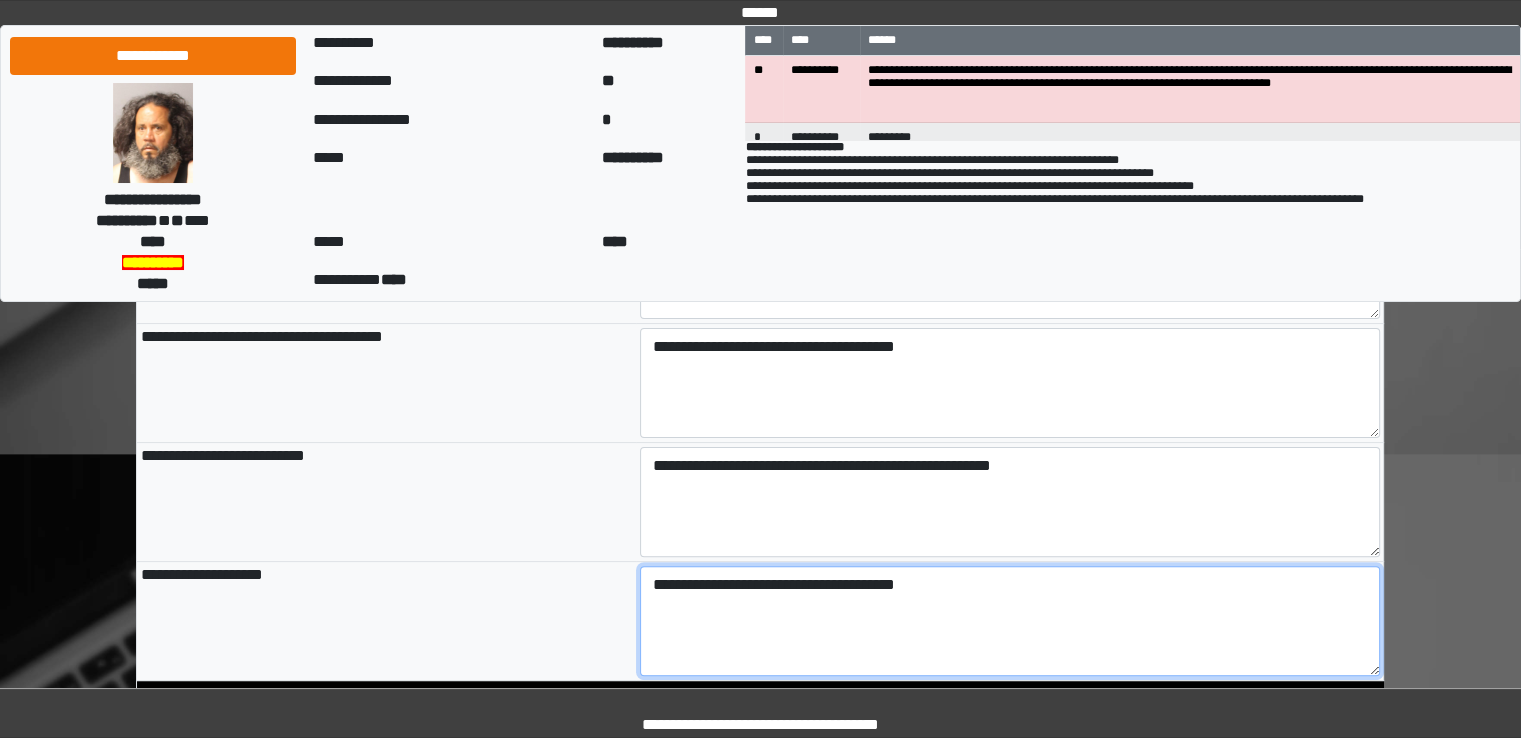 type on "**********" 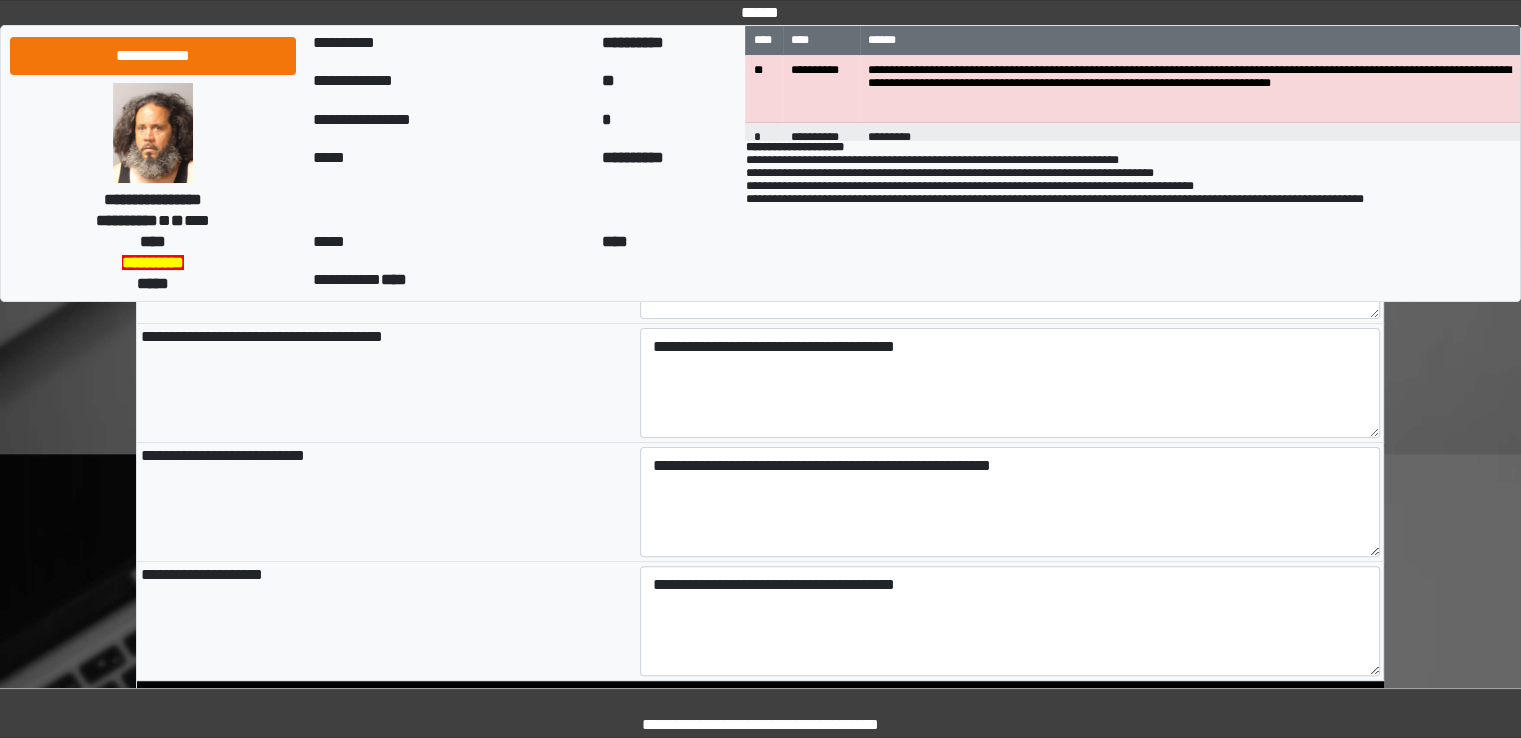 type on "**********" 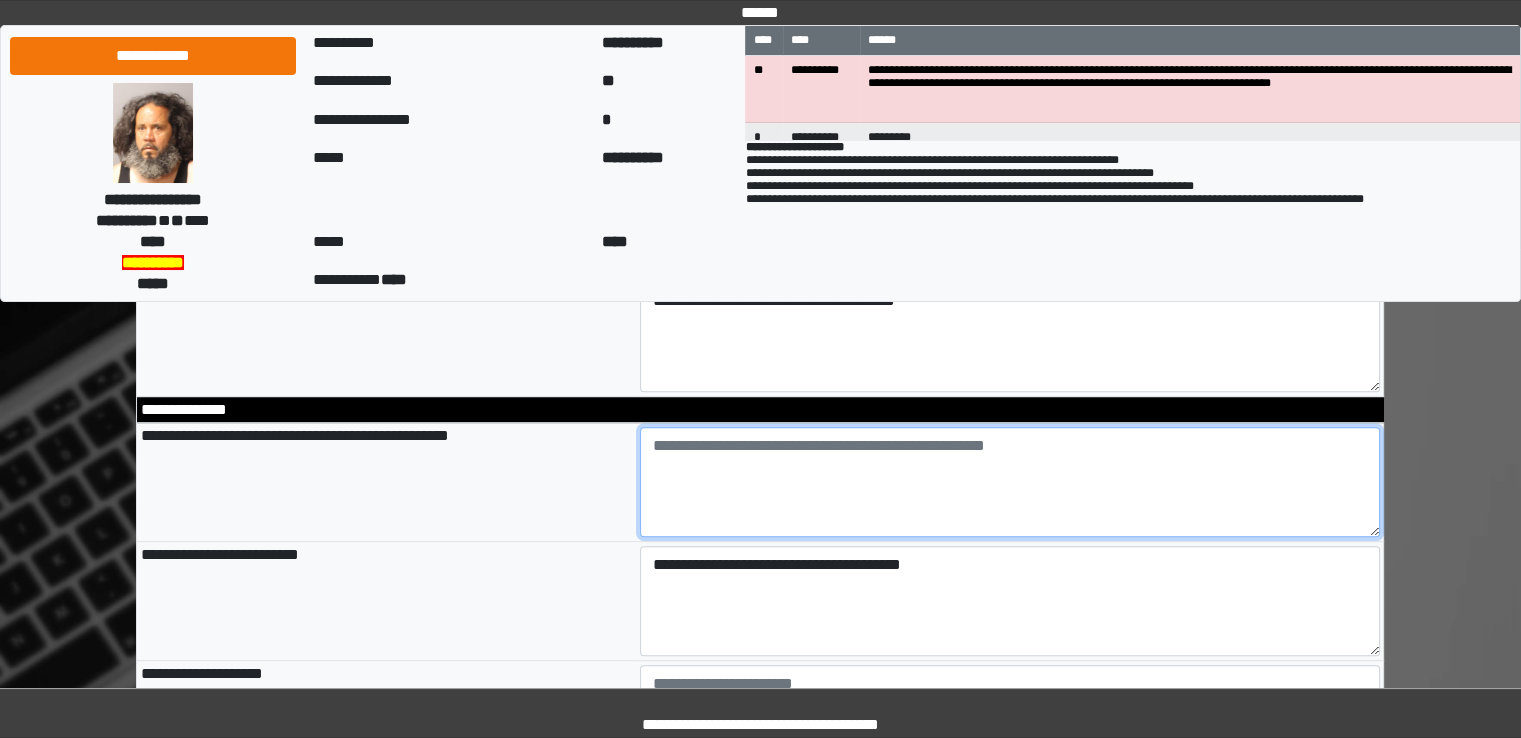 scroll, scrollTop: 704, scrollLeft: 0, axis: vertical 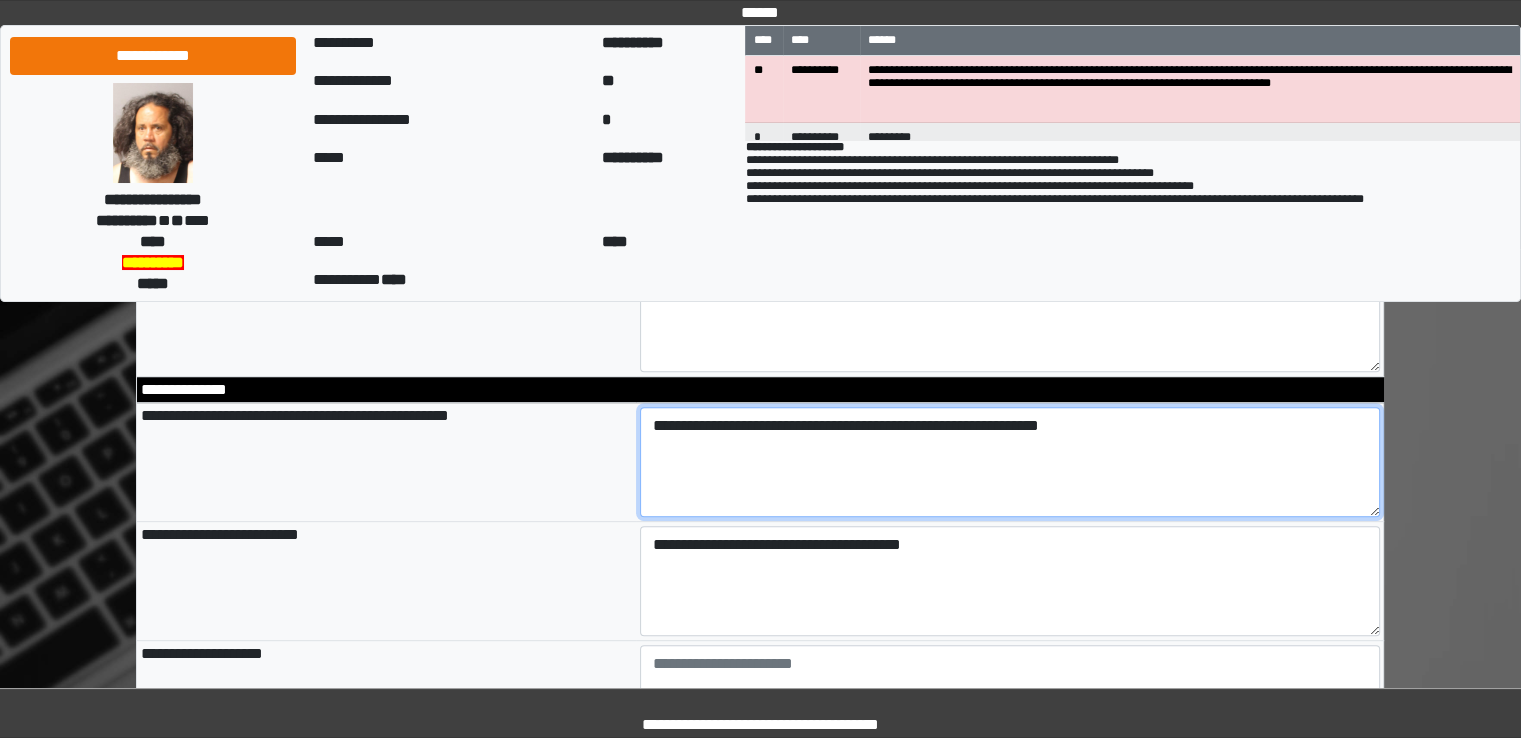 type on "**********" 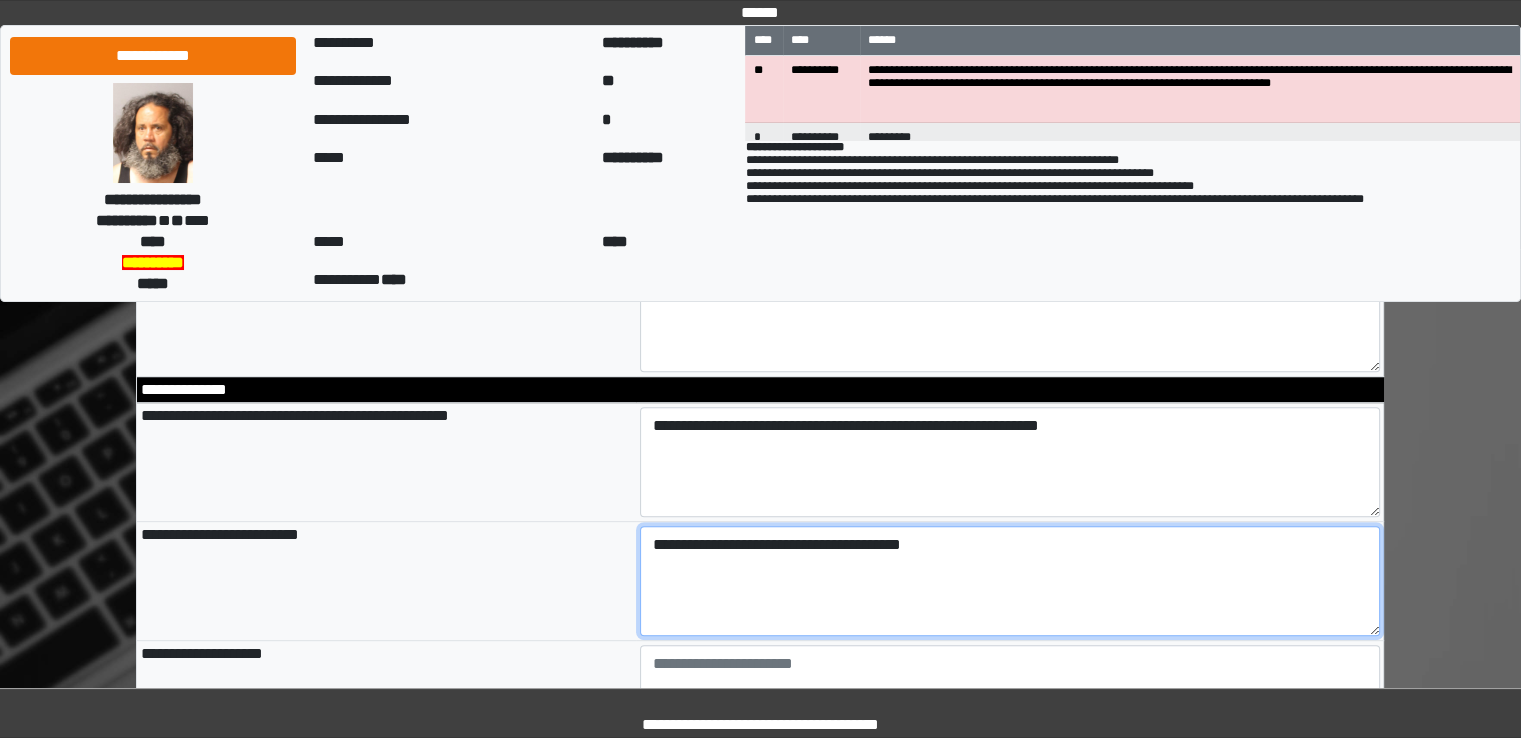 type on "**********" 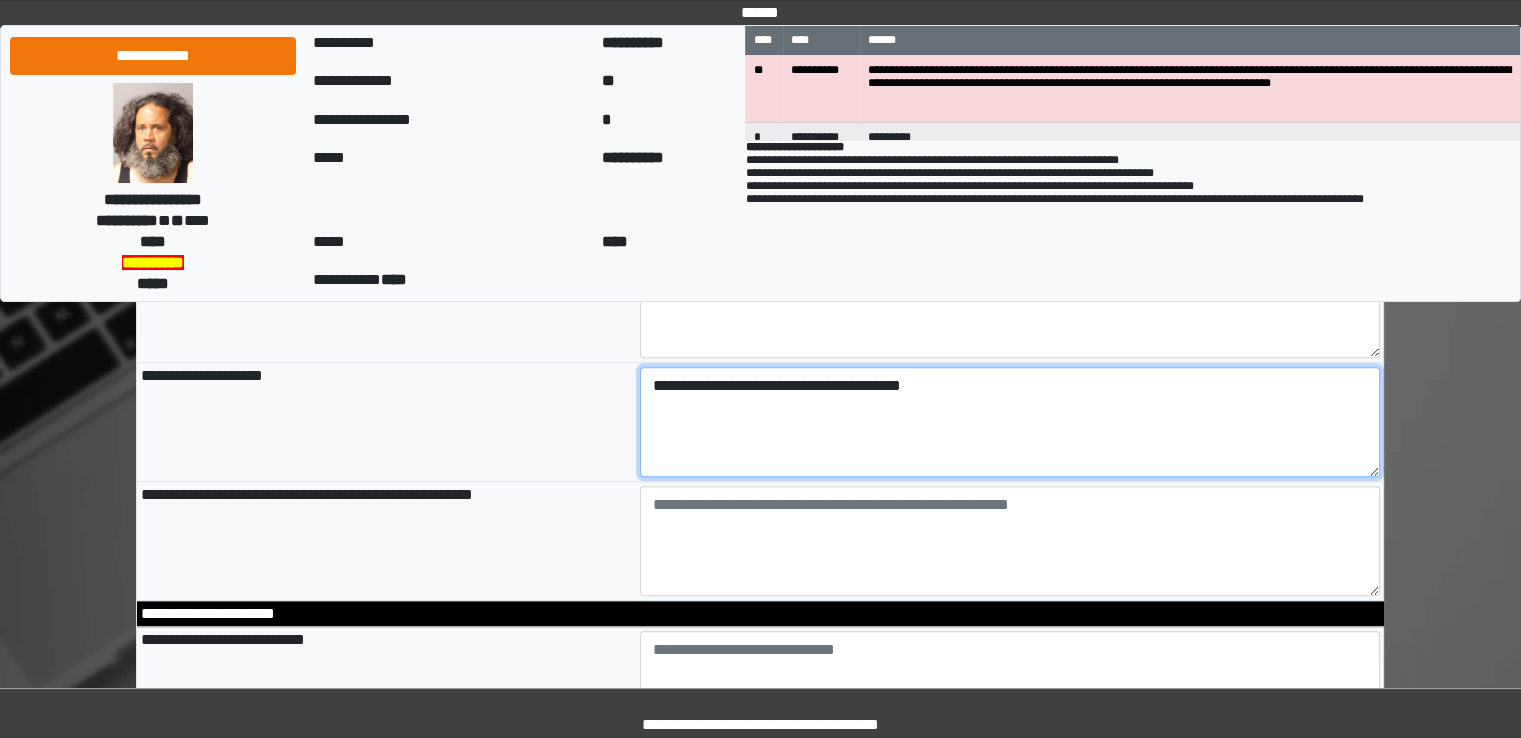 scroll, scrollTop: 1004, scrollLeft: 0, axis: vertical 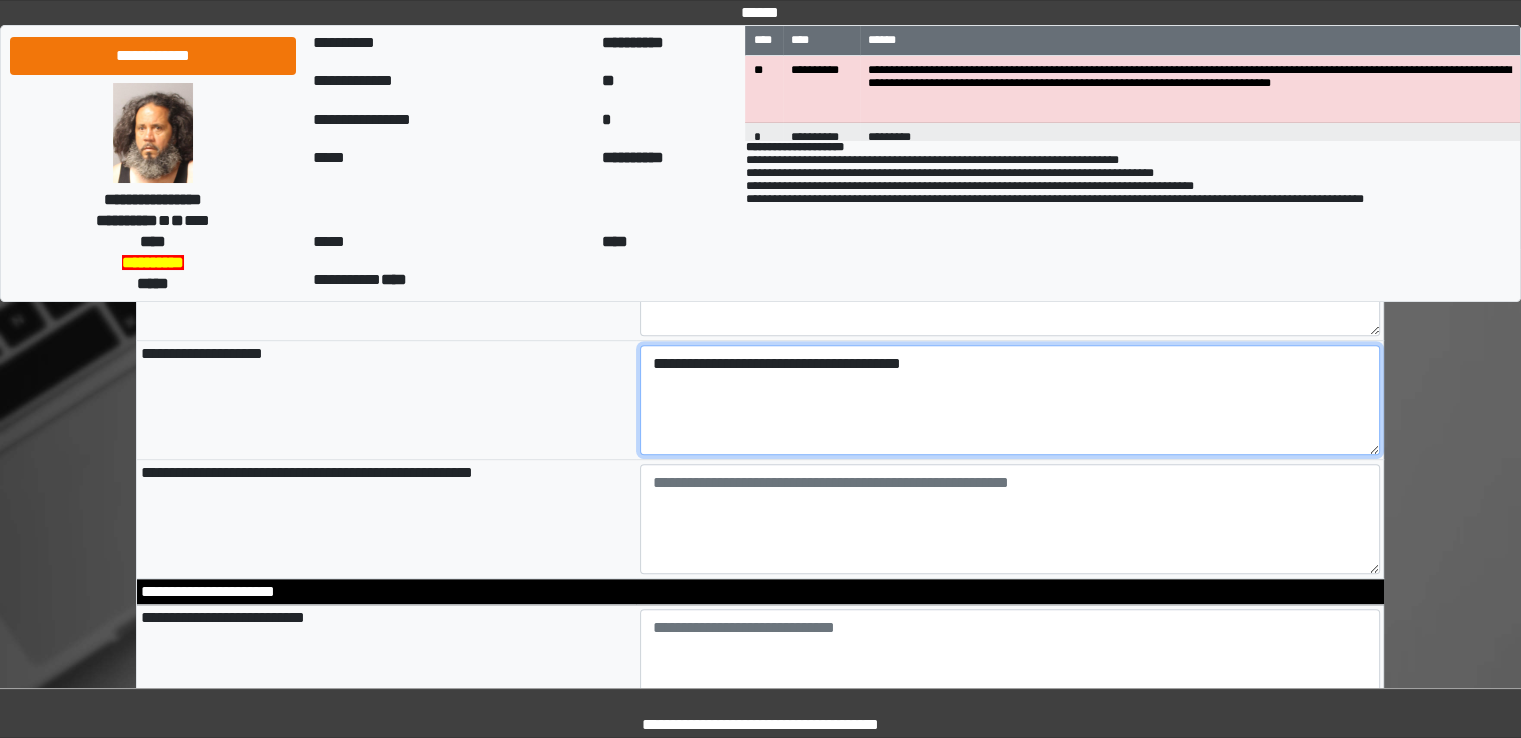 type on "**********" 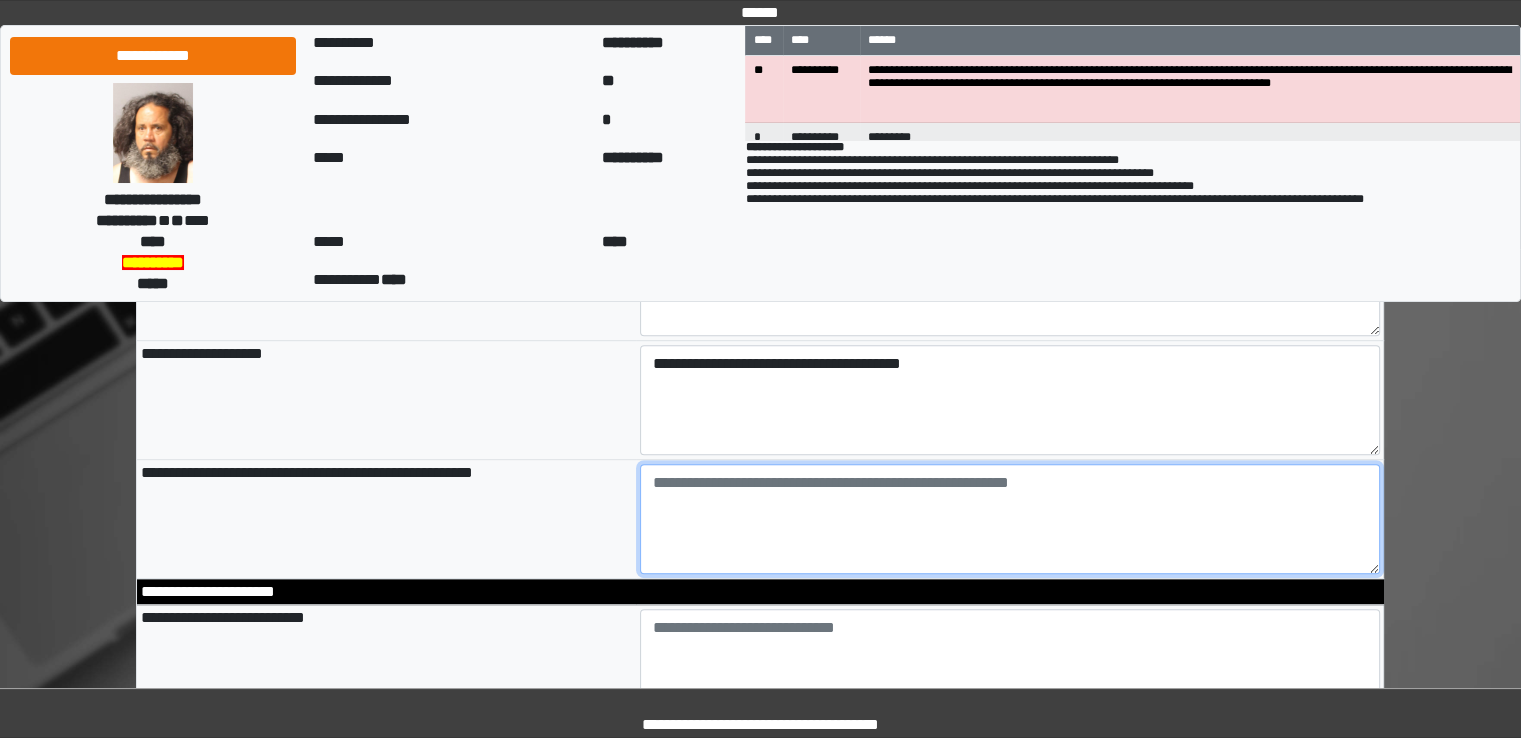 type on "**********" 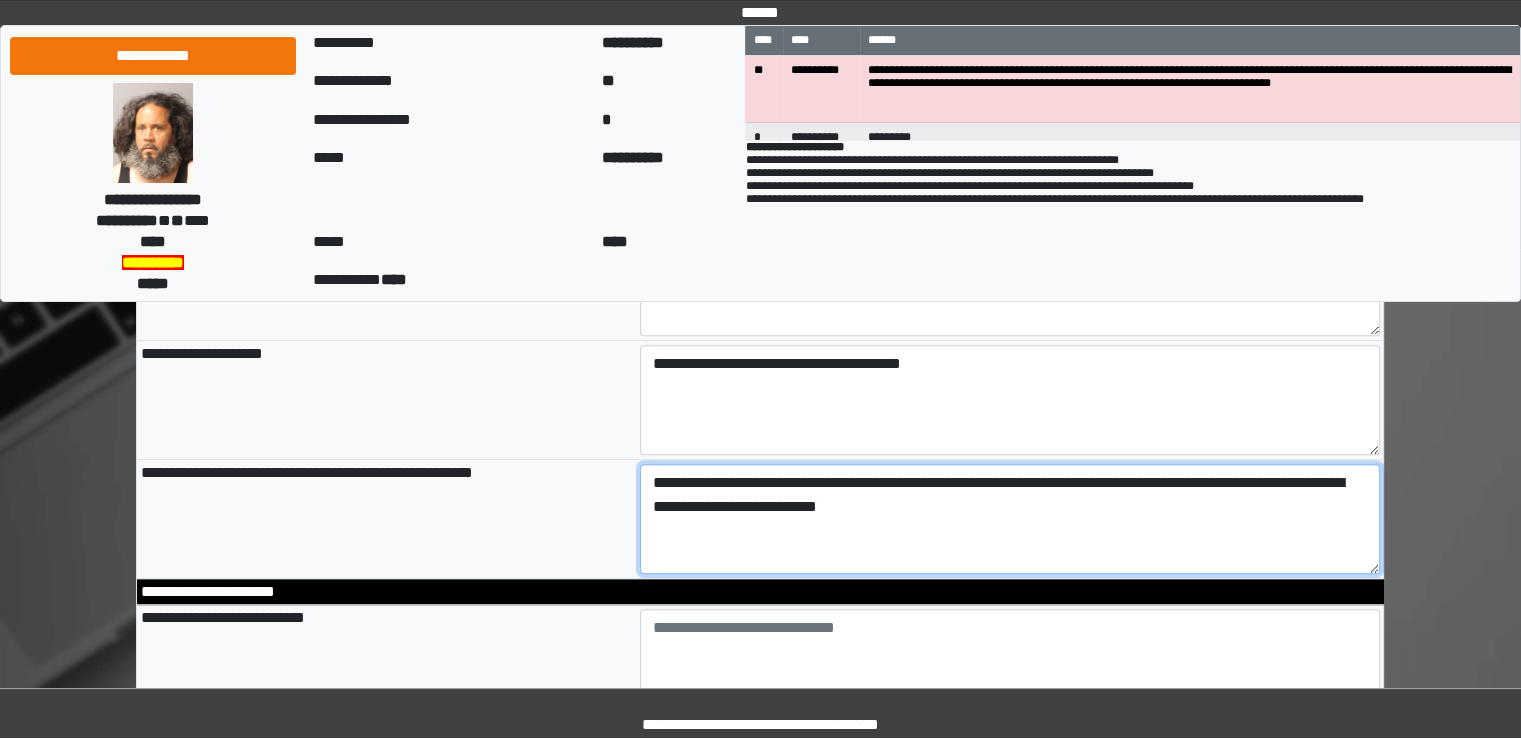 type on "**********" 